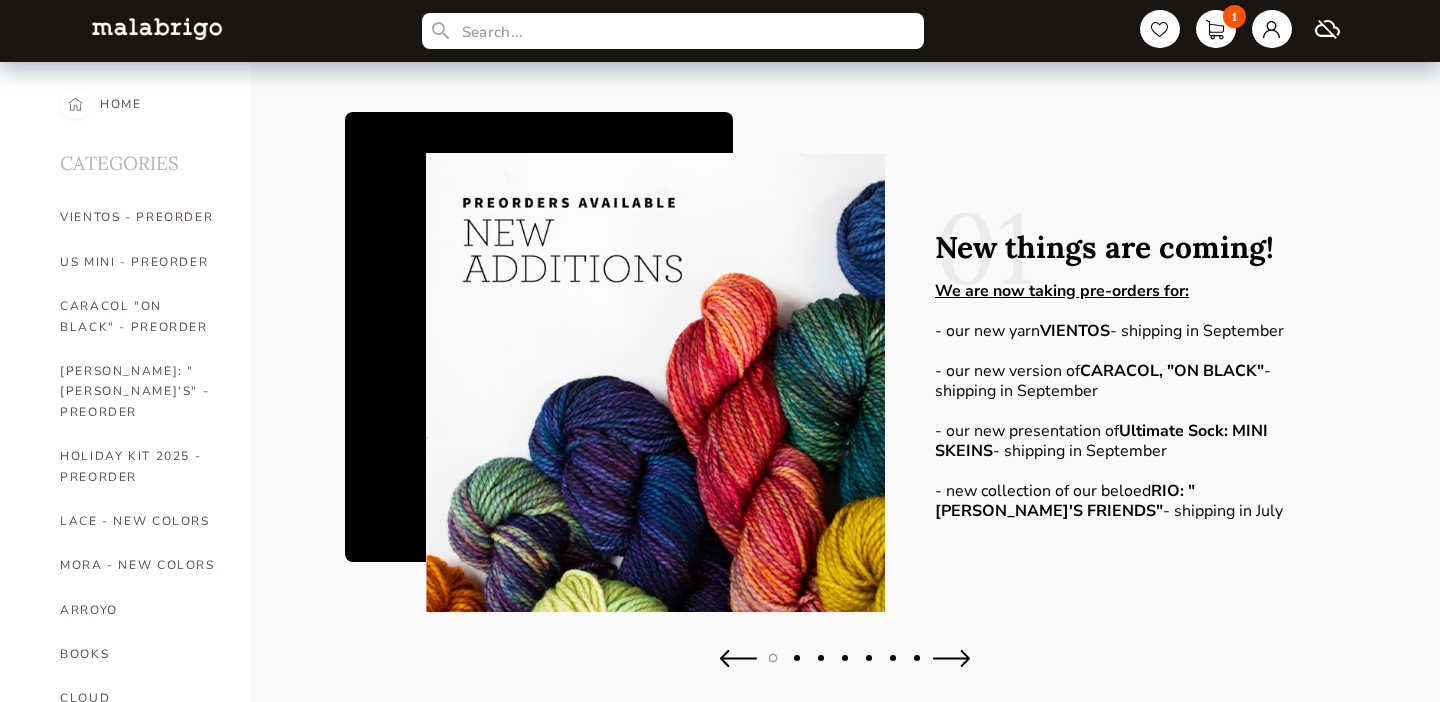 scroll, scrollTop: 0, scrollLeft: 0, axis: both 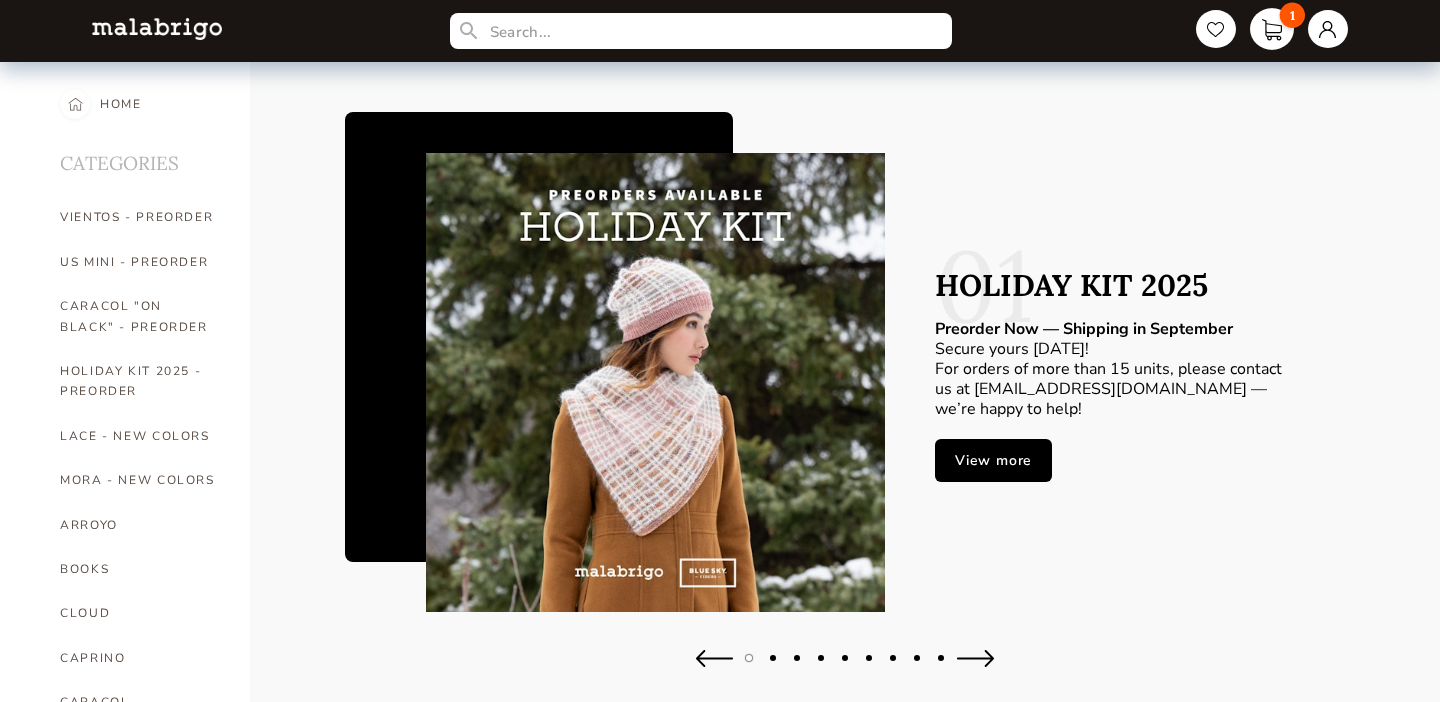 click on "1" at bounding box center [1272, 29] 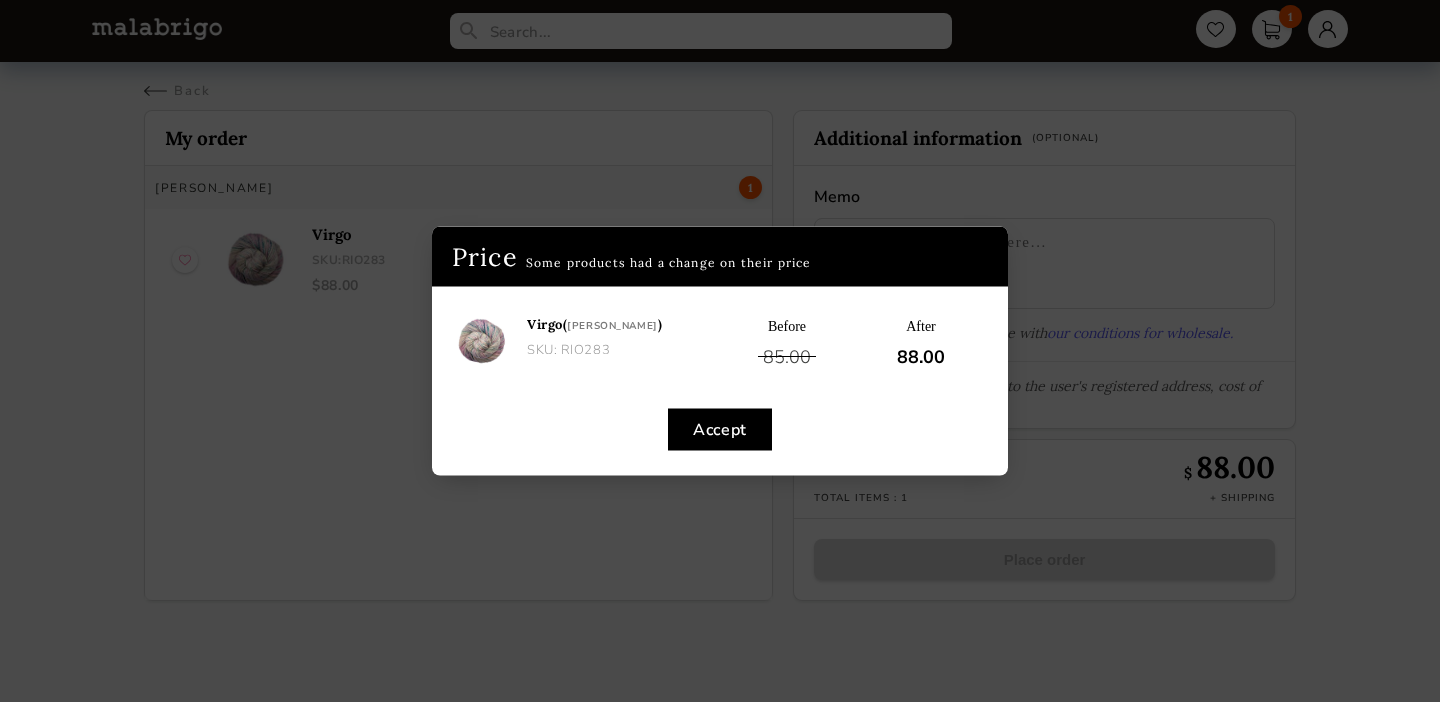 click on "Accept" at bounding box center [720, 430] 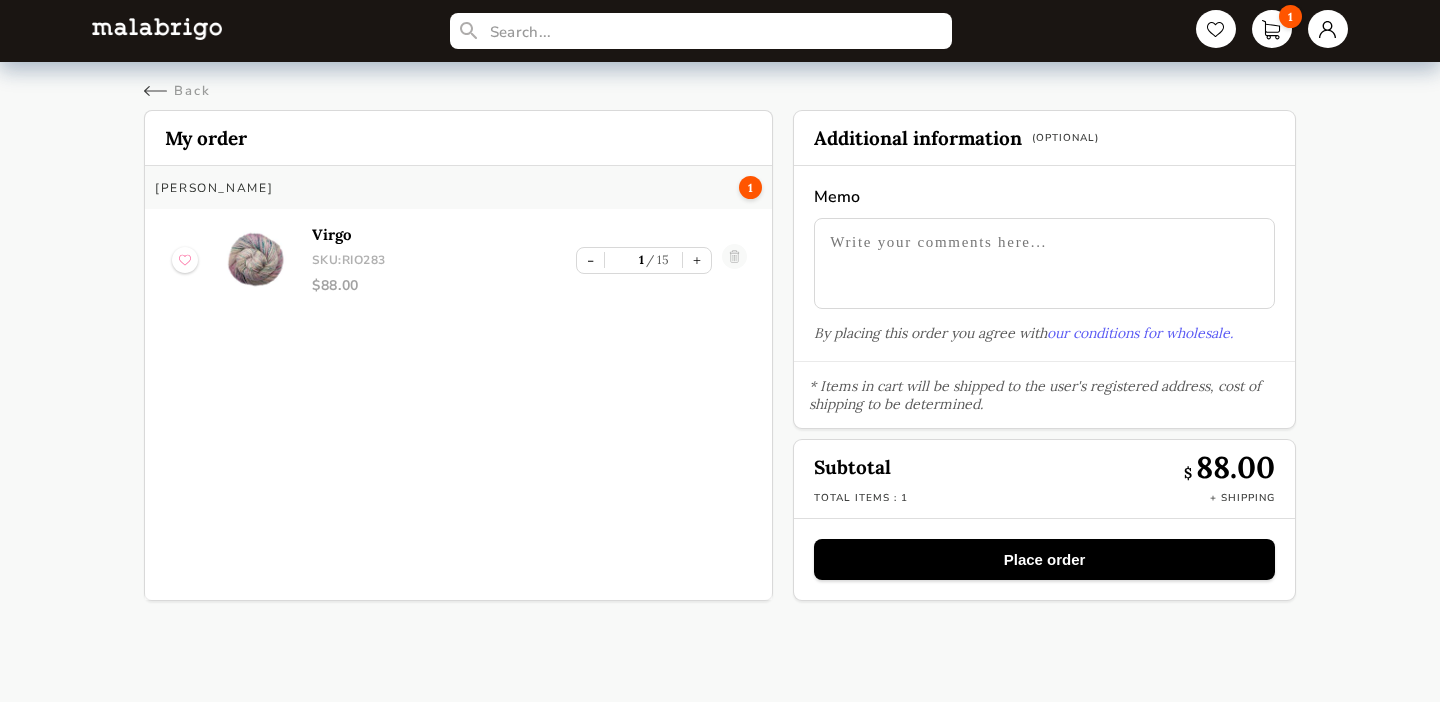 click at bounding box center (157, 28) 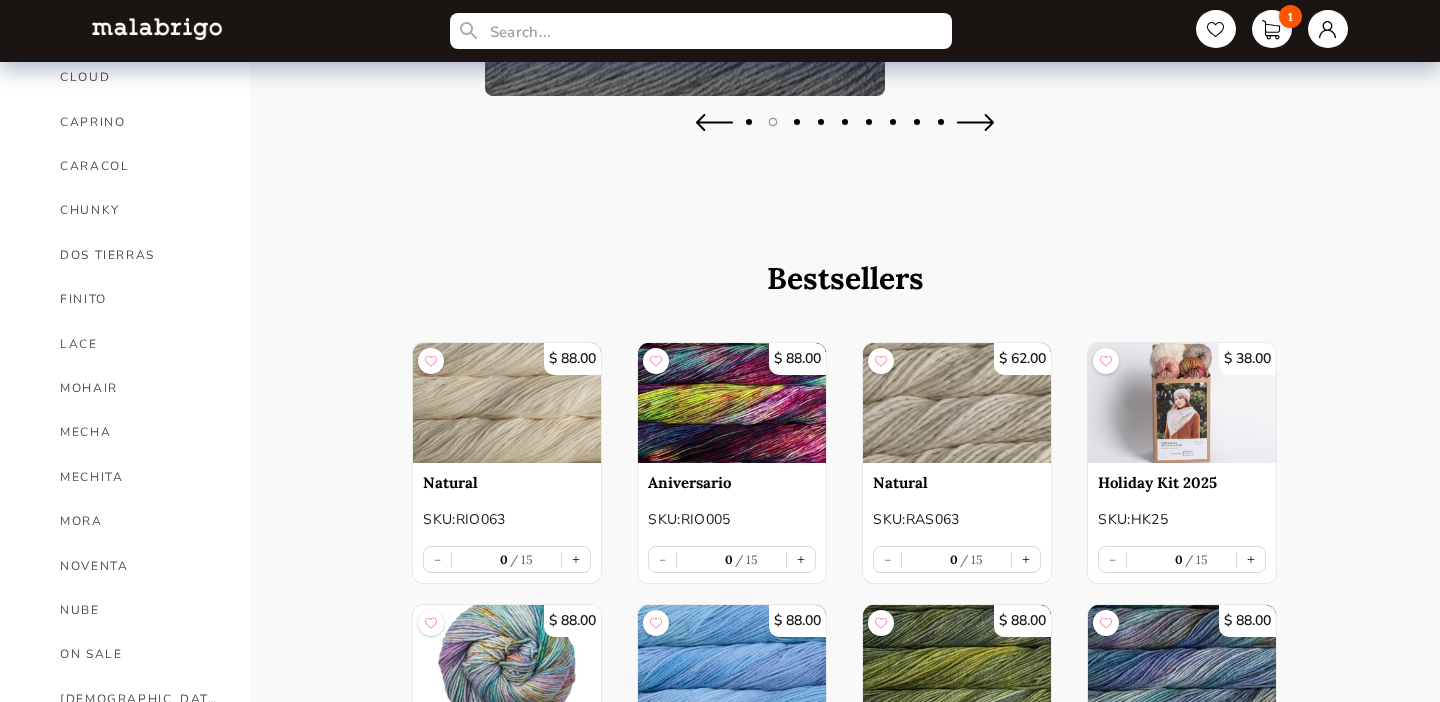 scroll, scrollTop: 543, scrollLeft: 0, axis: vertical 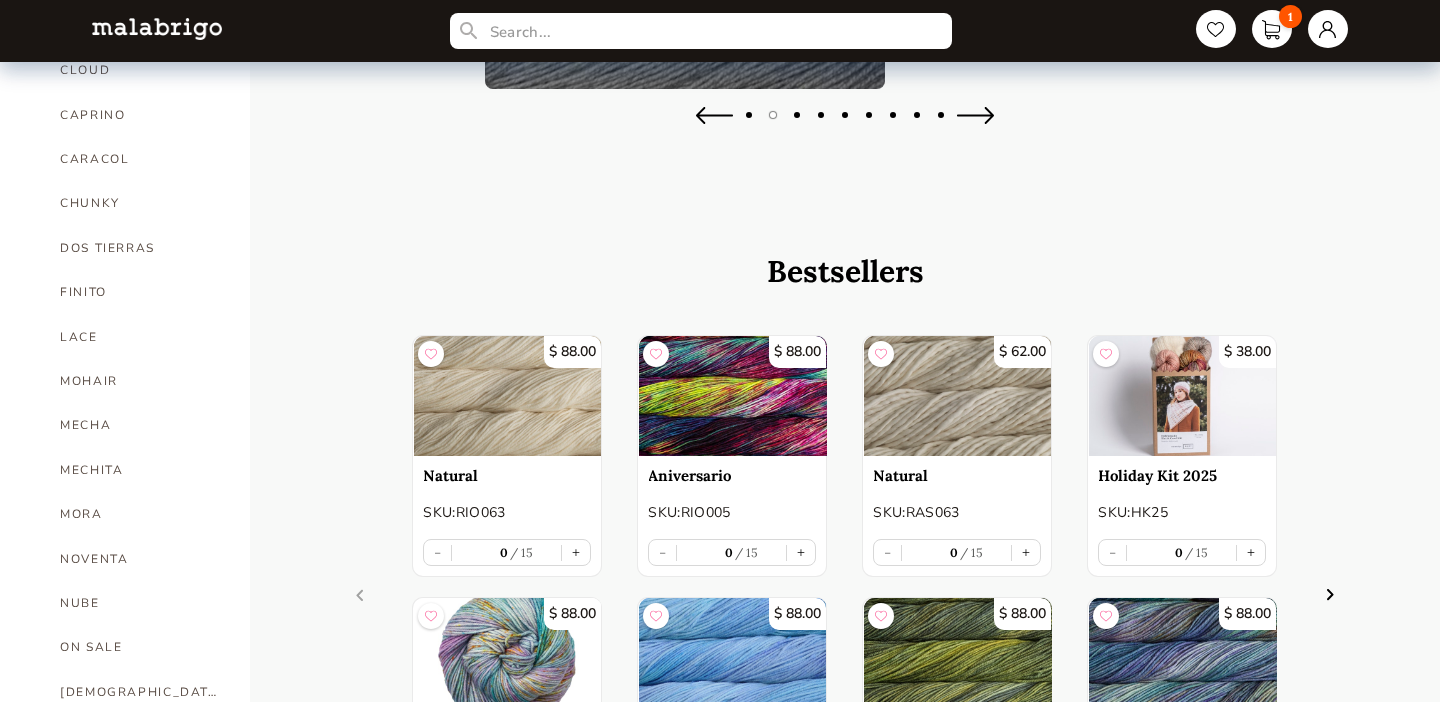 click on "MOHAIR" at bounding box center (140, 381) 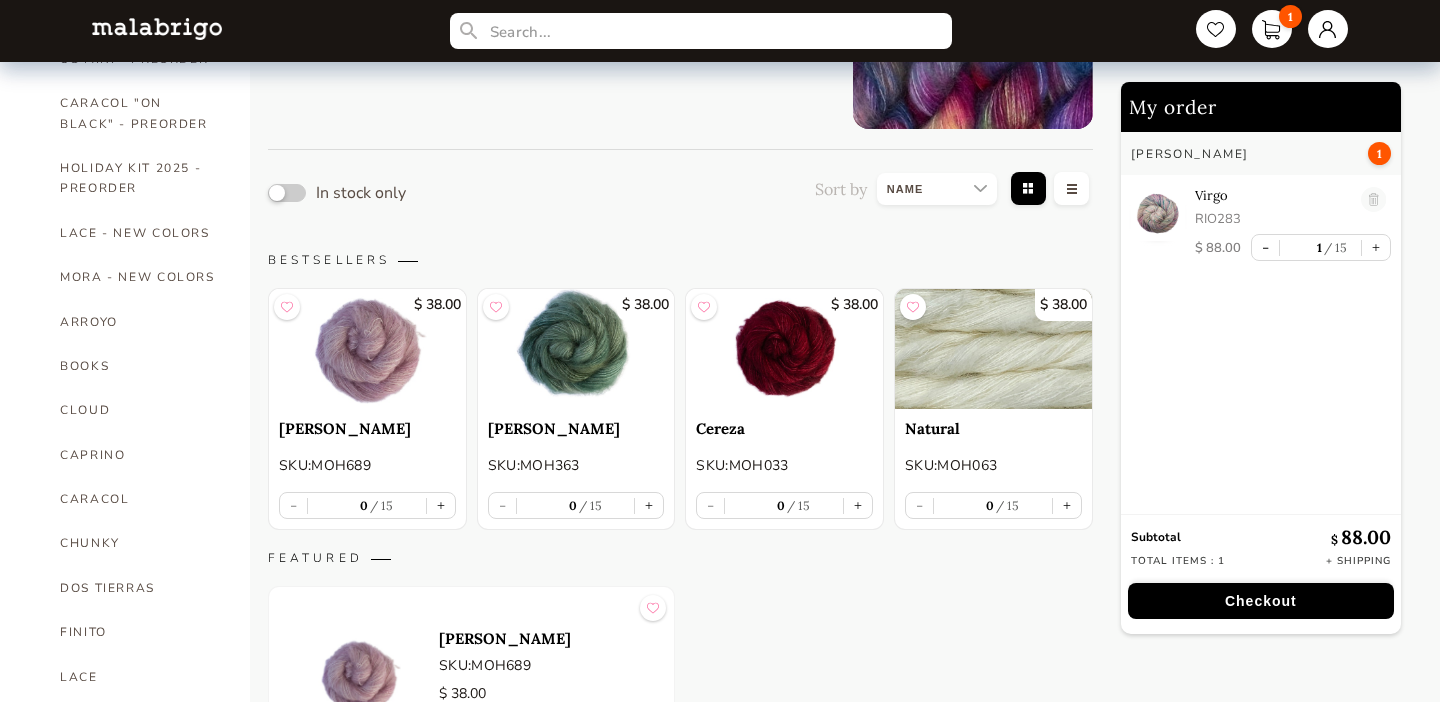 scroll, scrollTop: 177, scrollLeft: 0, axis: vertical 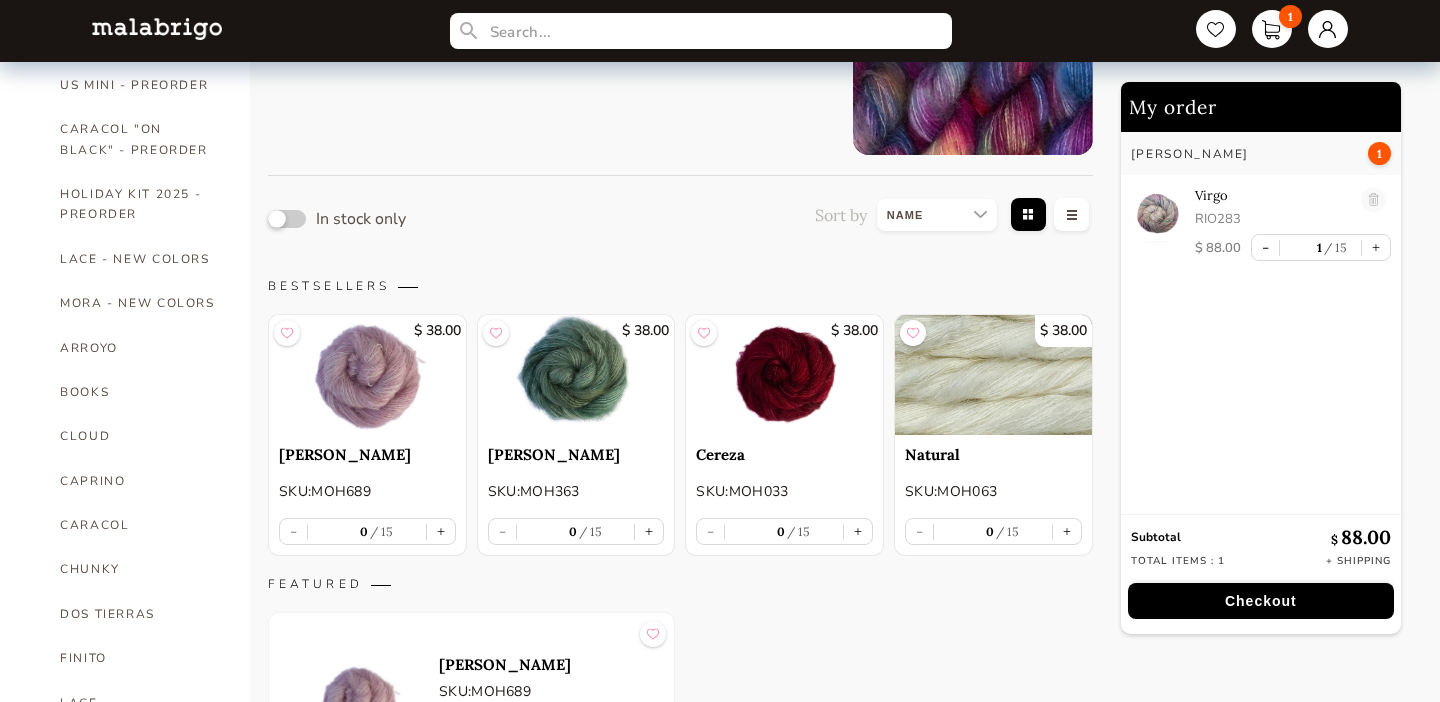 click at bounding box center [287, 219] 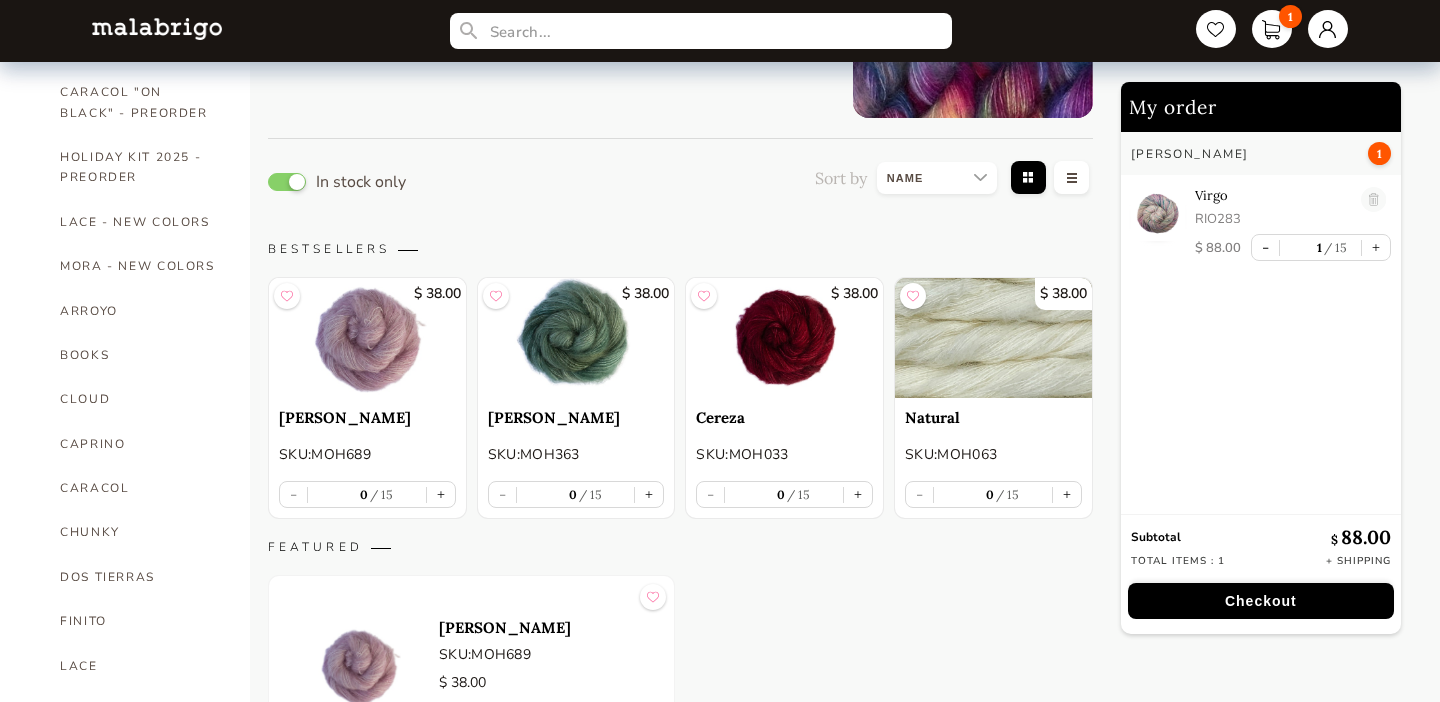 scroll, scrollTop: 231, scrollLeft: 0, axis: vertical 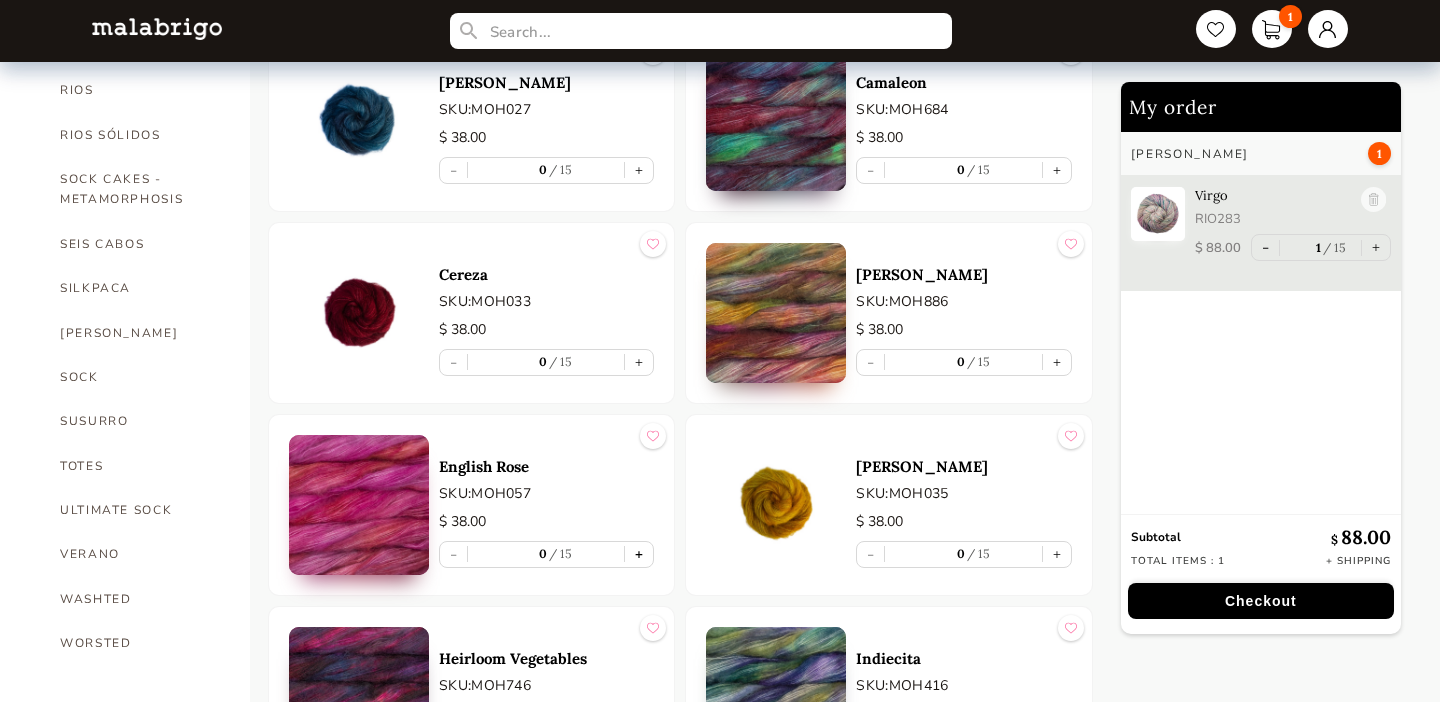 click on "+" at bounding box center (639, 554) 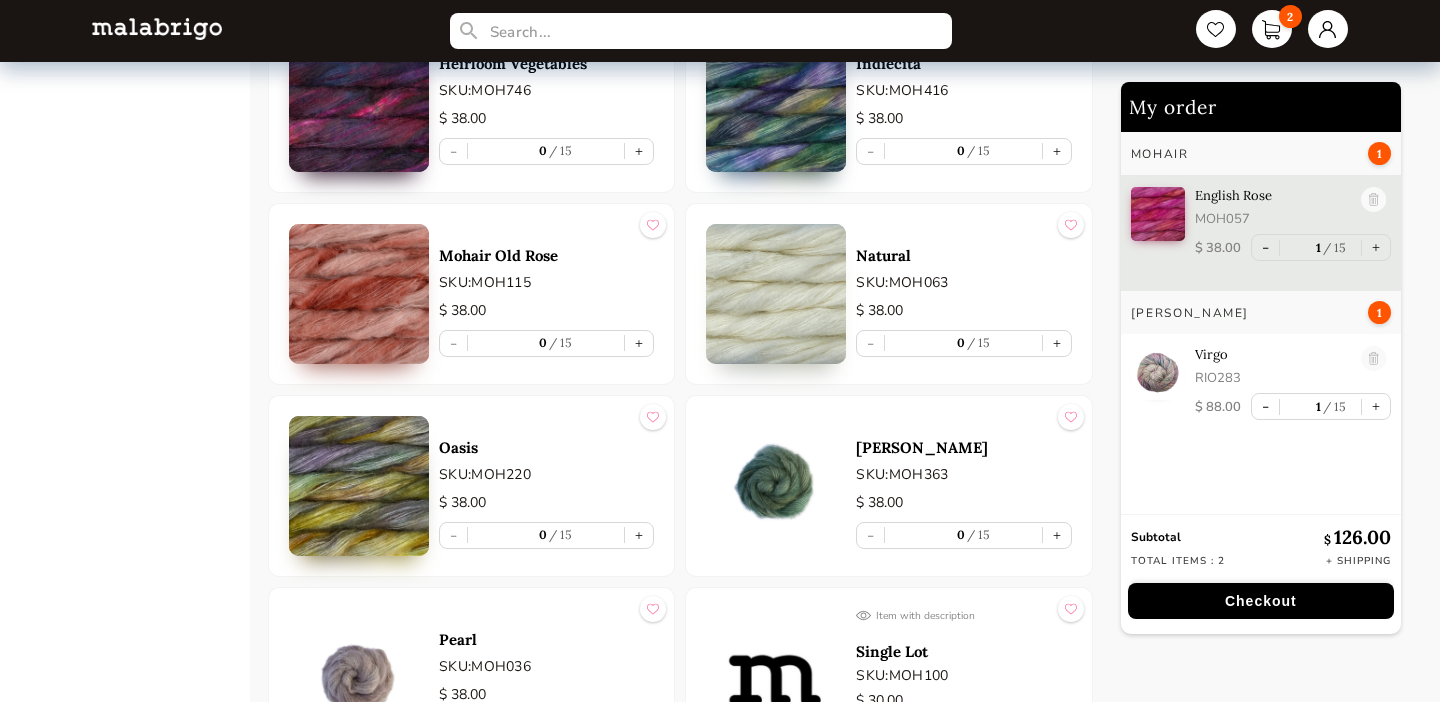 scroll, scrollTop: 1781, scrollLeft: 0, axis: vertical 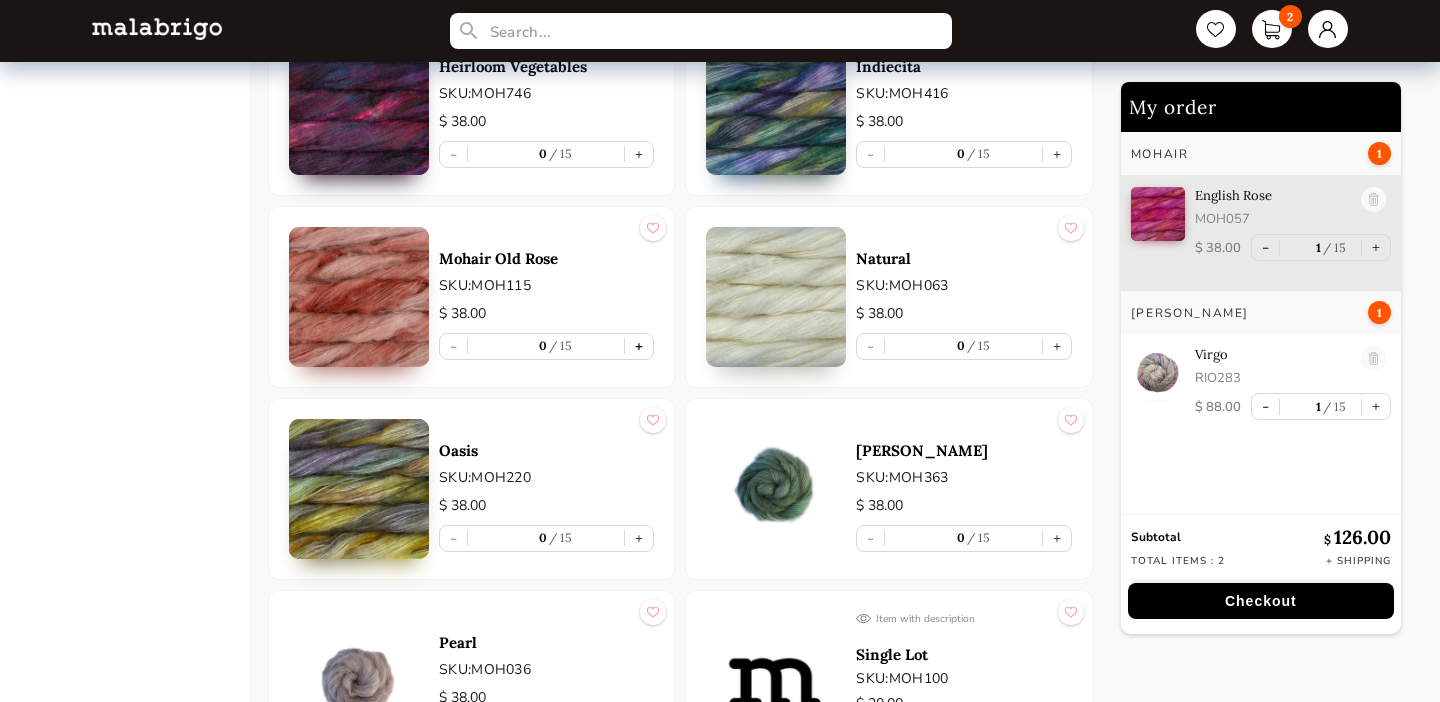 click on "+" at bounding box center (639, 346) 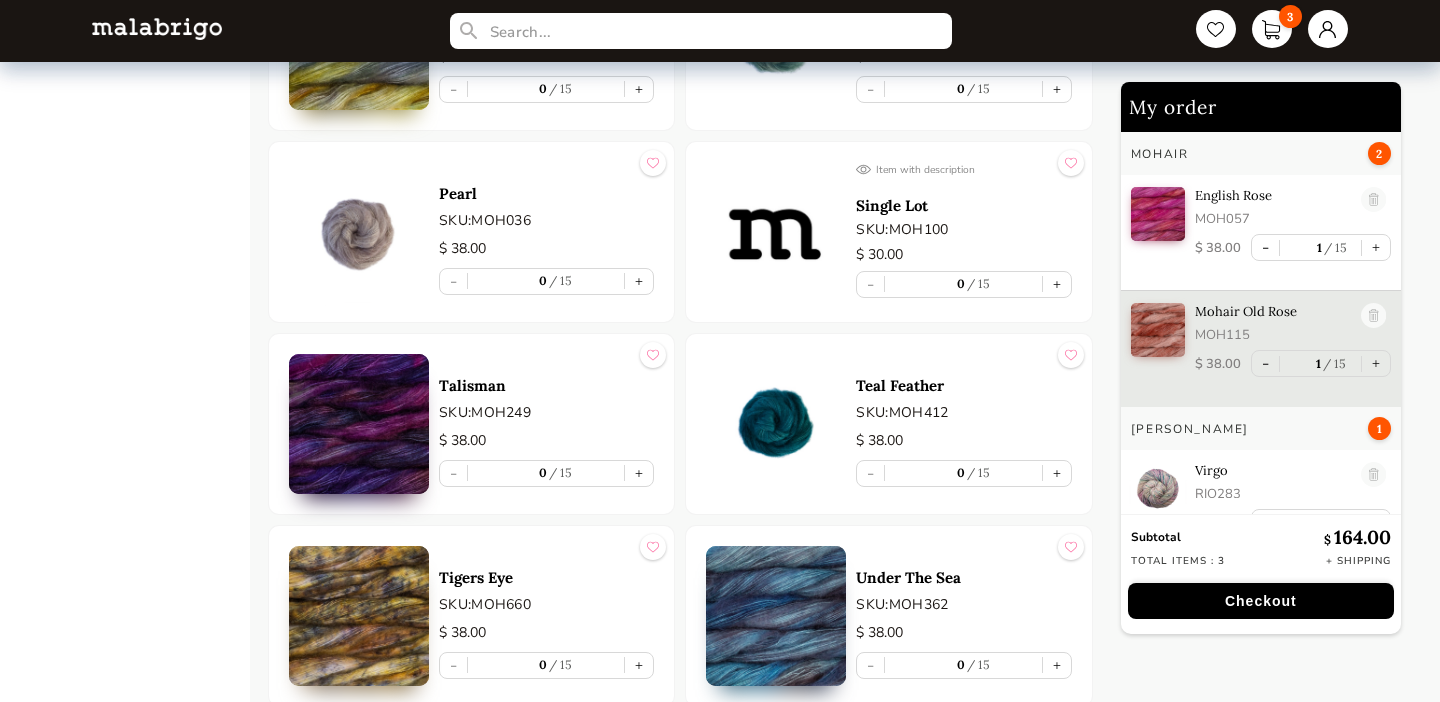 scroll, scrollTop: 2231, scrollLeft: 0, axis: vertical 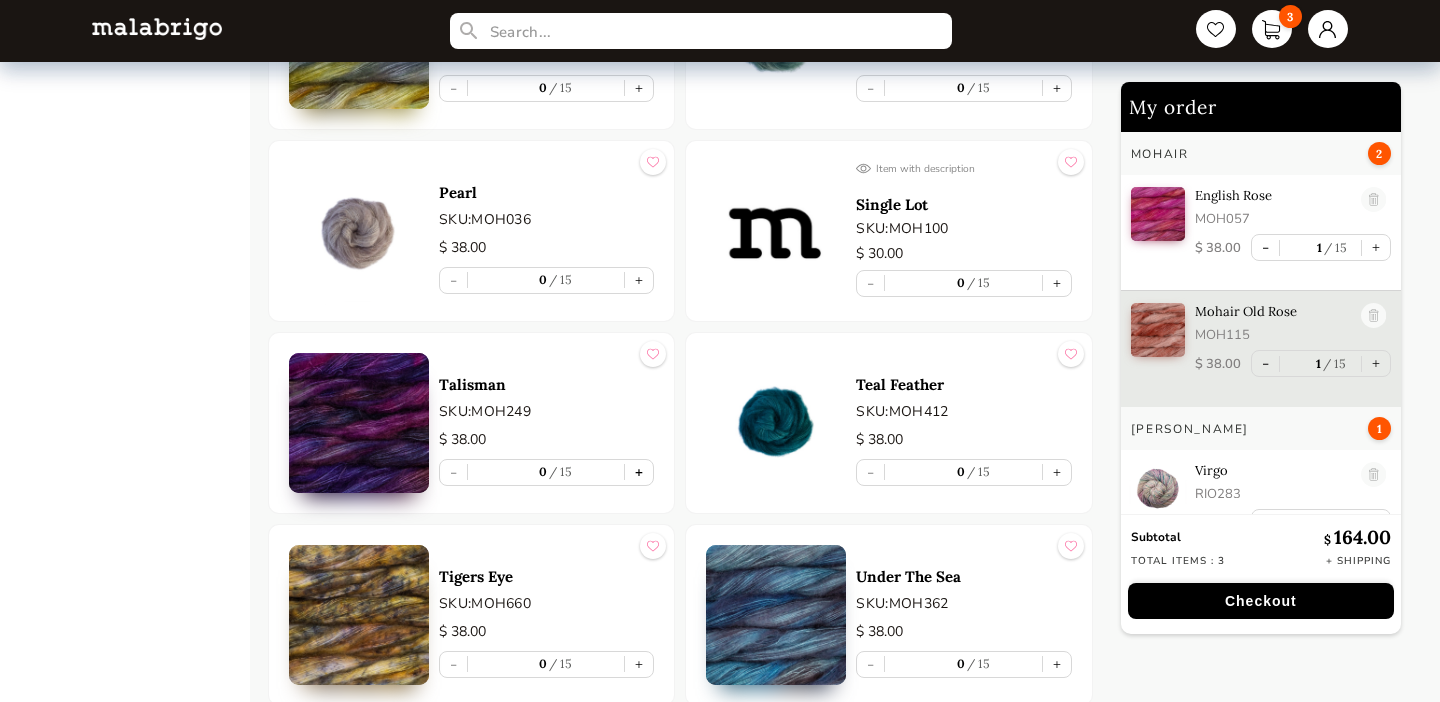 click on "+" at bounding box center (639, 472) 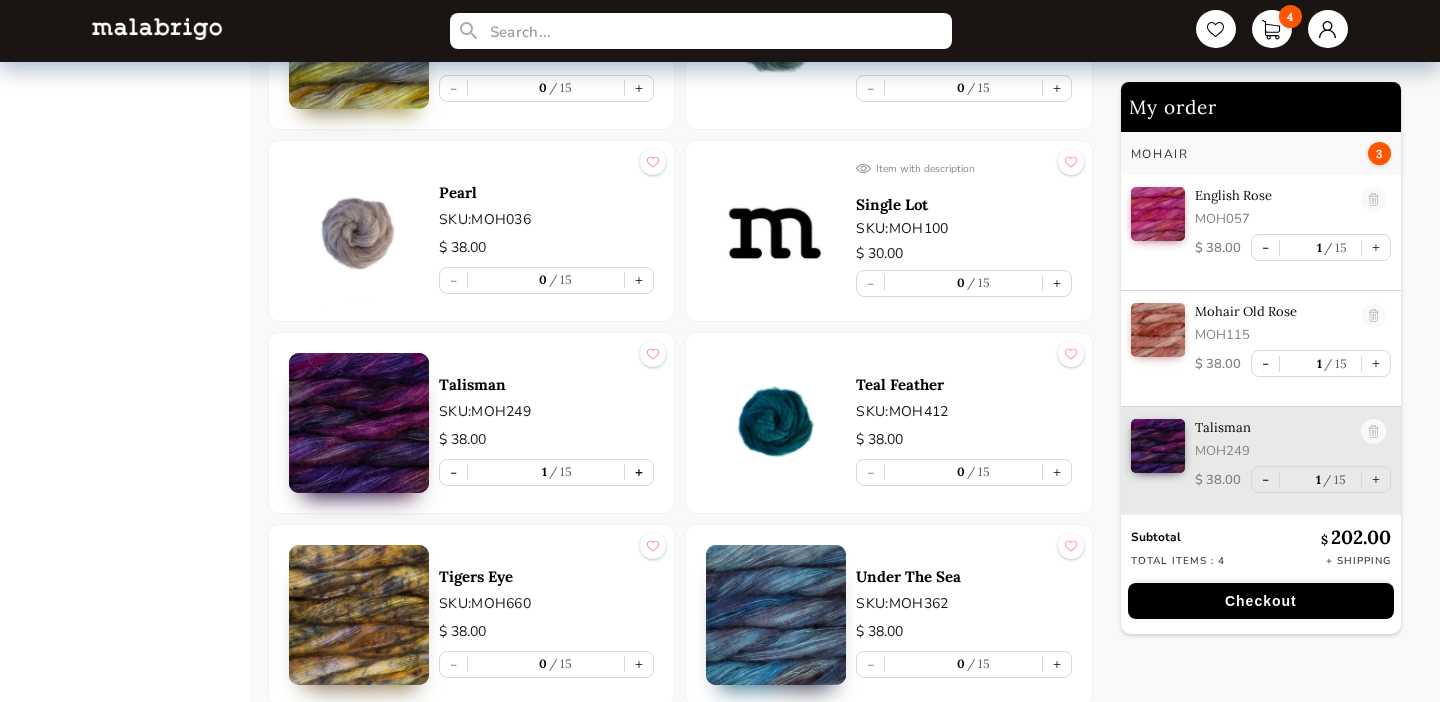 type on "1" 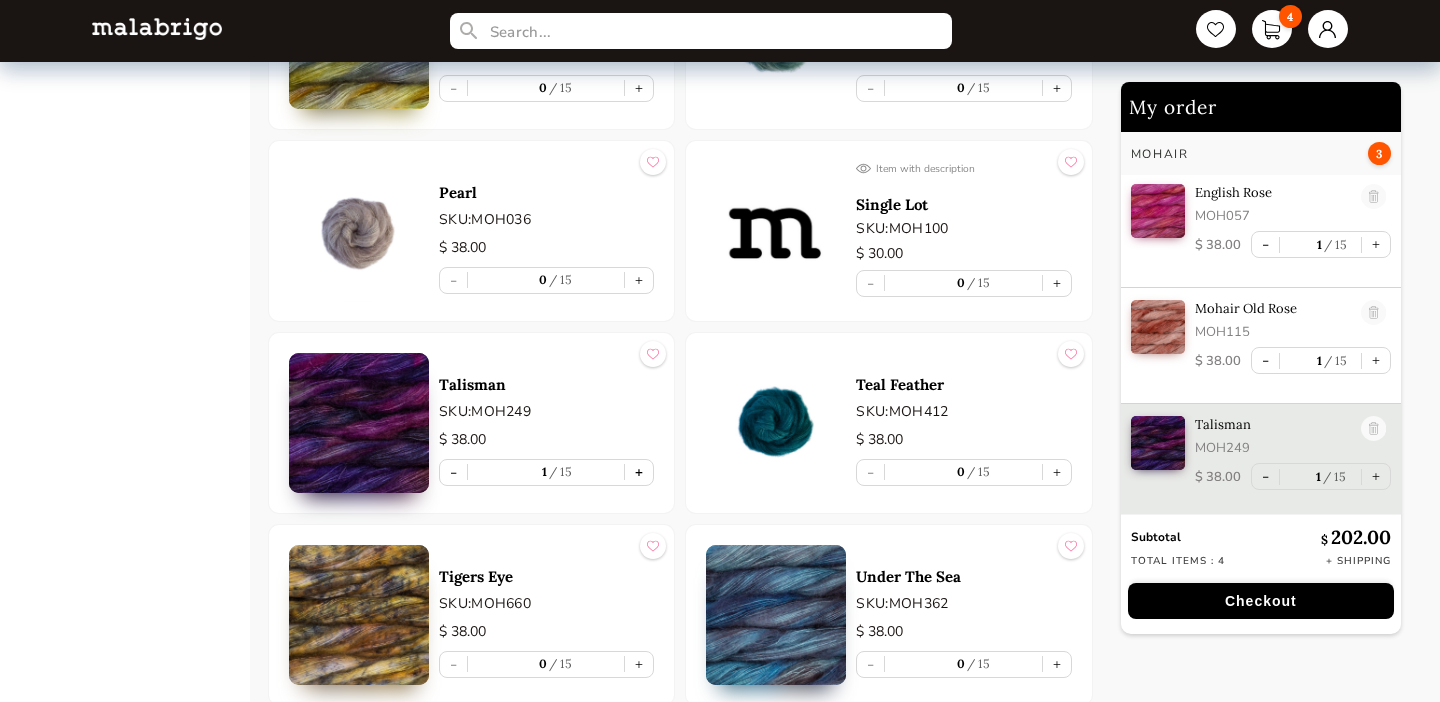 scroll, scrollTop: 5, scrollLeft: 0, axis: vertical 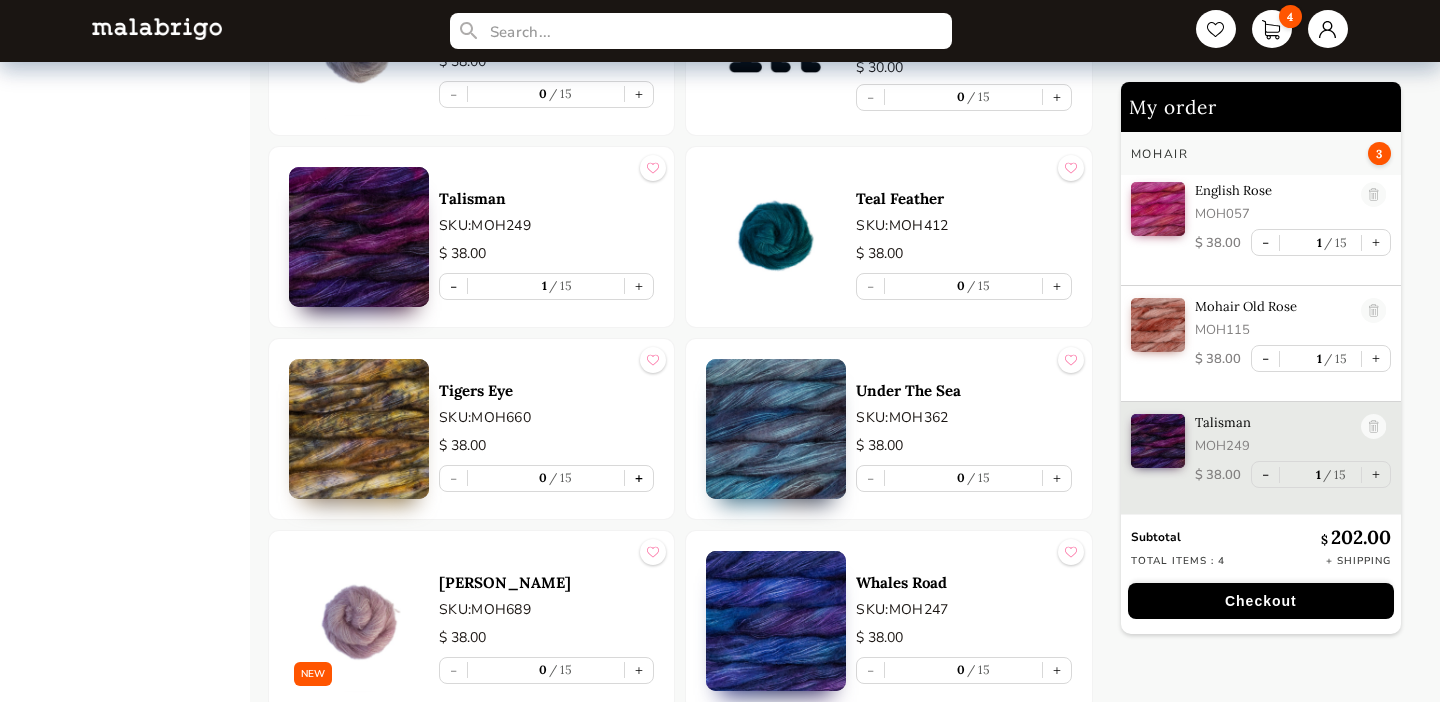 click on "+" at bounding box center [639, 478] 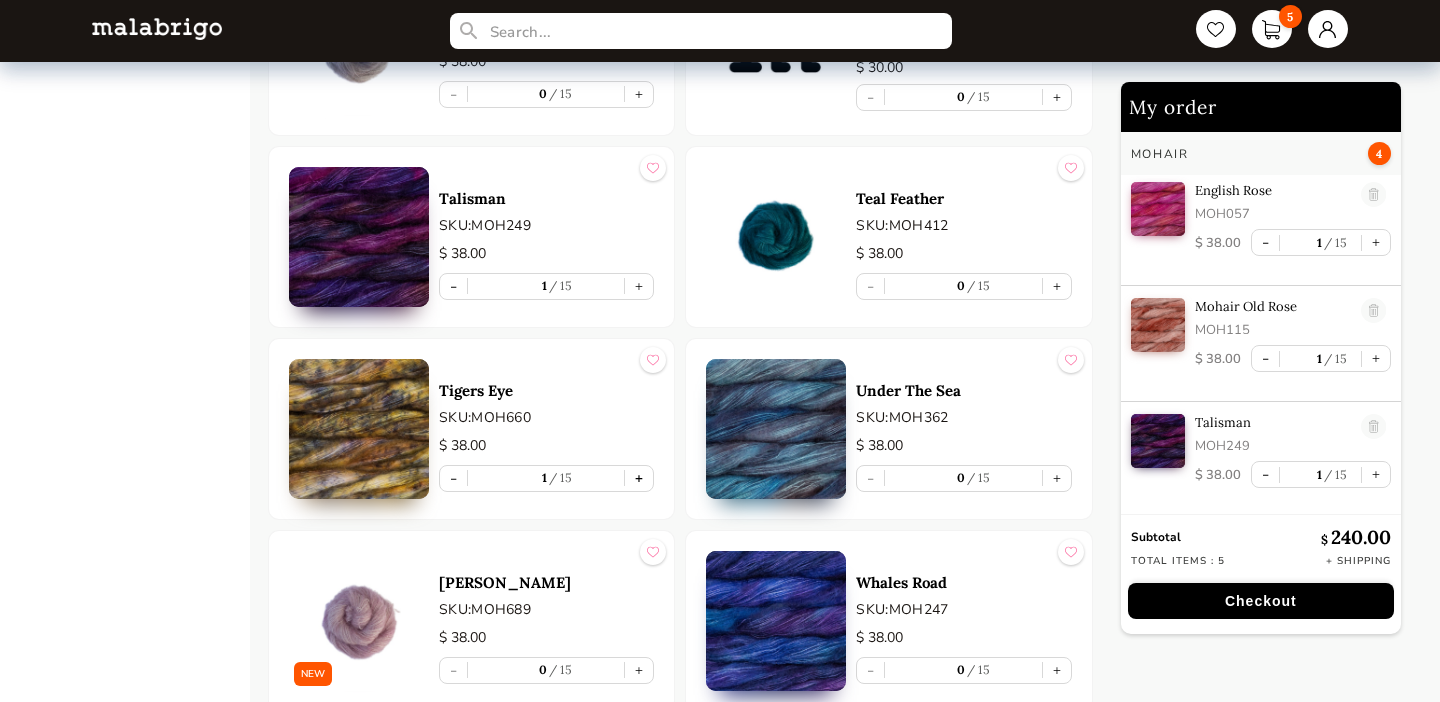 type on "1" 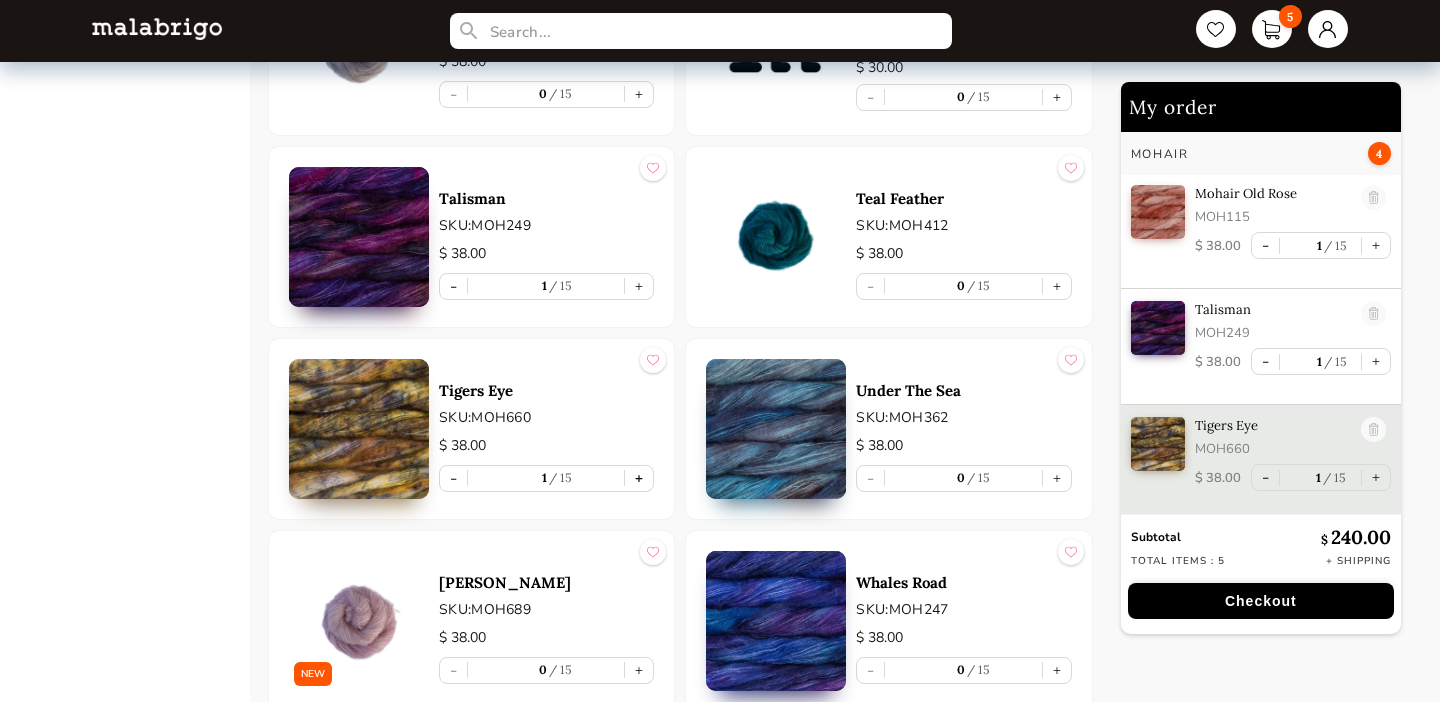 scroll, scrollTop: 119, scrollLeft: 0, axis: vertical 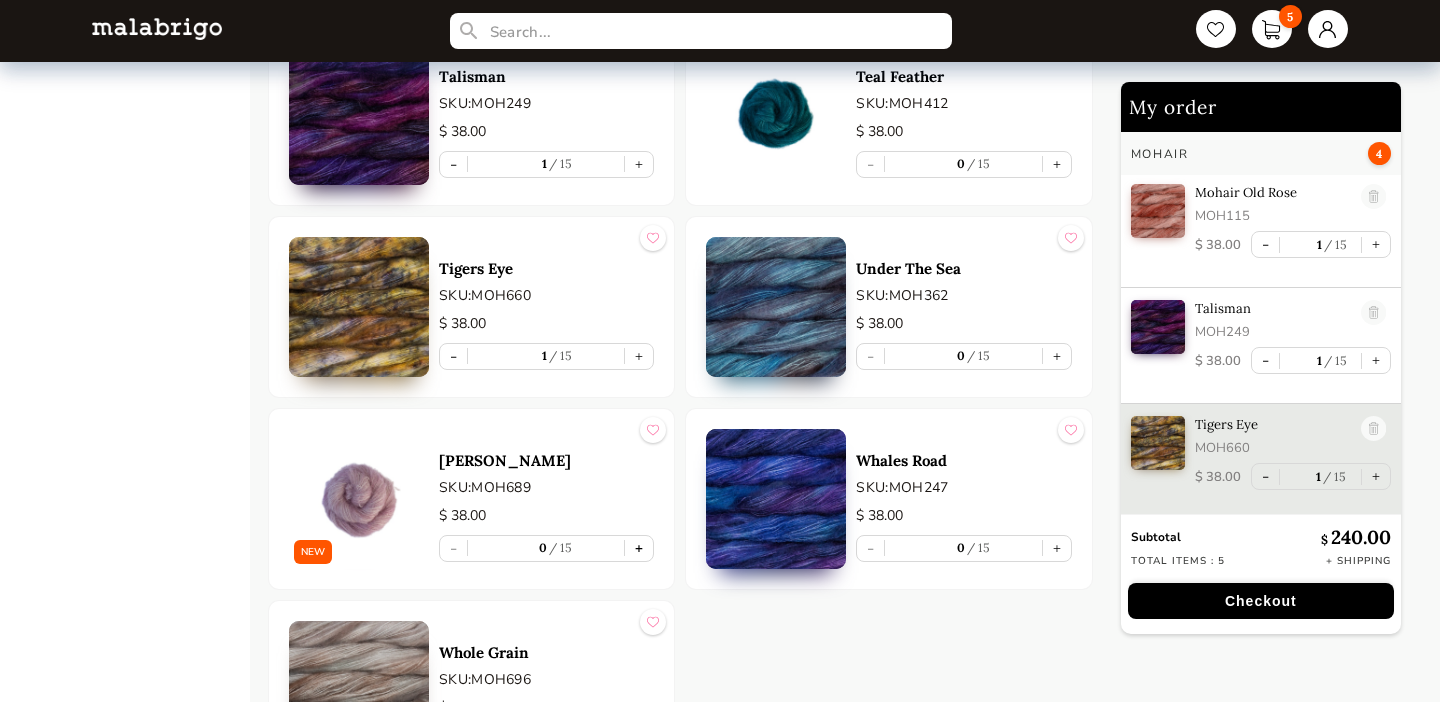 click on "+" at bounding box center (639, 548) 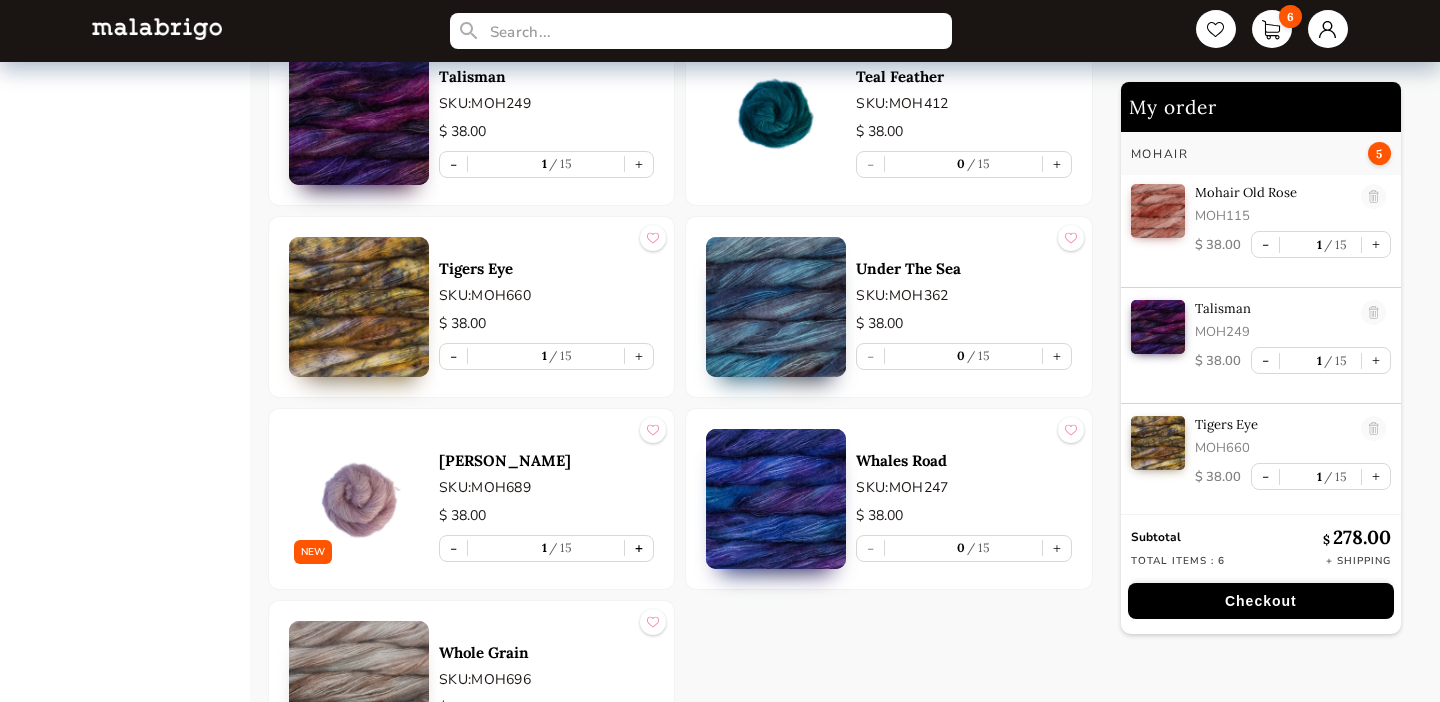 type on "1" 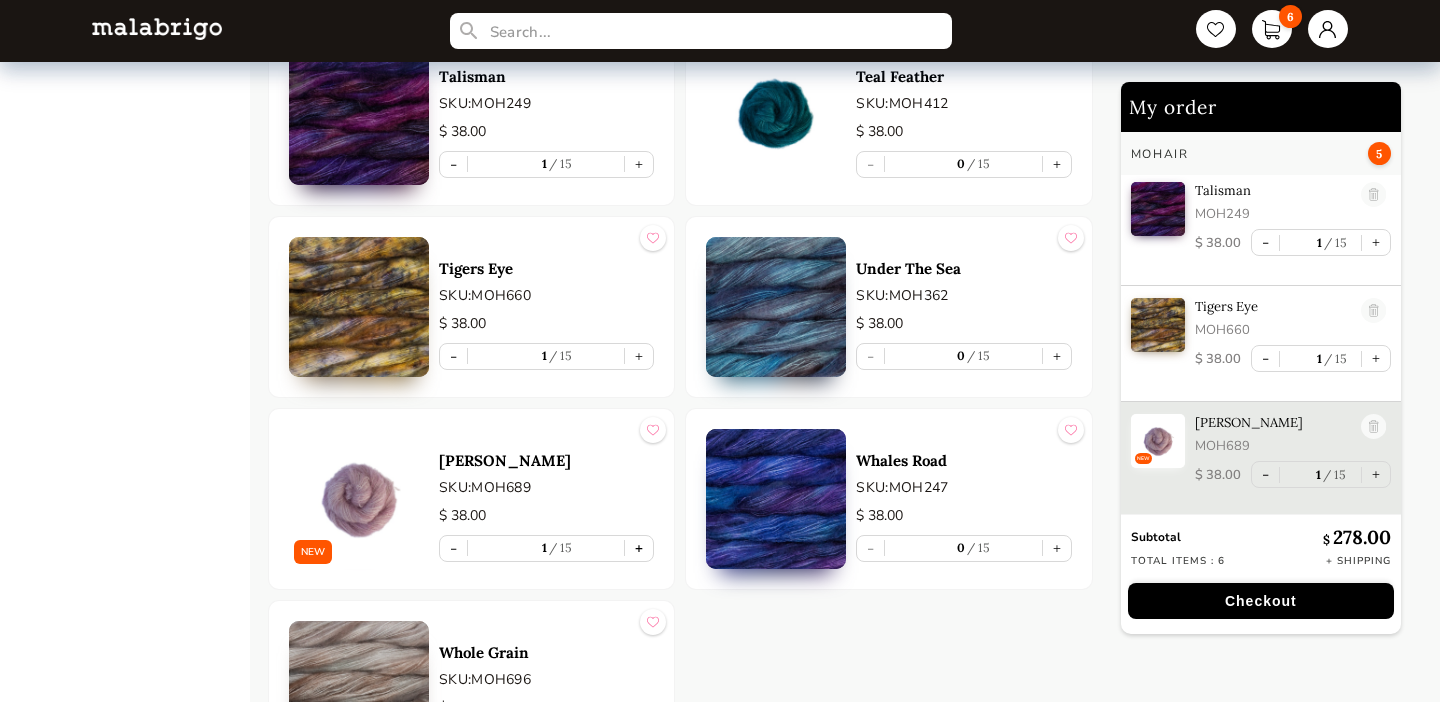 scroll, scrollTop: 238, scrollLeft: 0, axis: vertical 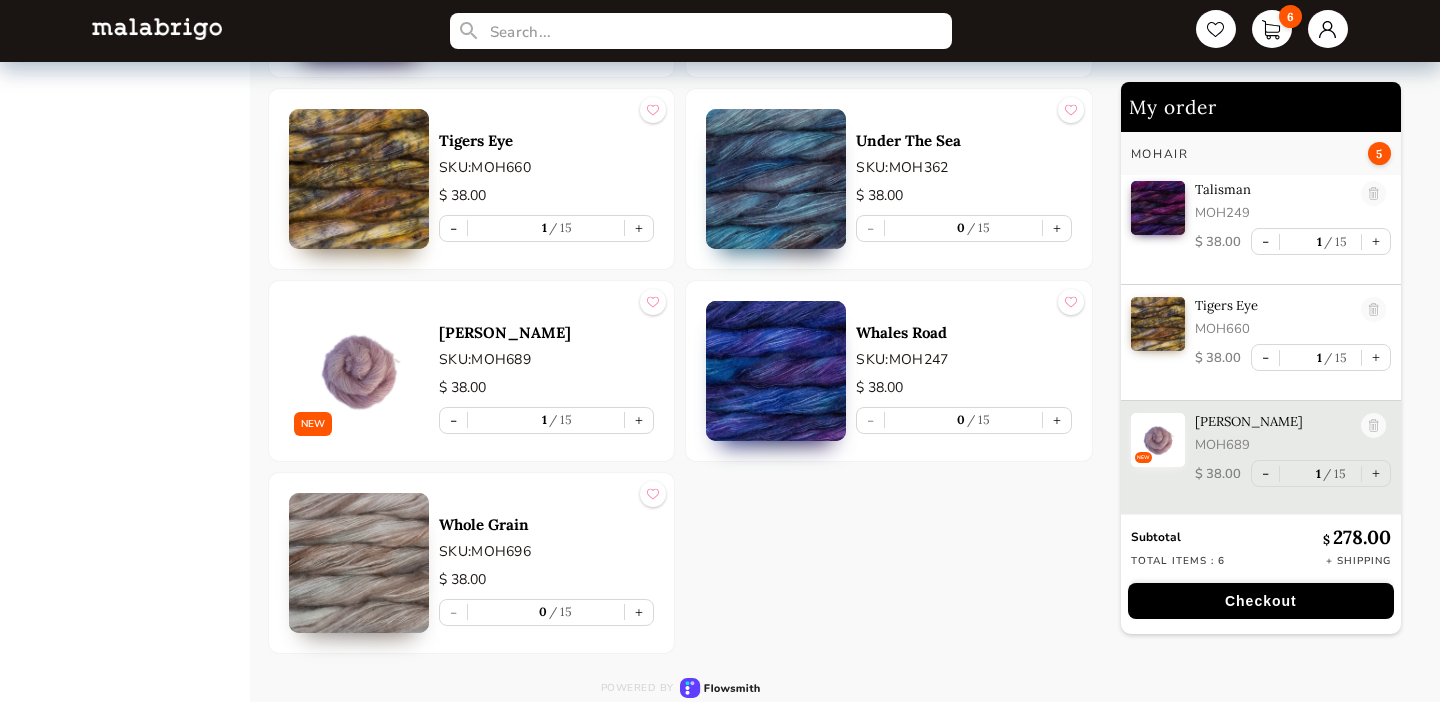 click at bounding box center [157, 28] 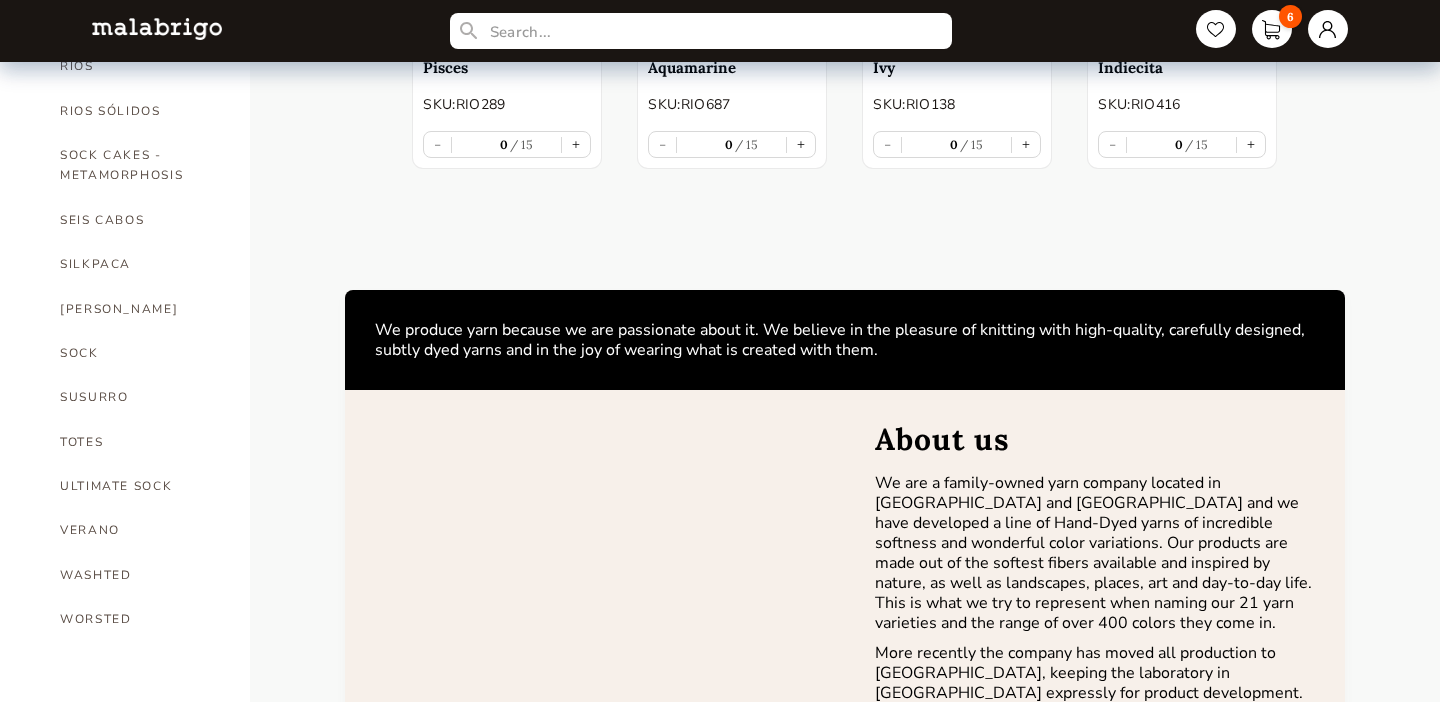 scroll, scrollTop: 975, scrollLeft: 0, axis: vertical 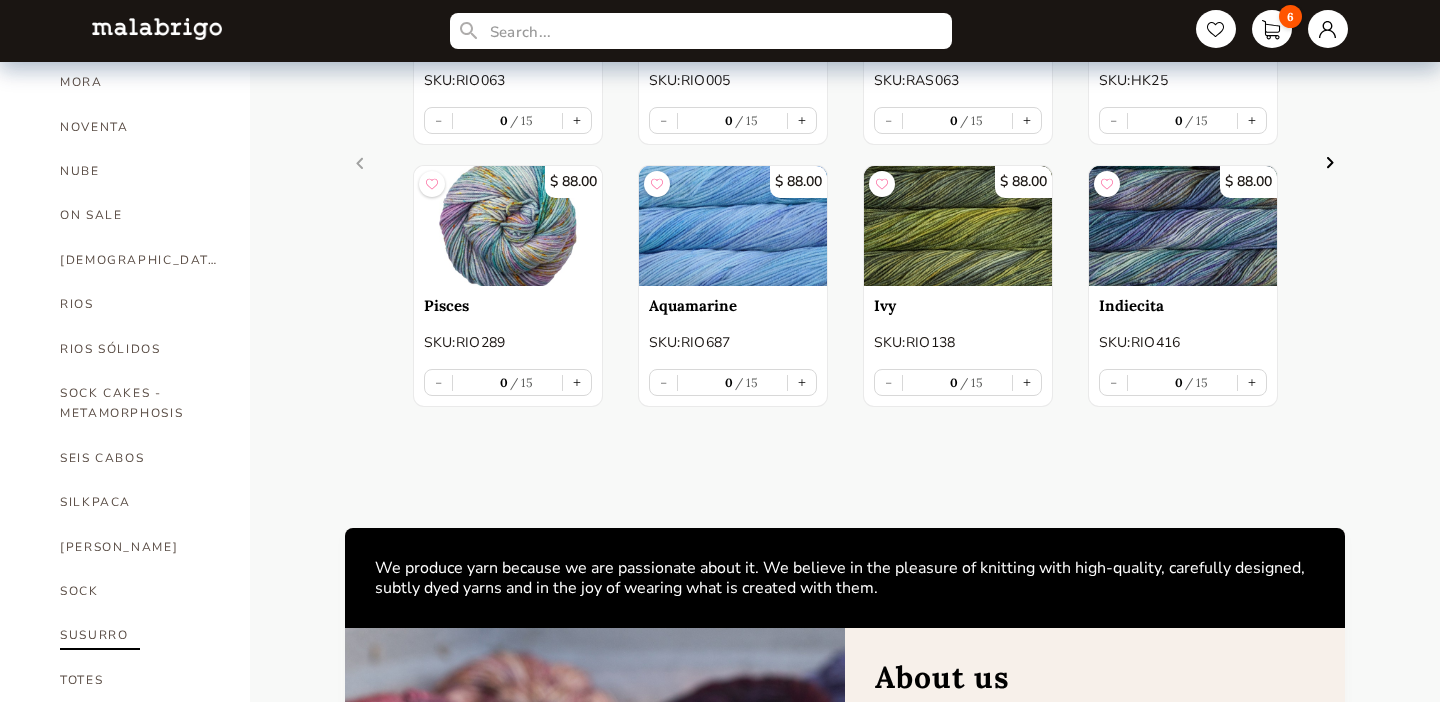 click on "SUSURRO" at bounding box center [140, 635] 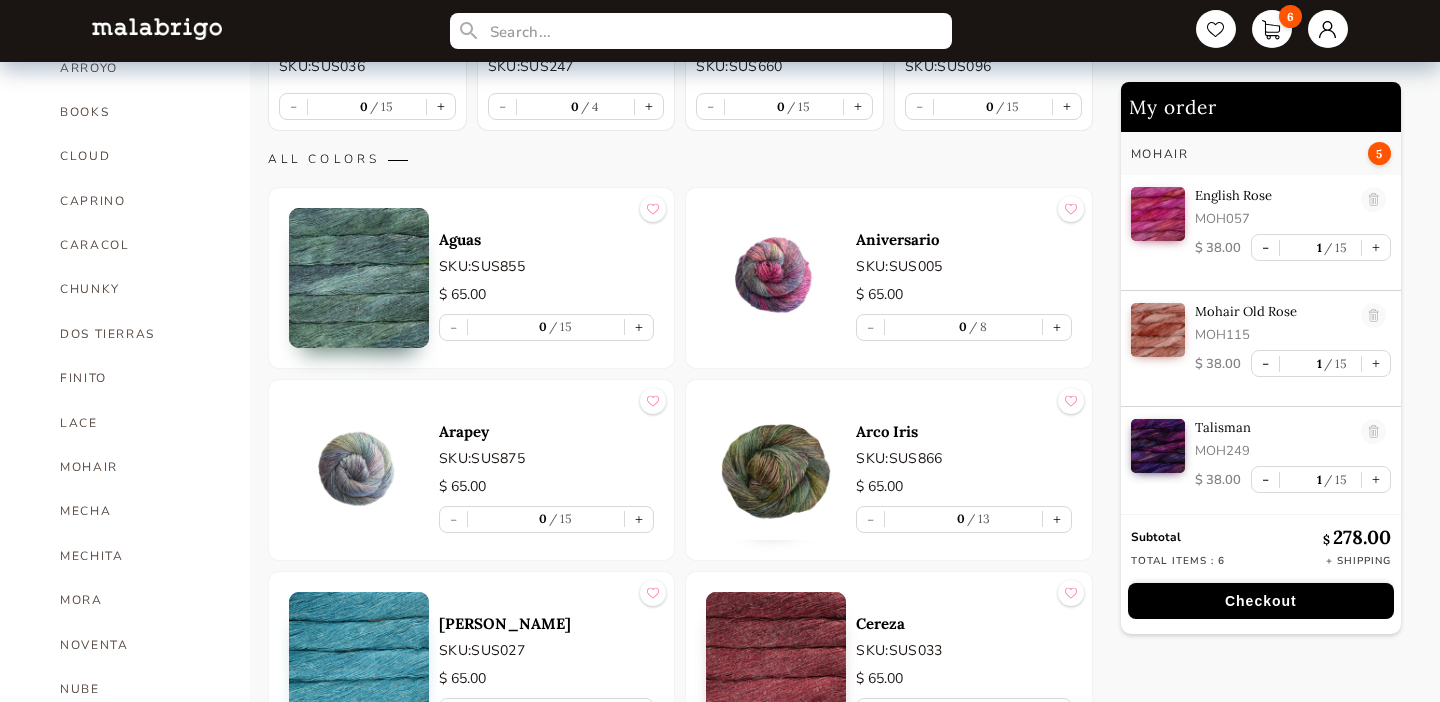 scroll, scrollTop: 458, scrollLeft: 0, axis: vertical 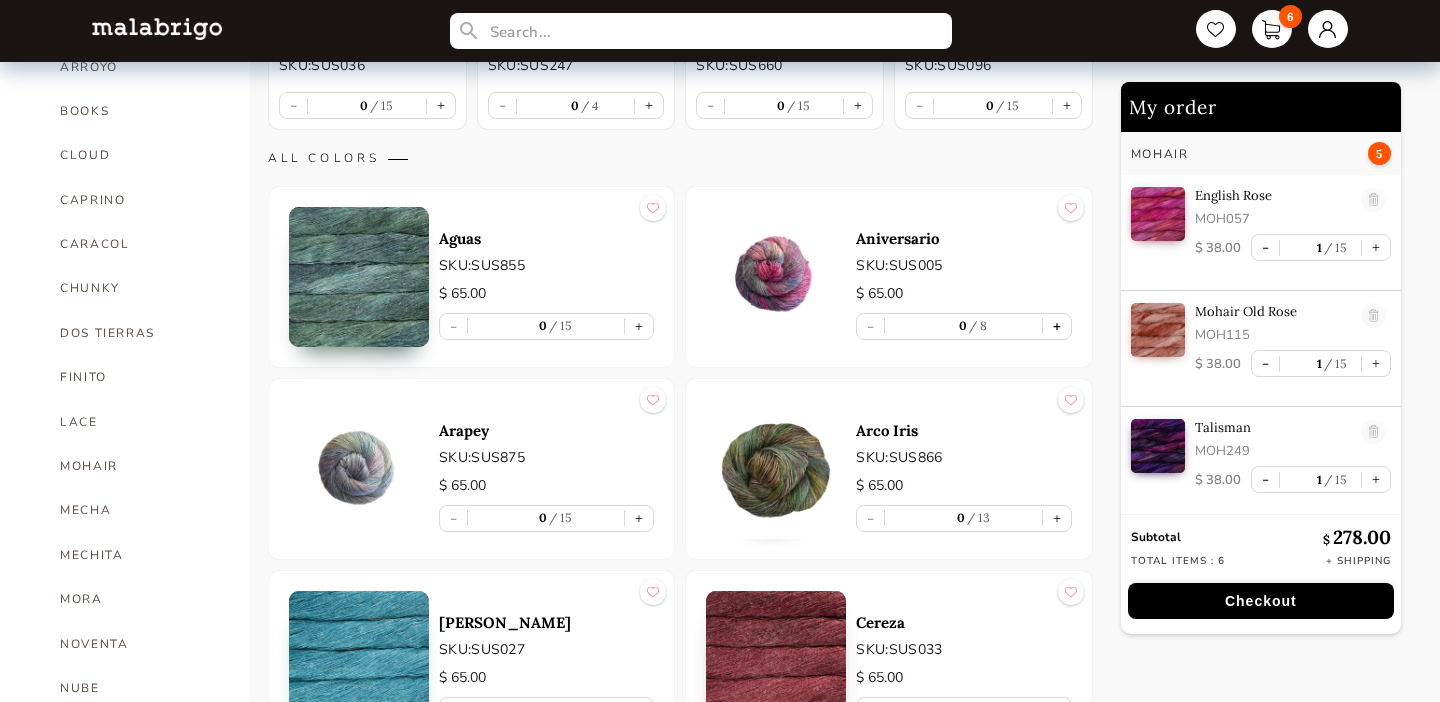 click on "+" at bounding box center (1057, 326) 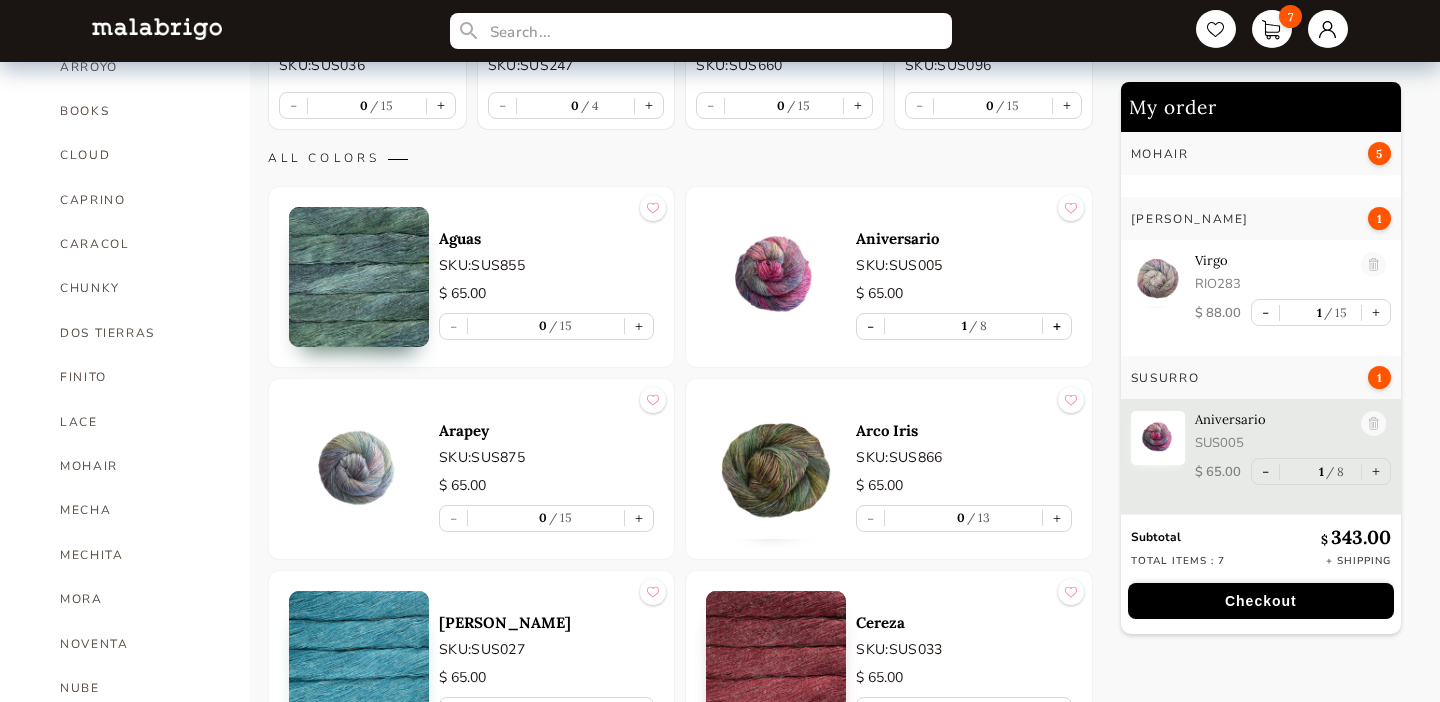 scroll, scrollTop: 559, scrollLeft: 0, axis: vertical 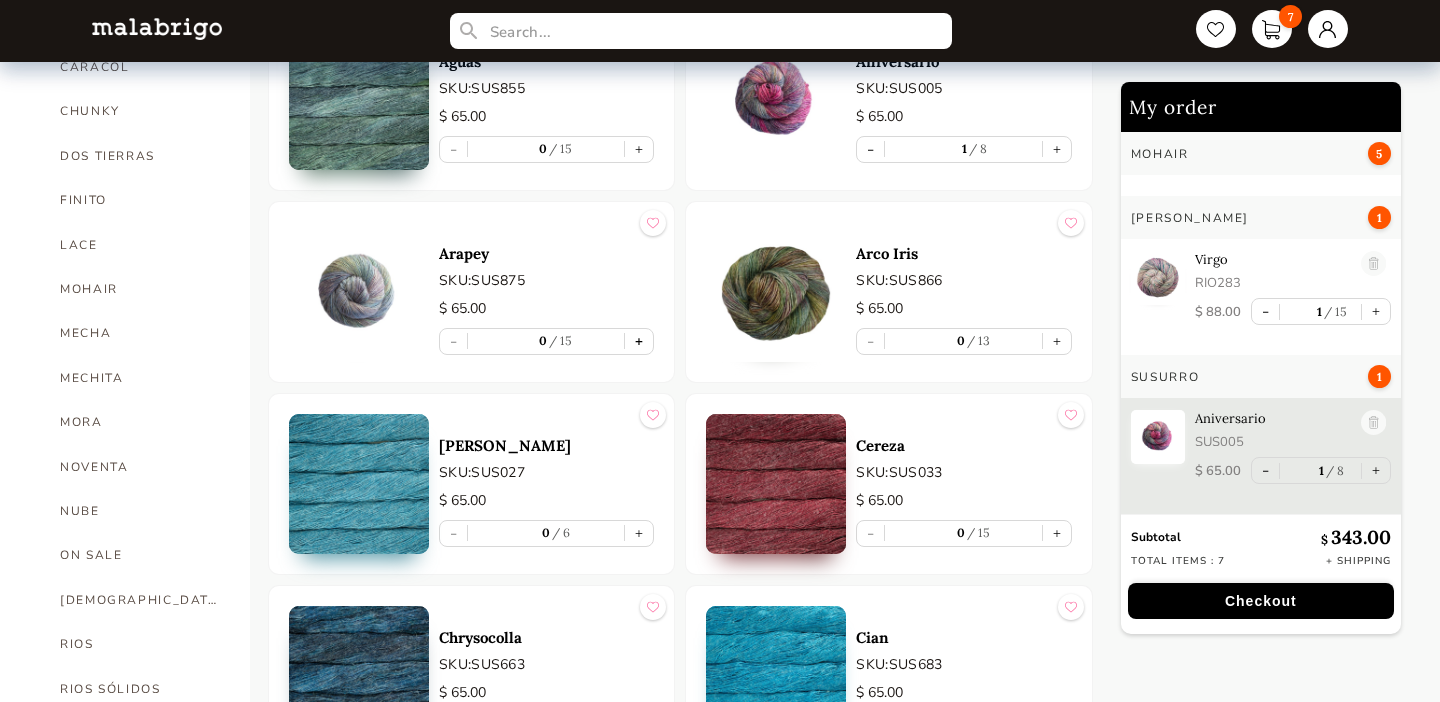 click on "+" at bounding box center (639, 341) 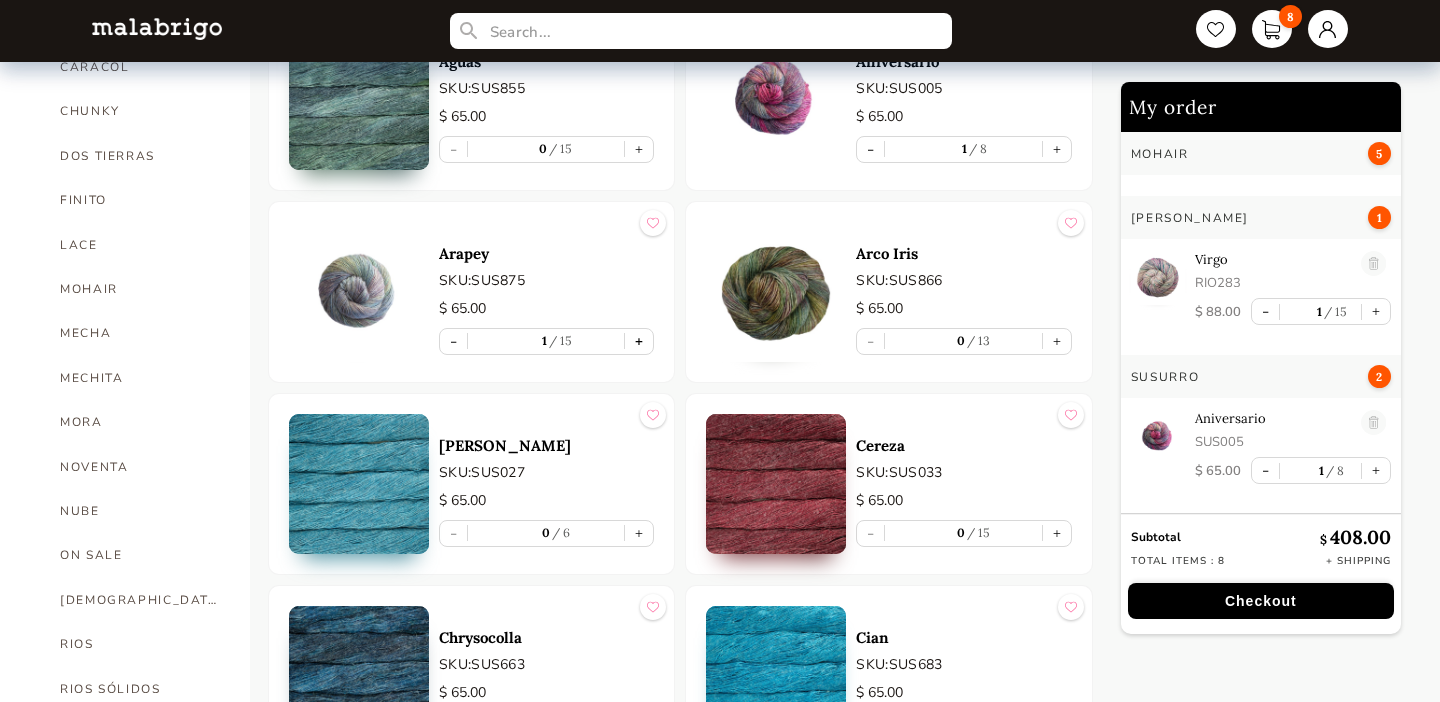 type on "1" 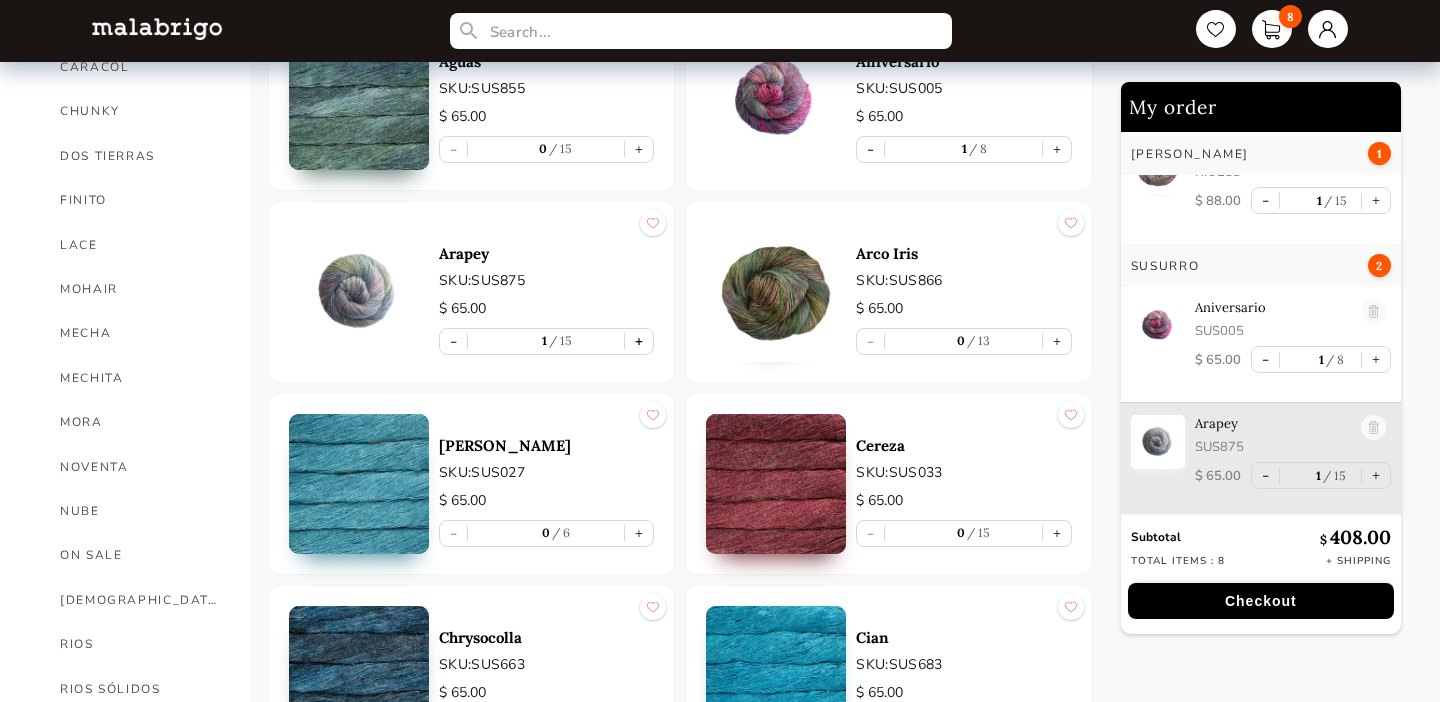 scroll, scrollTop: 671, scrollLeft: 0, axis: vertical 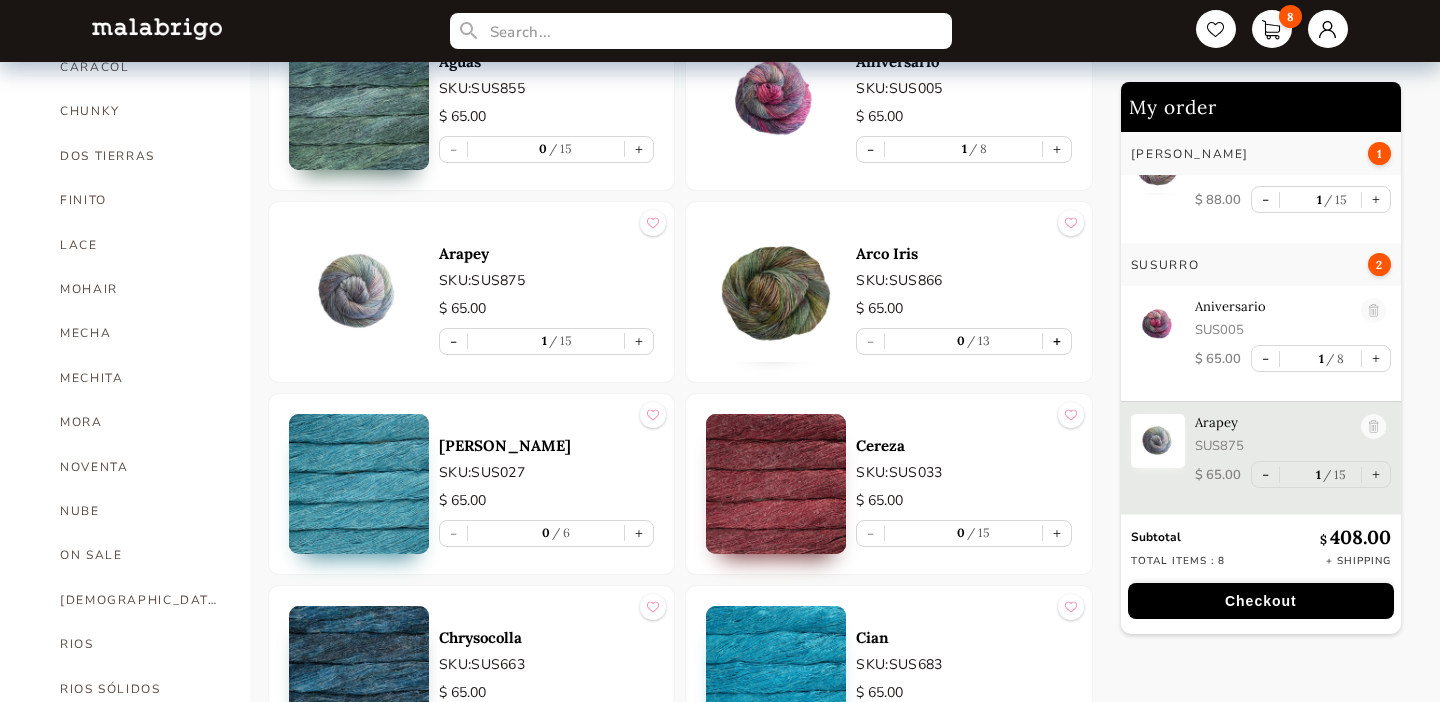 click on "+" at bounding box center (1057, 341) 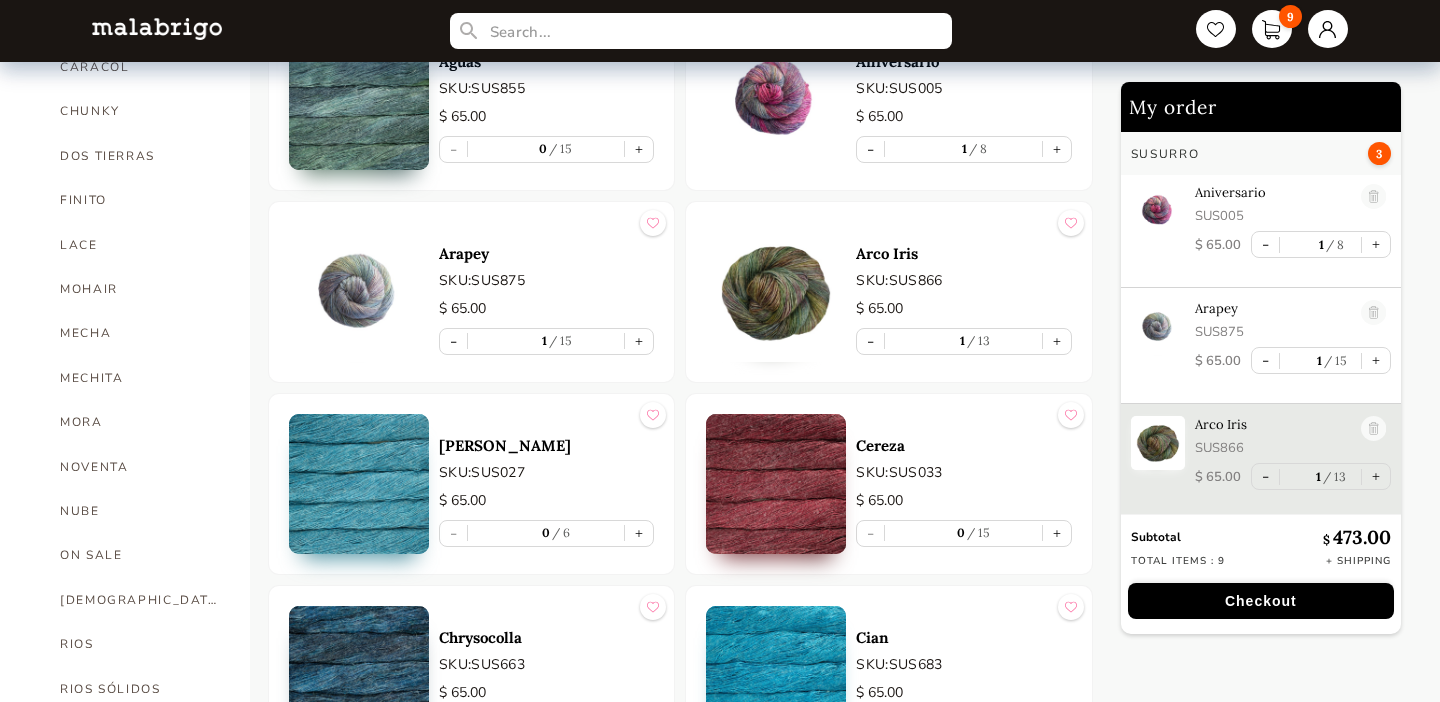 scroll, scrollTop: 786, scrollLeft: 0, axis: vertical 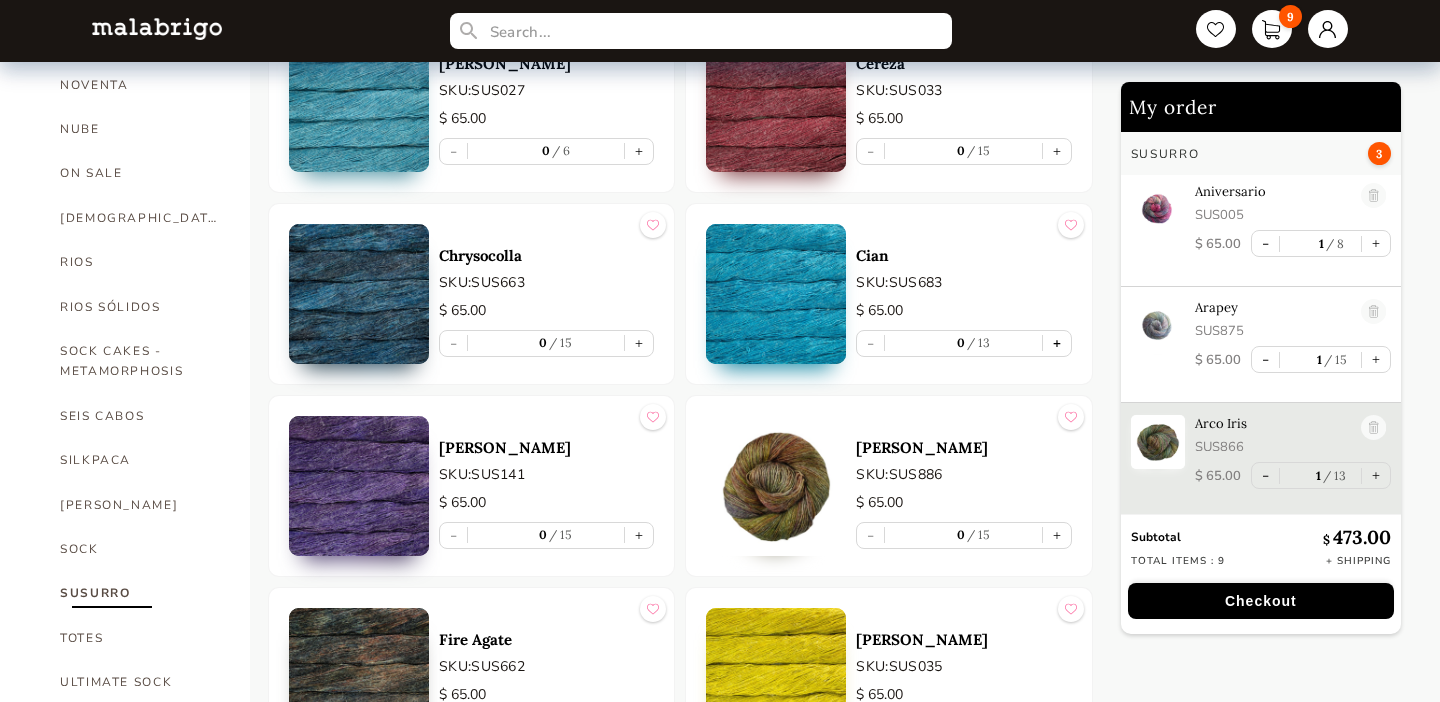click on "+" at bounding box center (1057, 343) 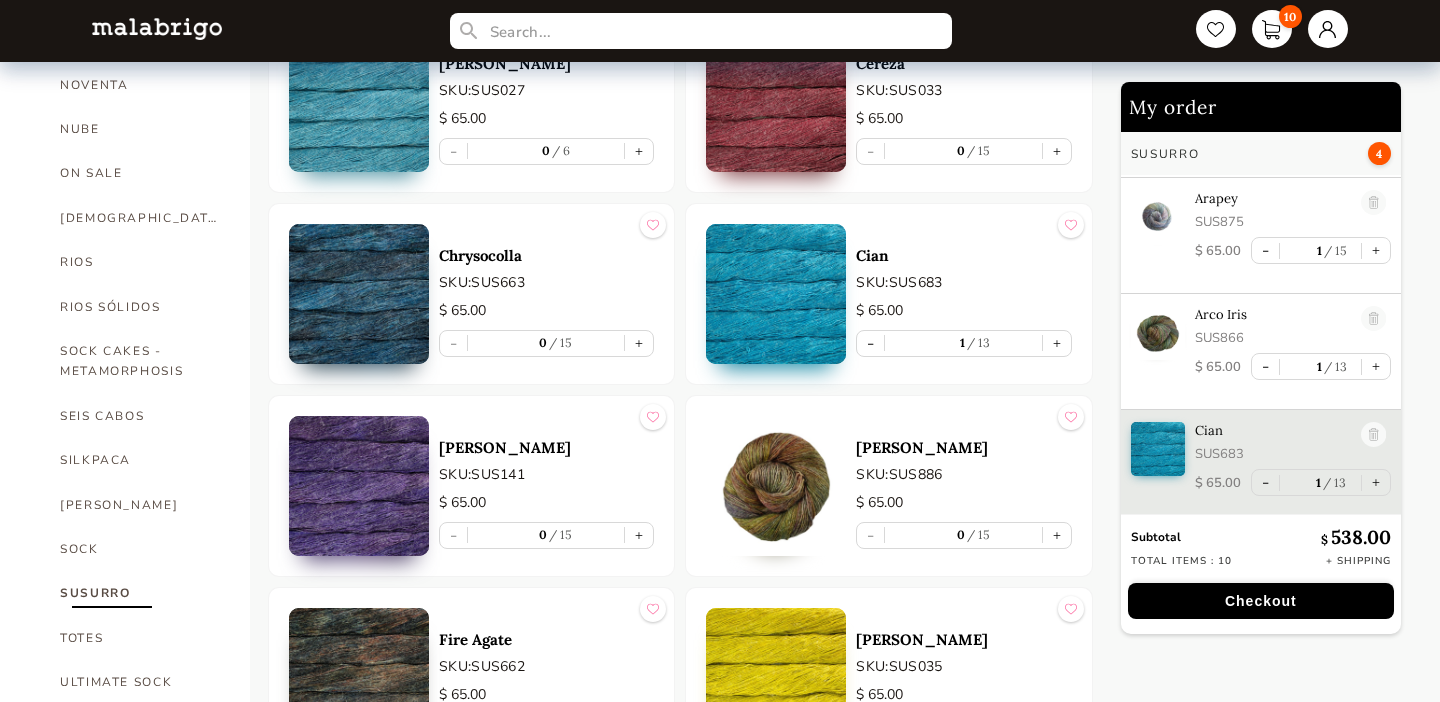 scroll, scrollTop: 896, scrollLeft: 0, axis: vertical 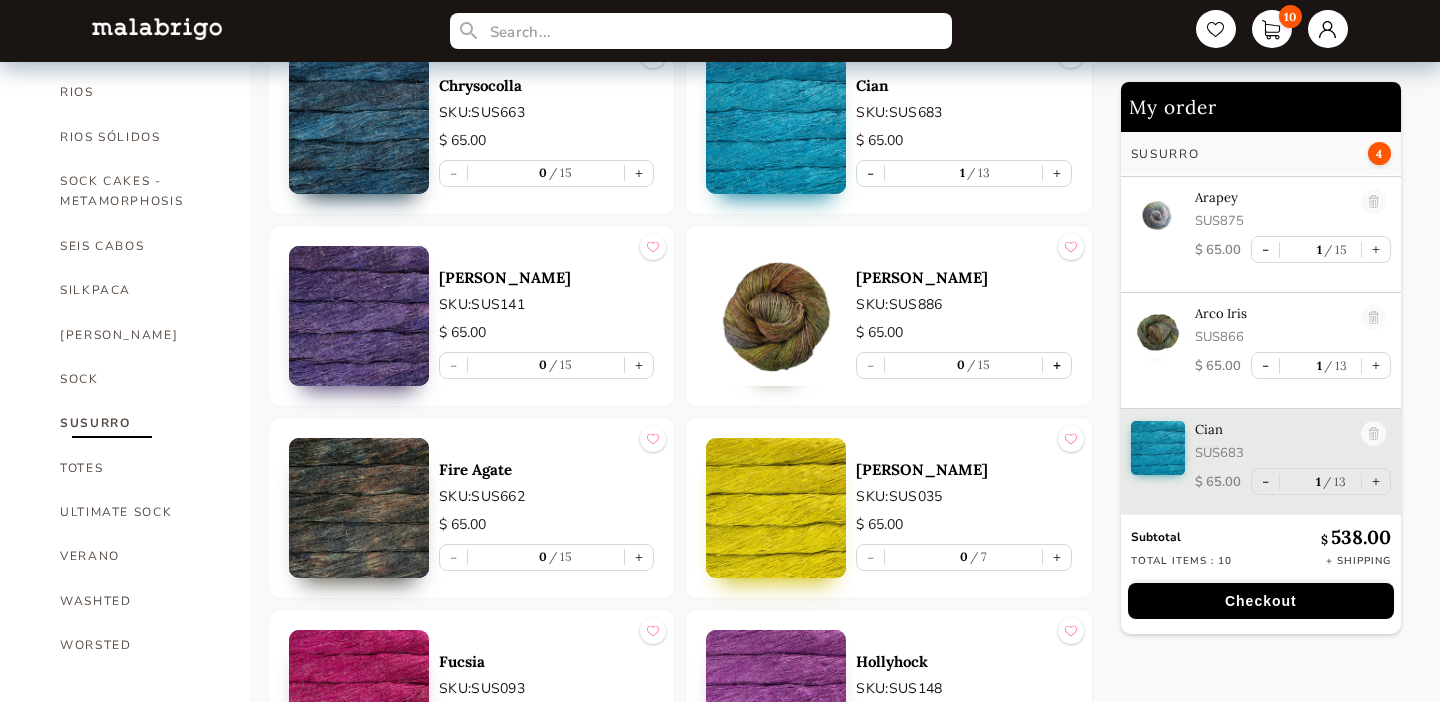 click on "+" at bounding box center [1057, 365] 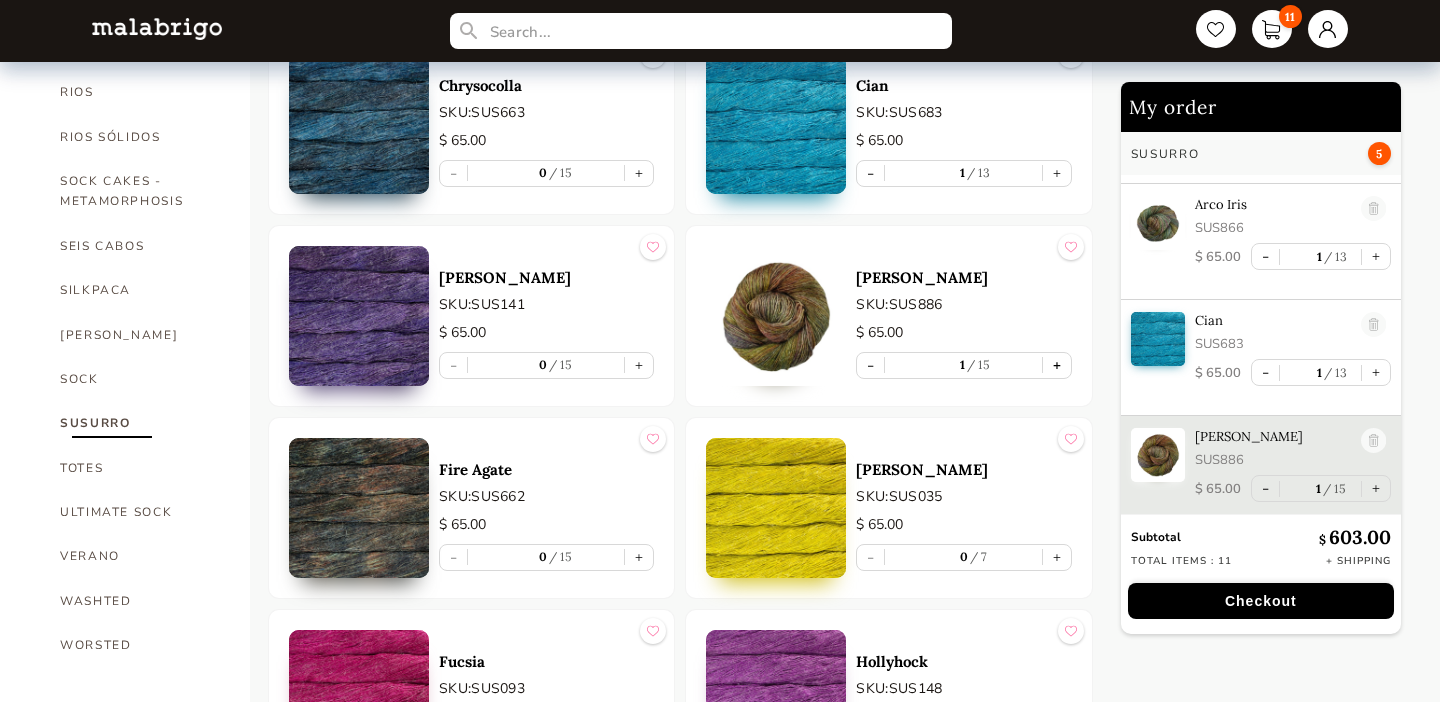scroll, scrollTop: 1015, scrollLeft: 0, axis: vertical 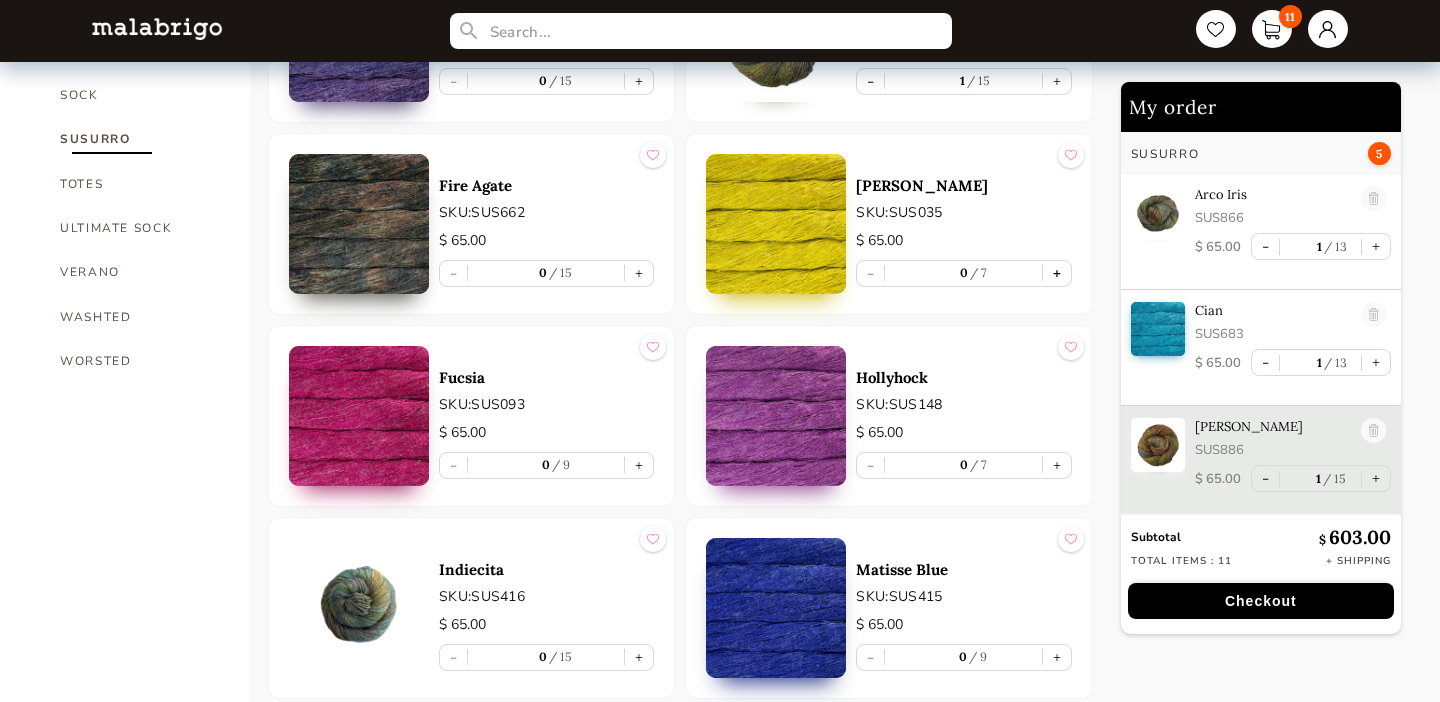 click on "+" at bounding box center [1057, 273] 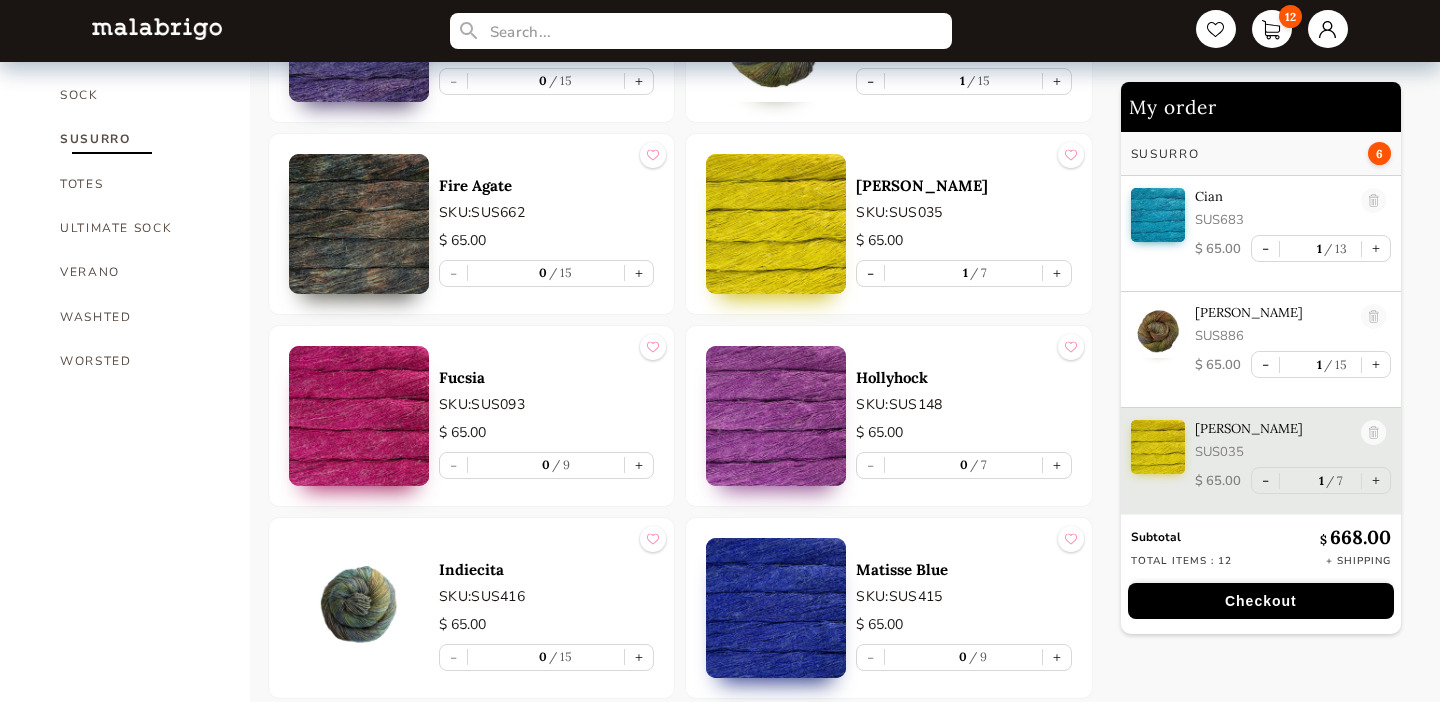 scroll, scrollTop: 1133, scrollLeft: 0, axis: vertical 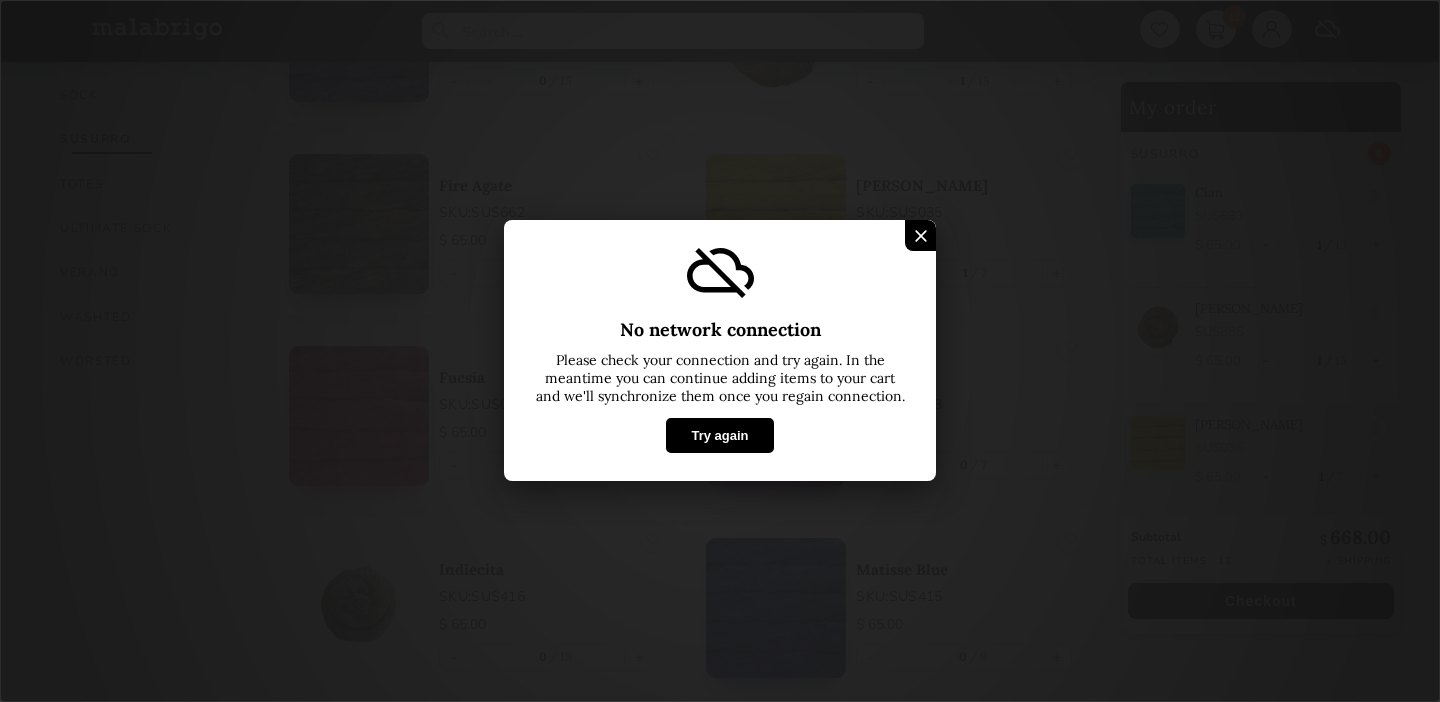 click on "Try again" at bounding box center (719, 436) 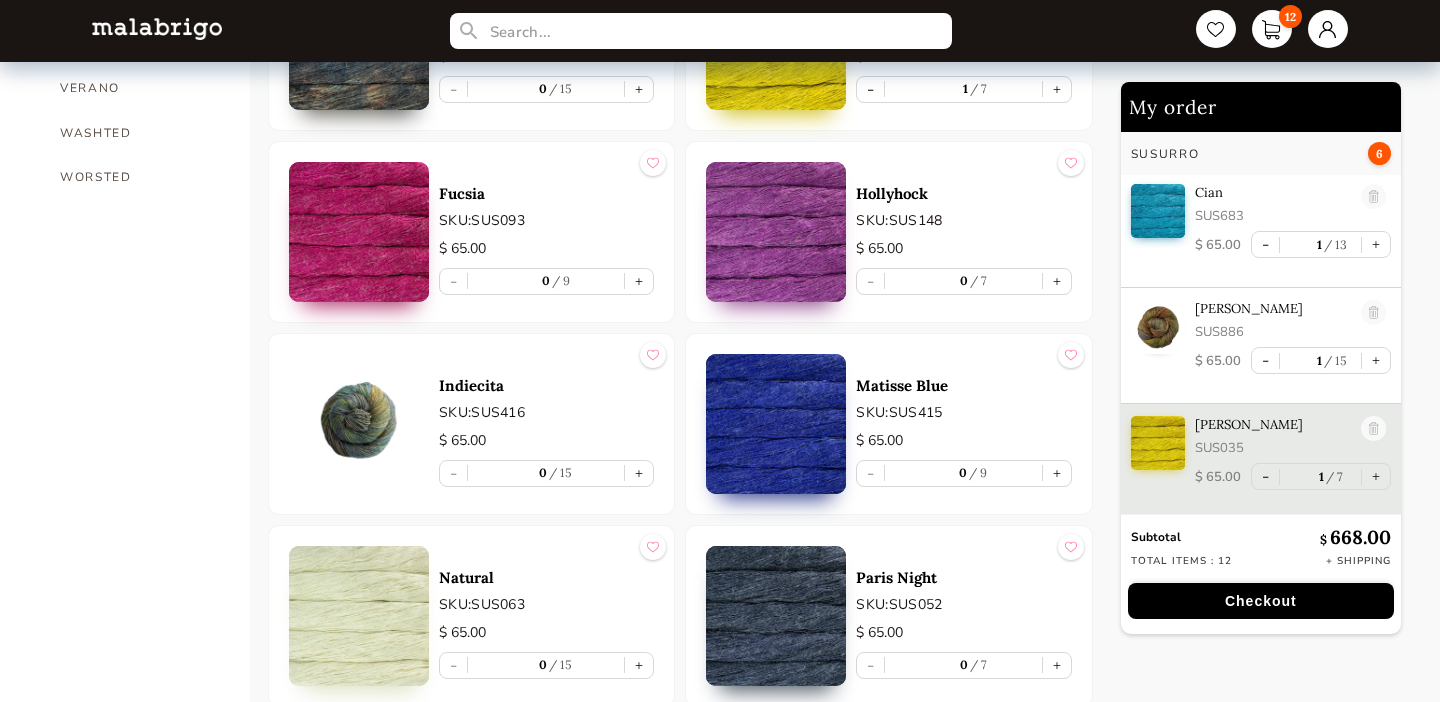 scroll, scrollTop: 1667, scrollLeft: 0, axis: vertical 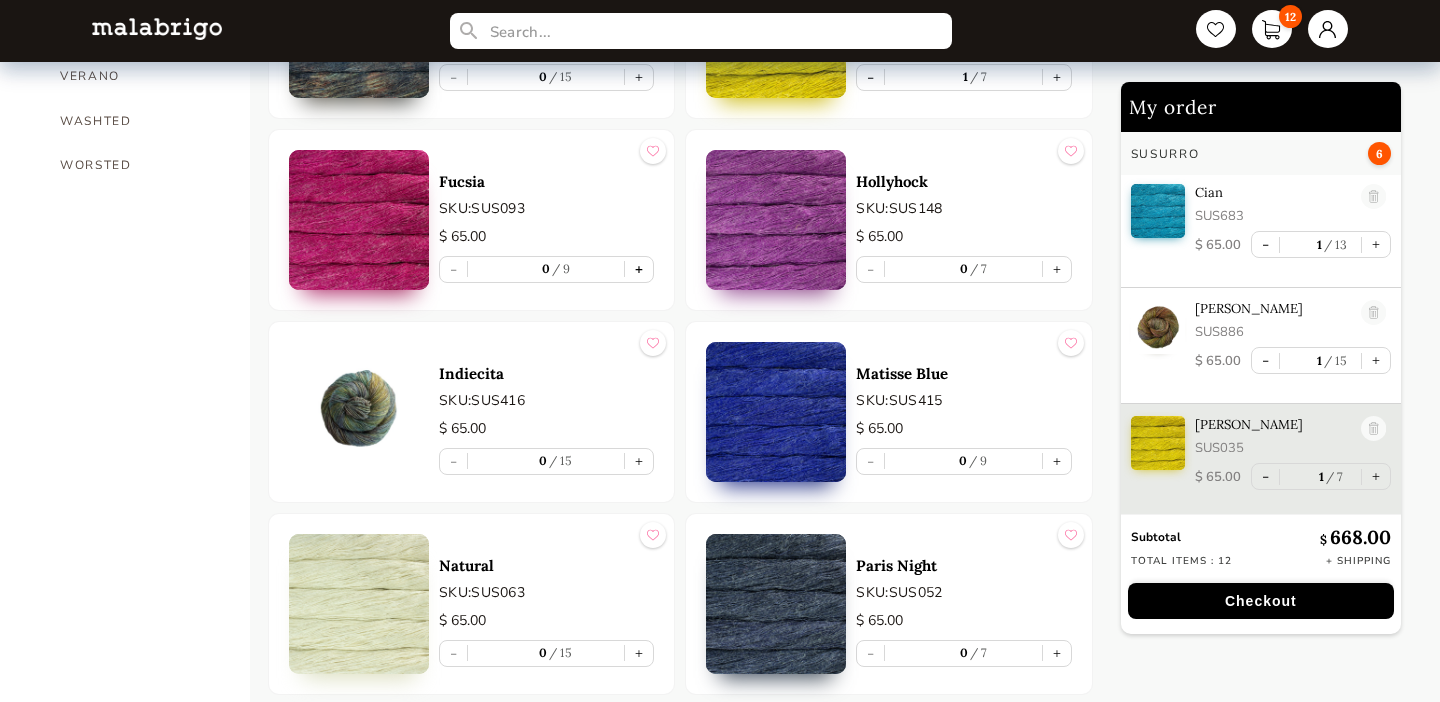 click on "+" at bounding box center [639, 269] 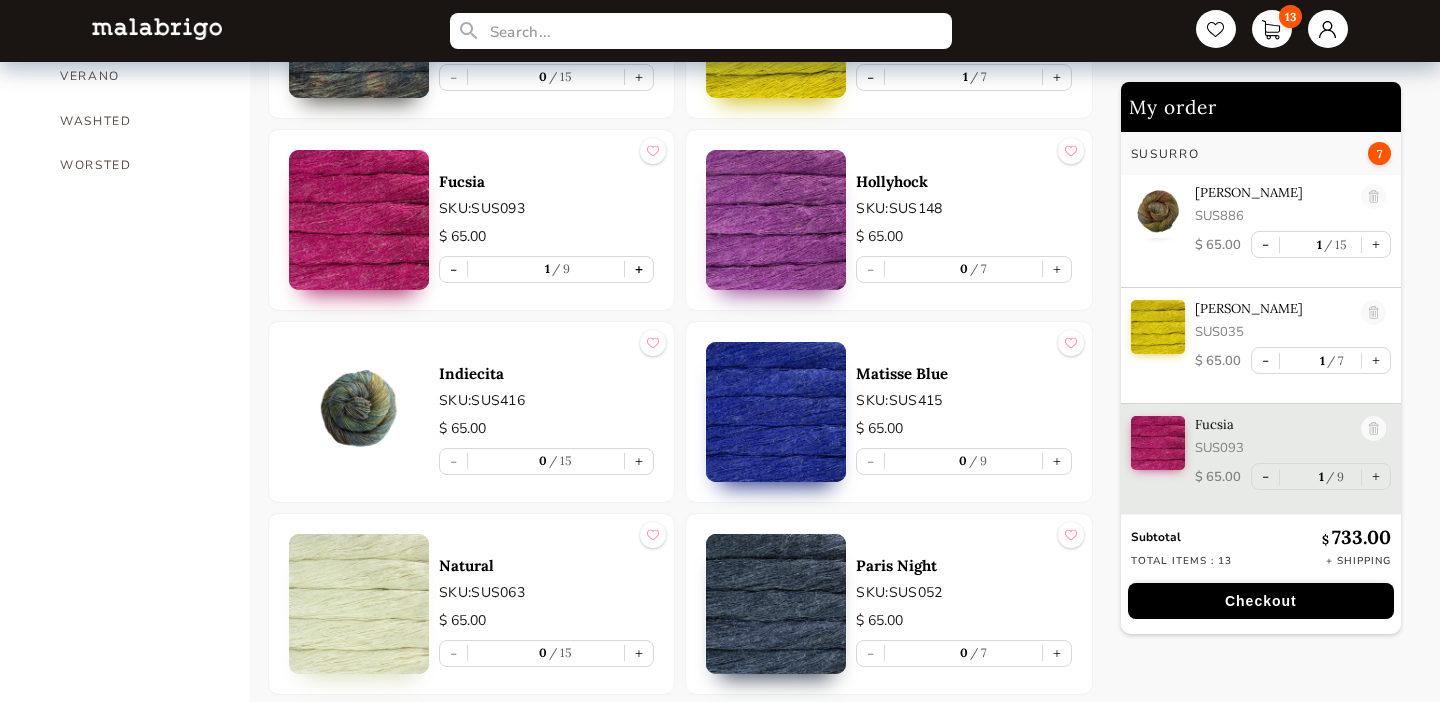 scroll, scrollTop: 1252, scrollLeft: 0, axis: vertical 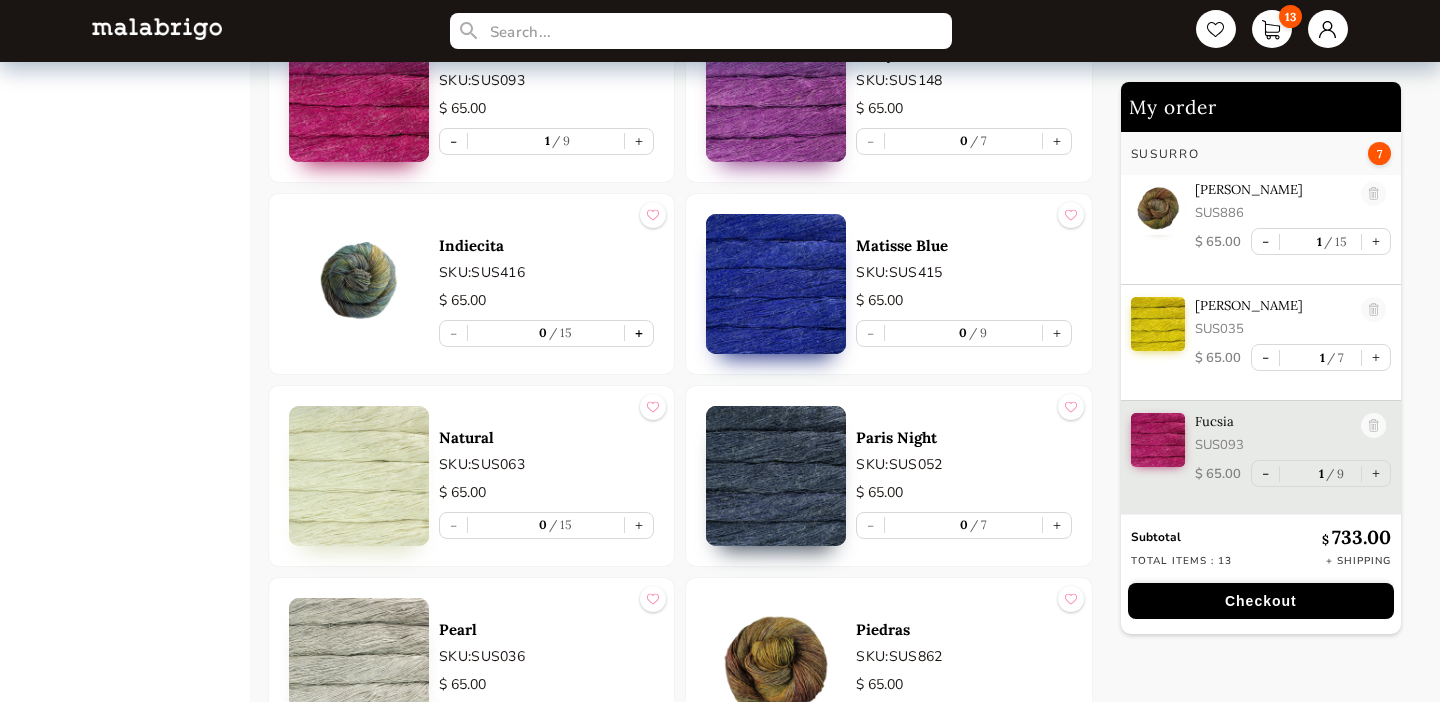 click on "+" at bounding box center (639, 333) 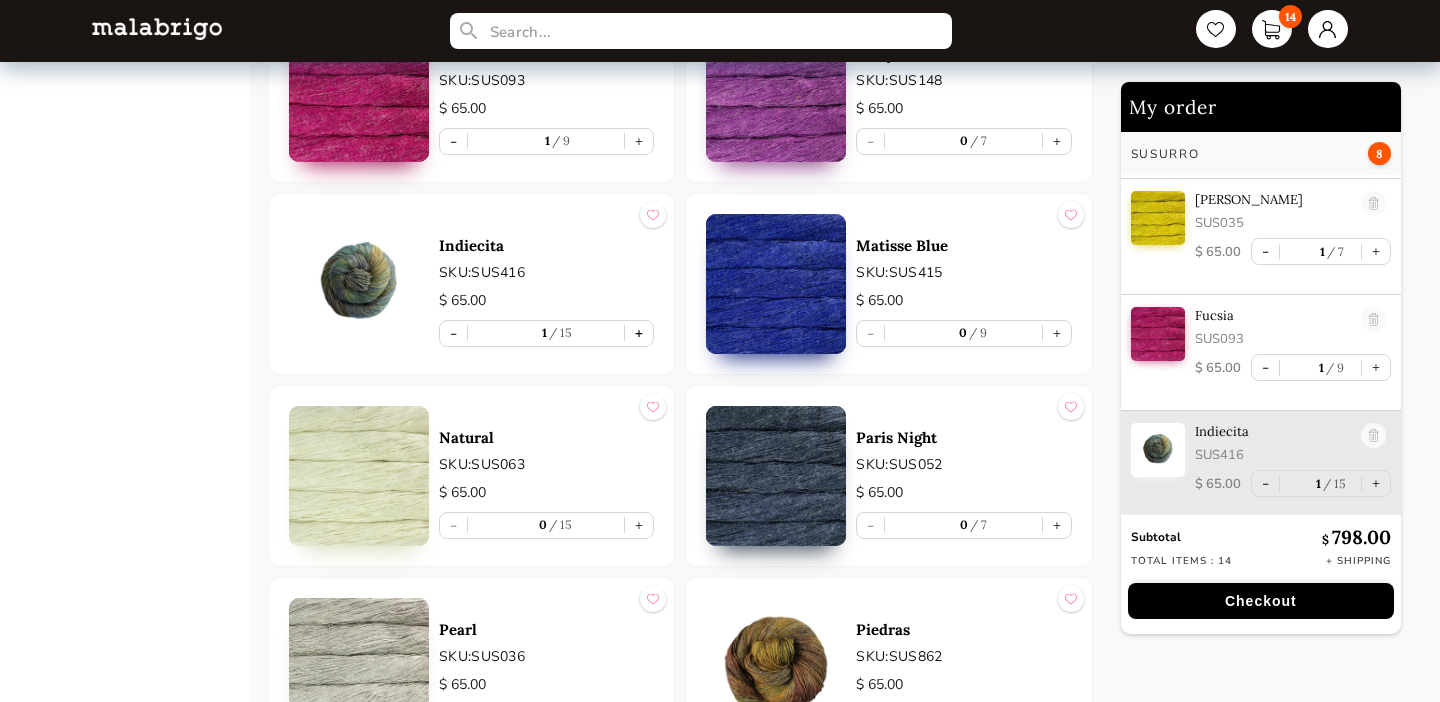 scroll, scrollTop: 1360, scrollLeft: 0, axis: vertical 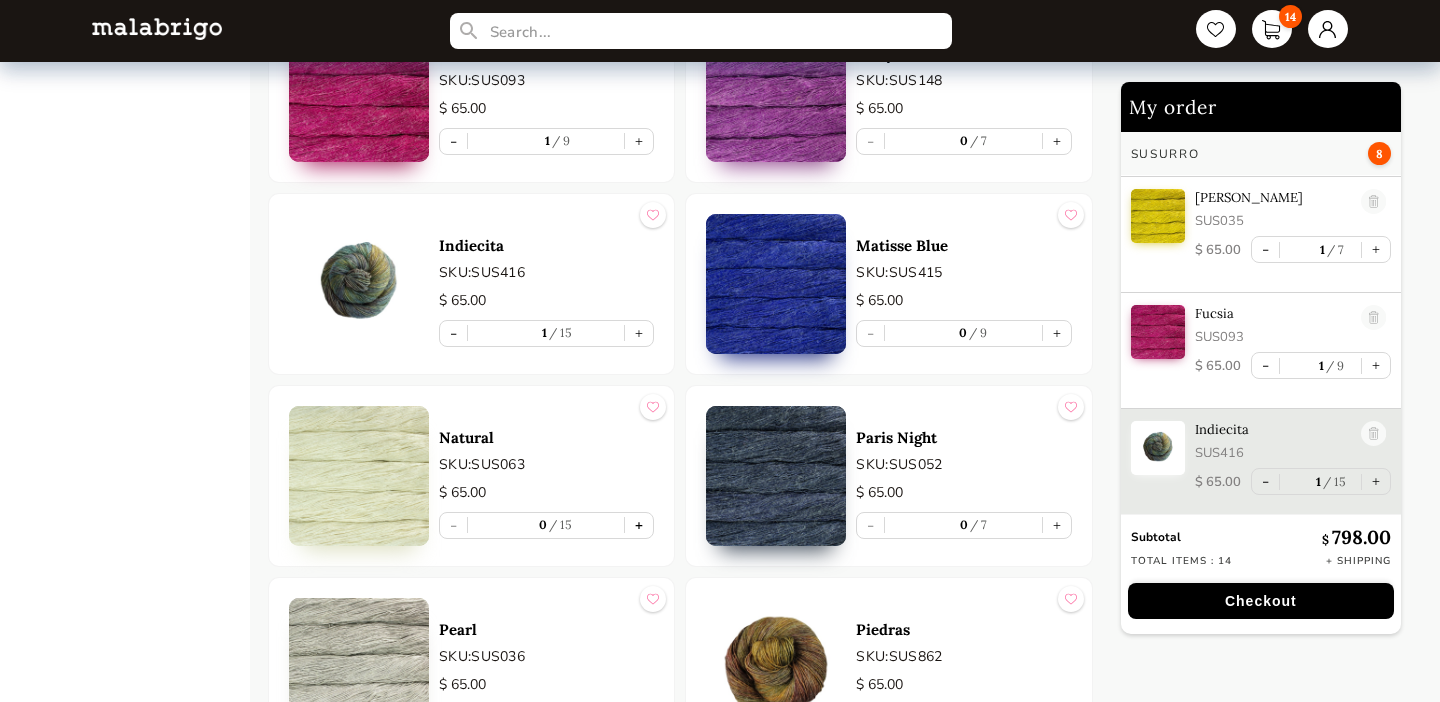 click on "+" at bounding box center [639, 525] 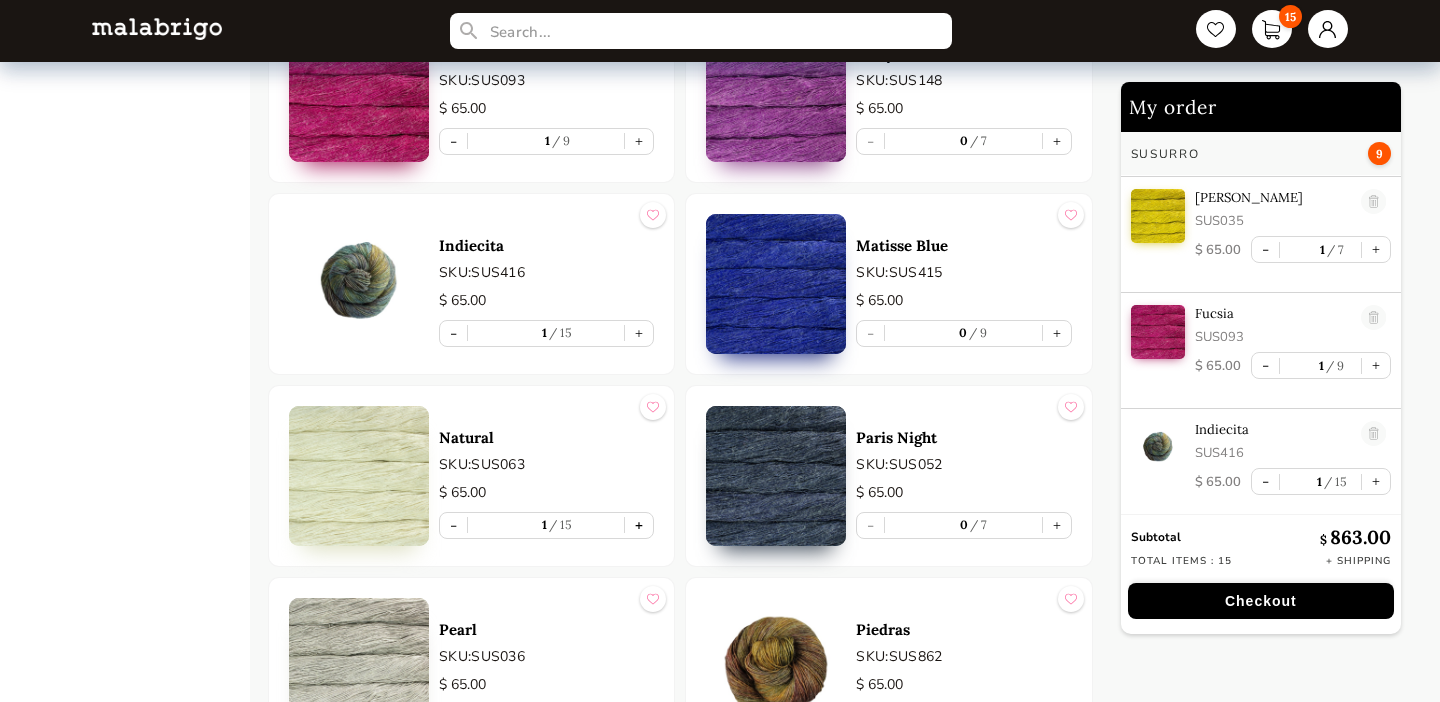 type on "1" 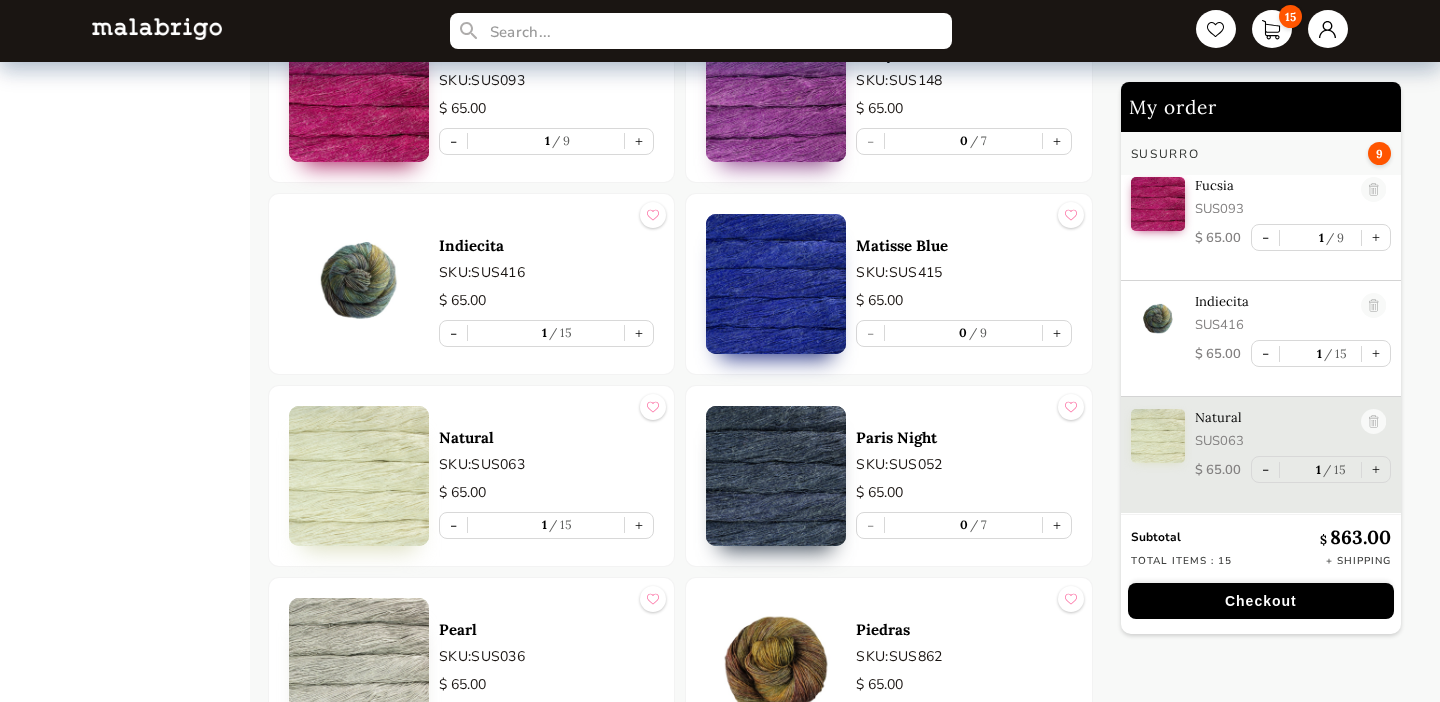 scroll, scrollTop: 1489, scrollLeft: 0, axis: vertical 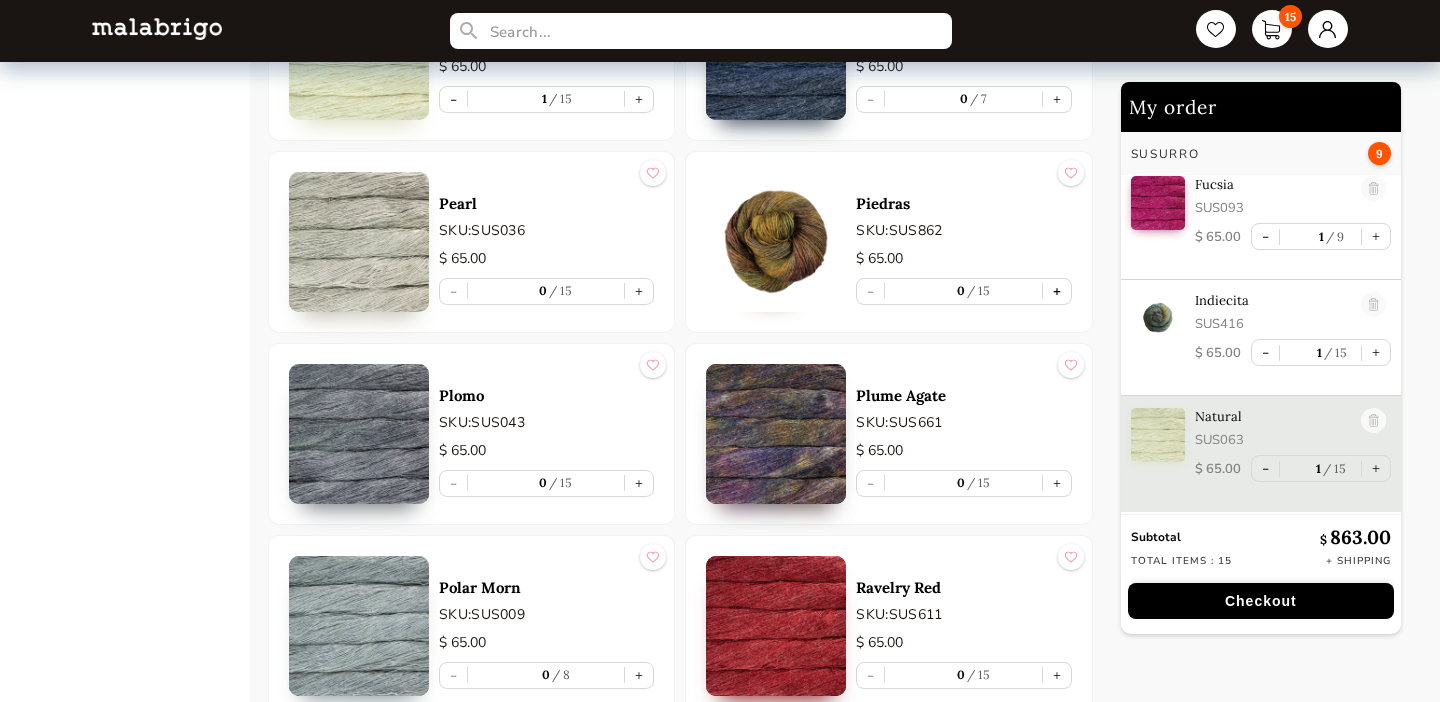 click on "+" at bounding box center [1057, 291] 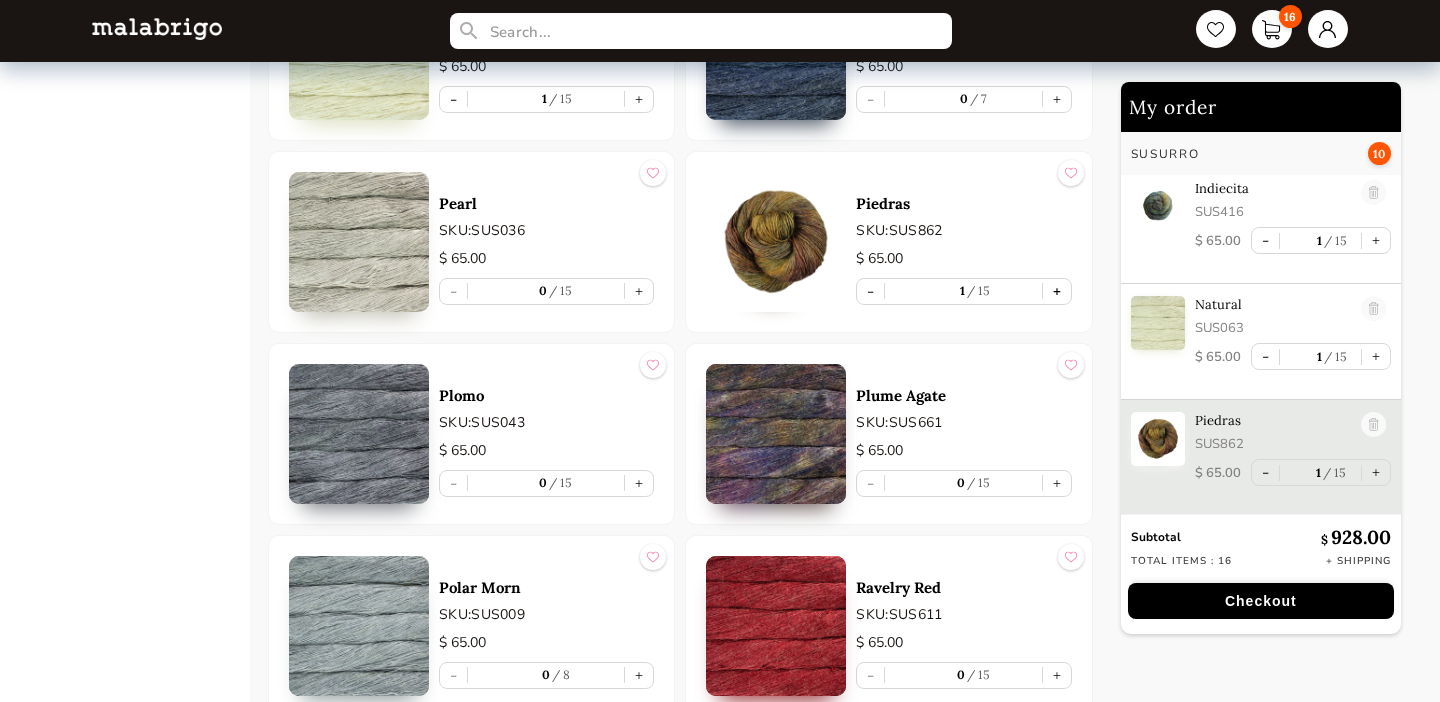 scroll, scrollTop: 1602, scrollLeft: 0, axis: vertical 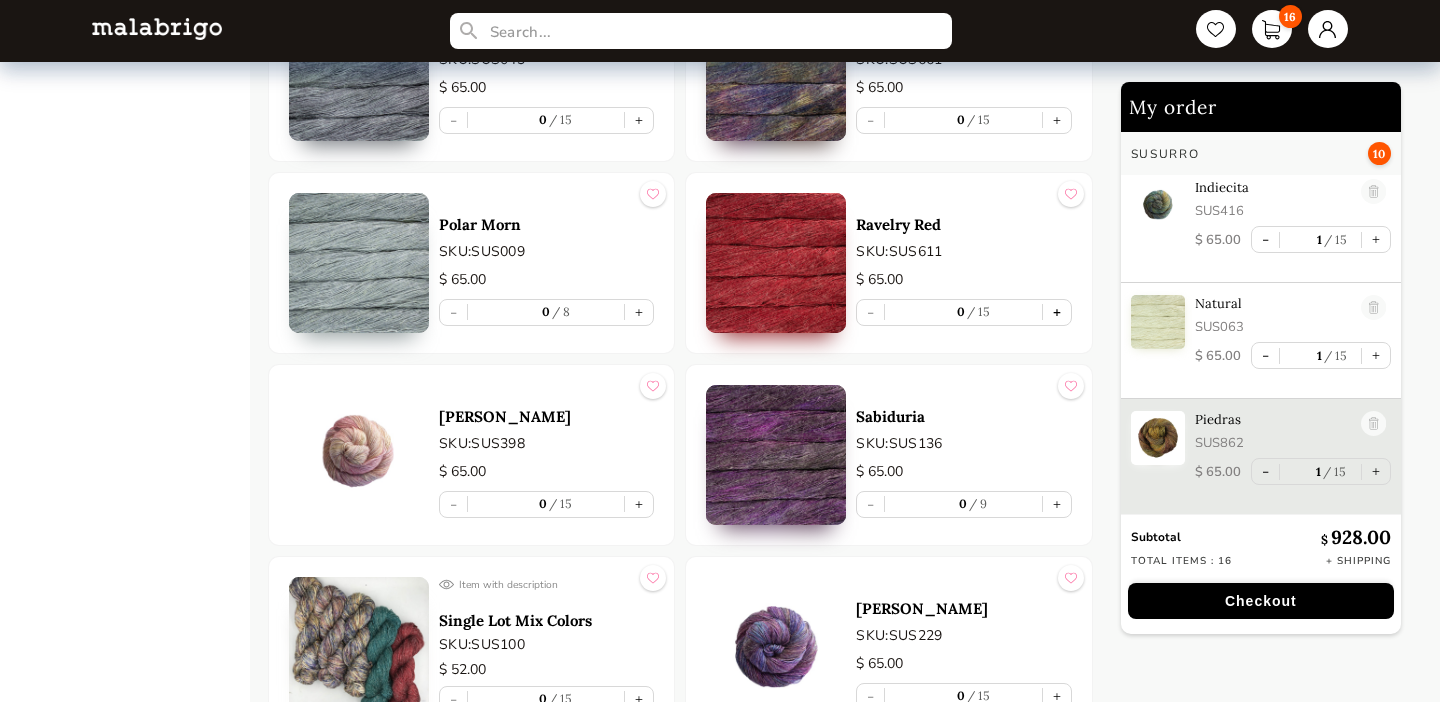 click on "+" at bounding box center (1057, 312) 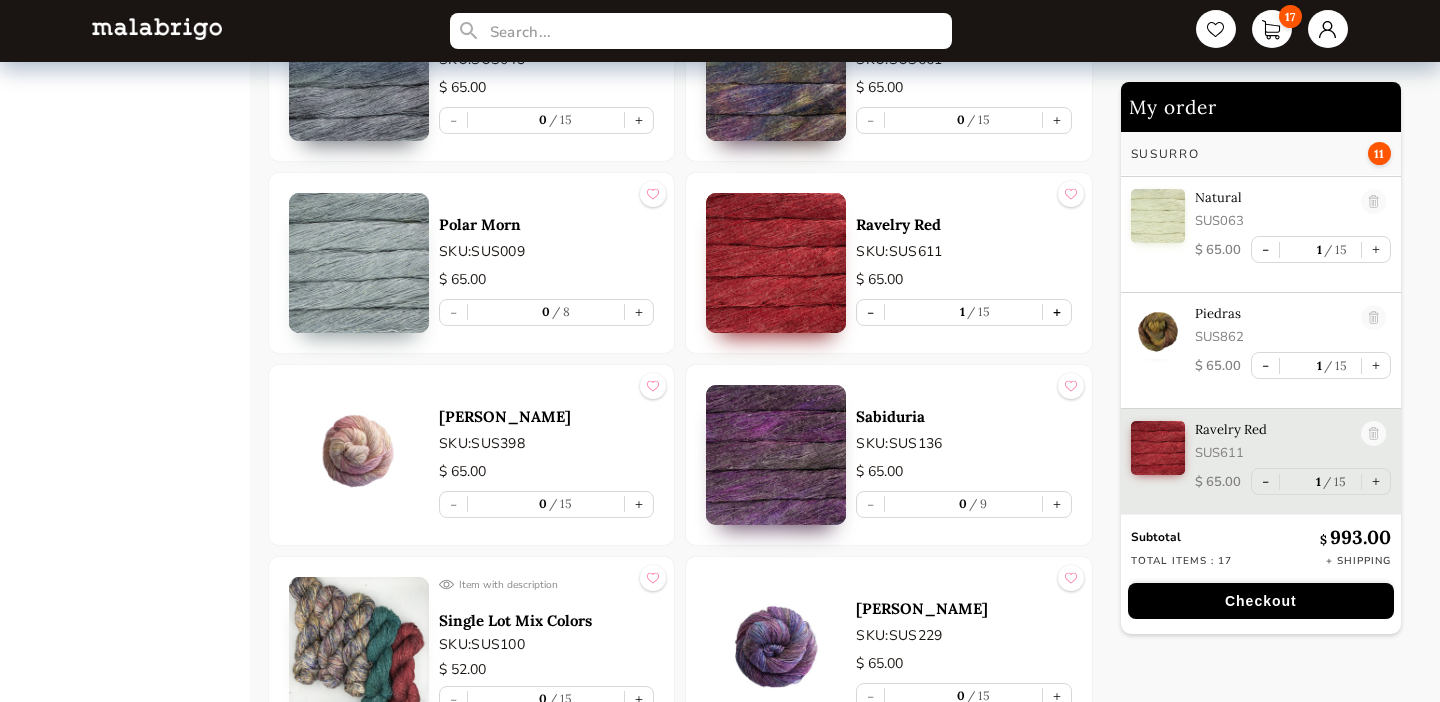 scroll, scrollTop: 1710, scrollLeft: 0, axis: vertical 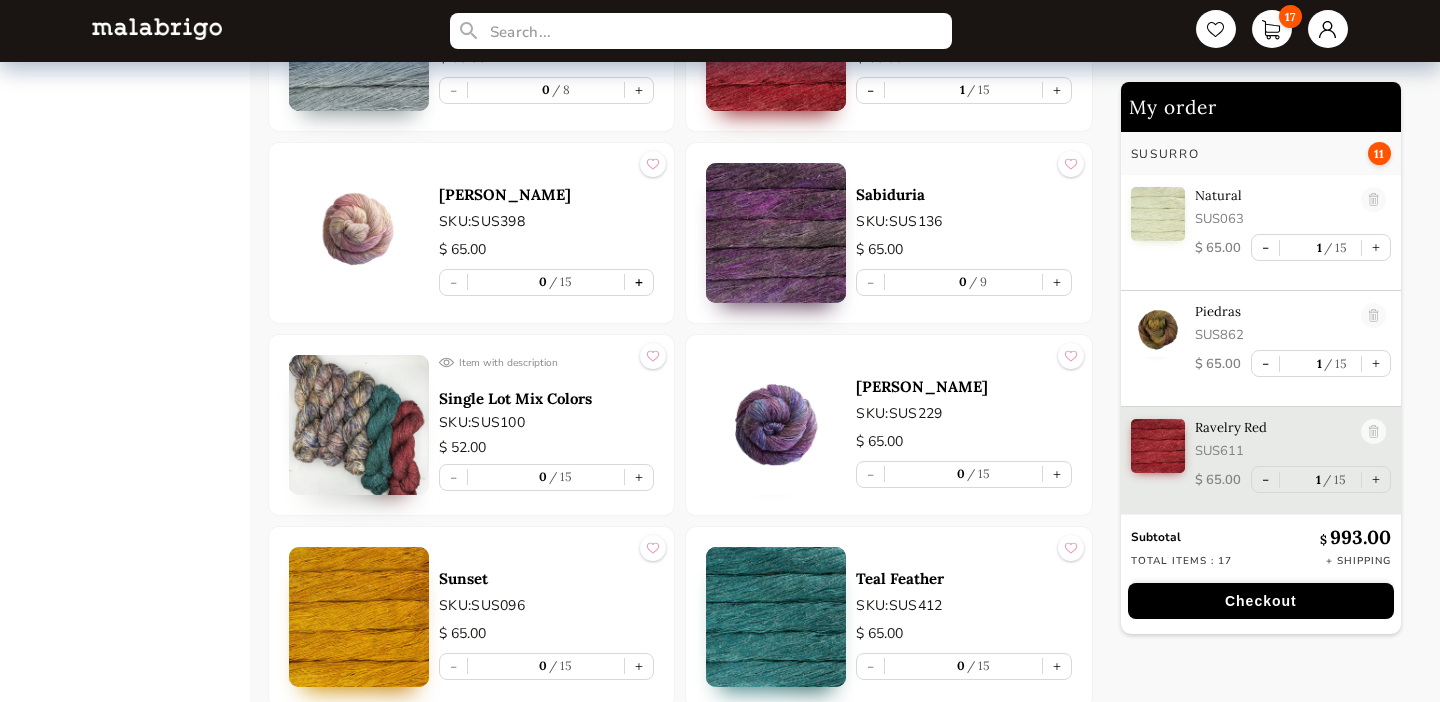 click on "+" at bounding box center [639, 282] 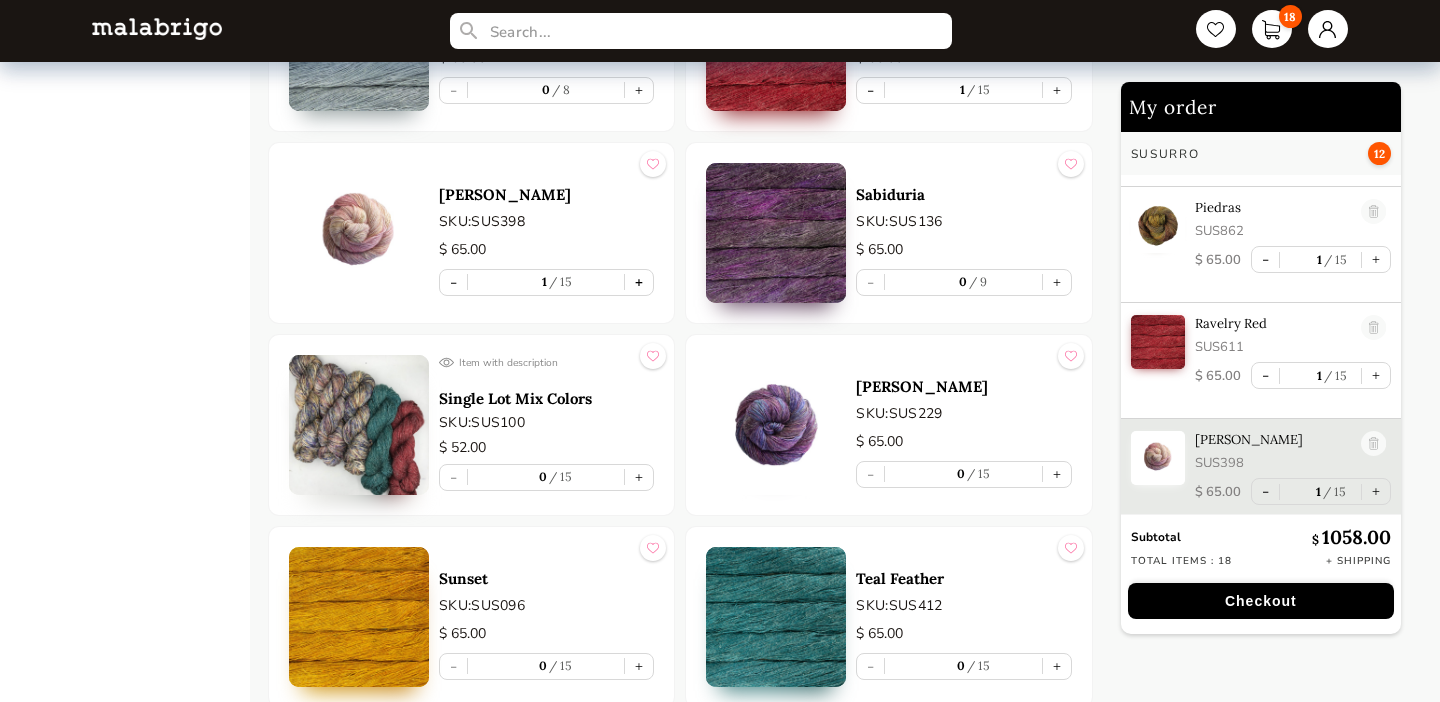 scroll, scrollTop: 1826, scrollLeft: 0, axis: vertical 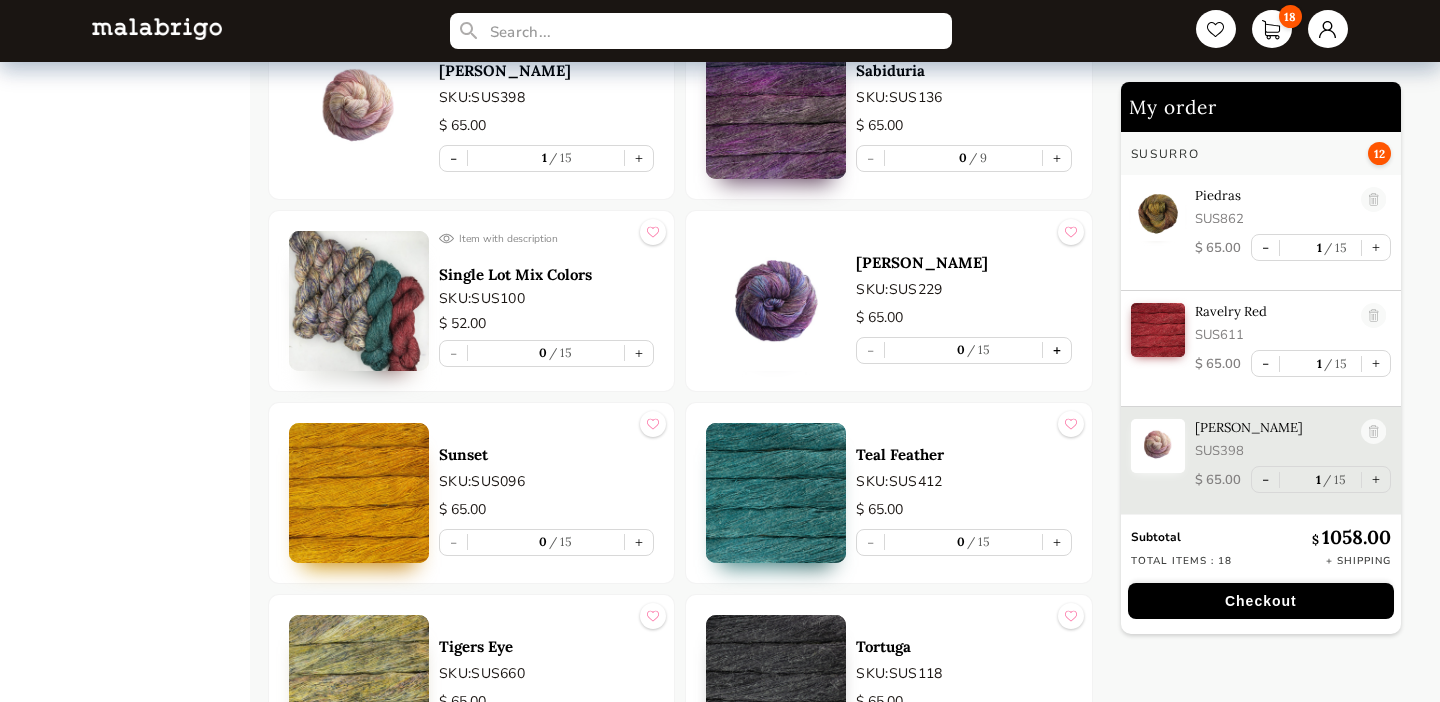click on "+" at bounding box center (1057, 350) 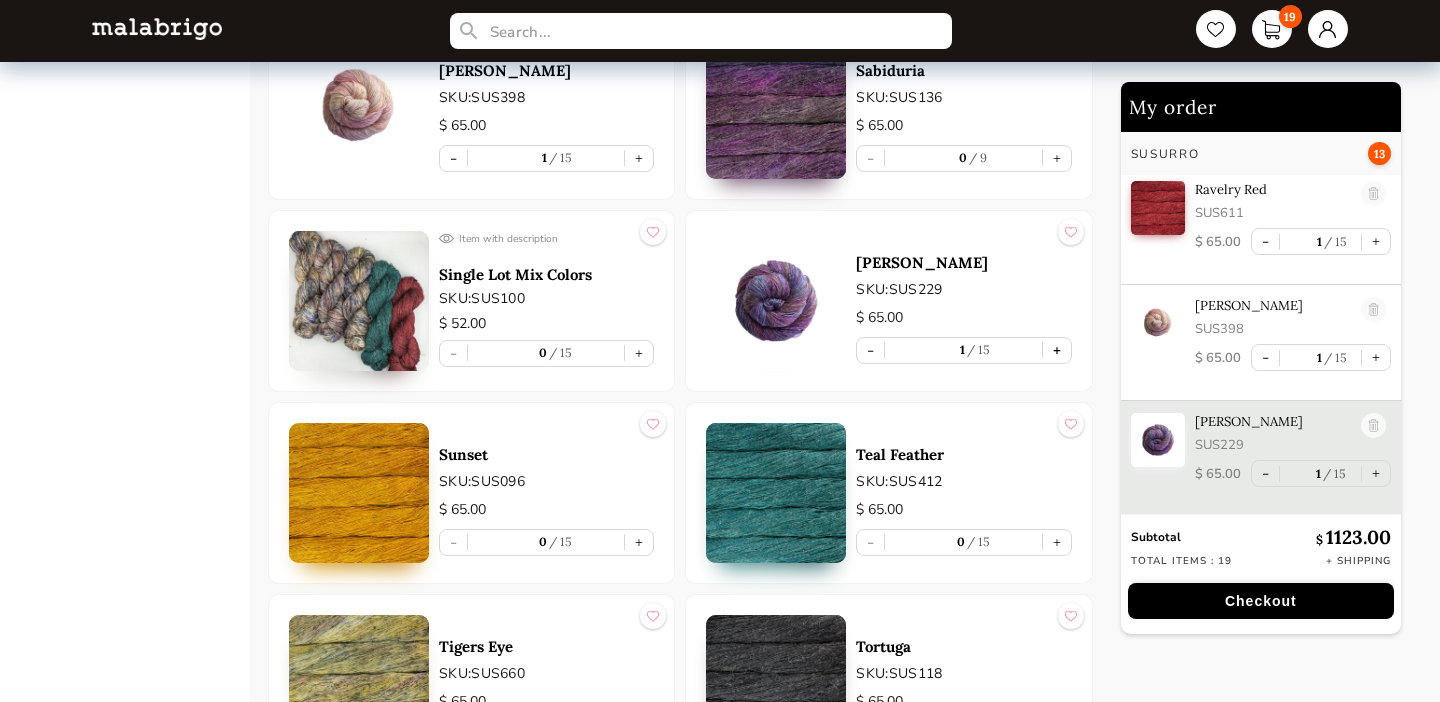 scroll, scrollTop: 1949, scrollLeft: 0, axis: vertical 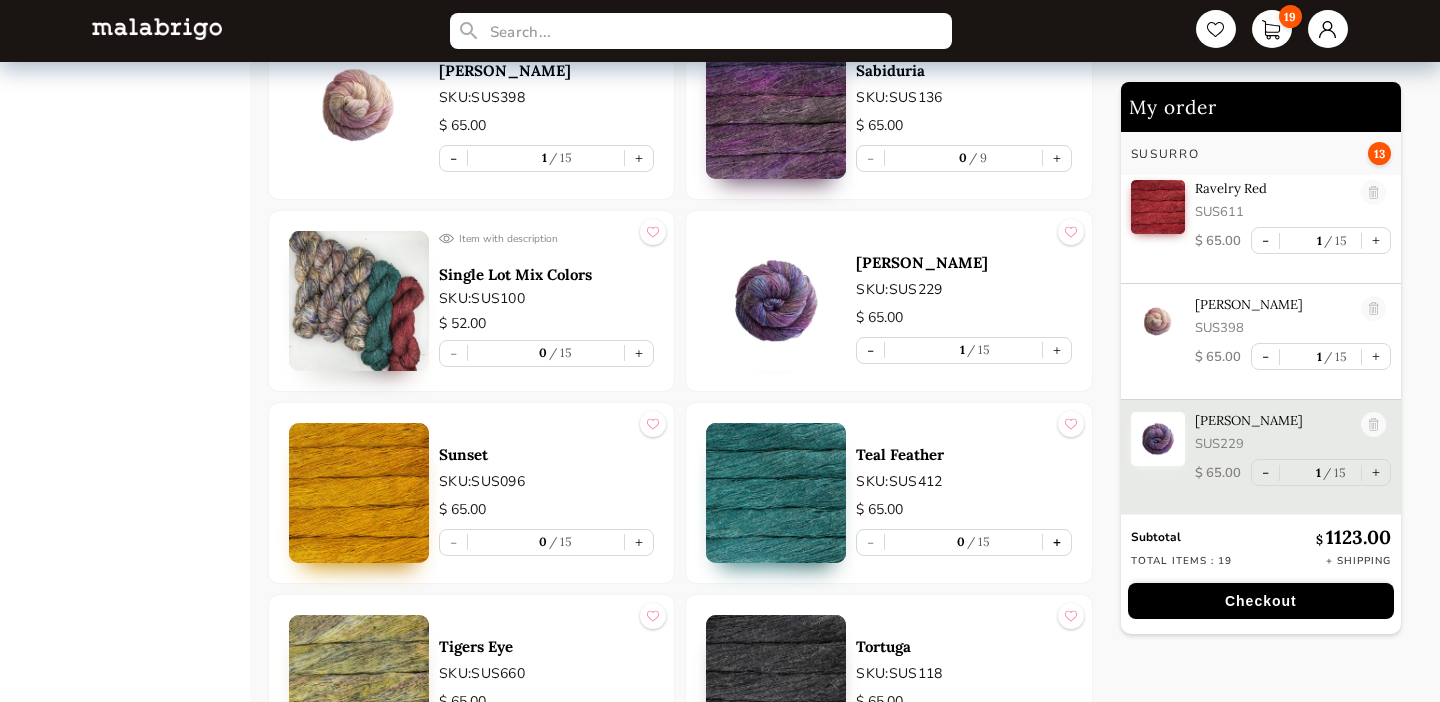 click on "+" at bounding box center [1057, 542] 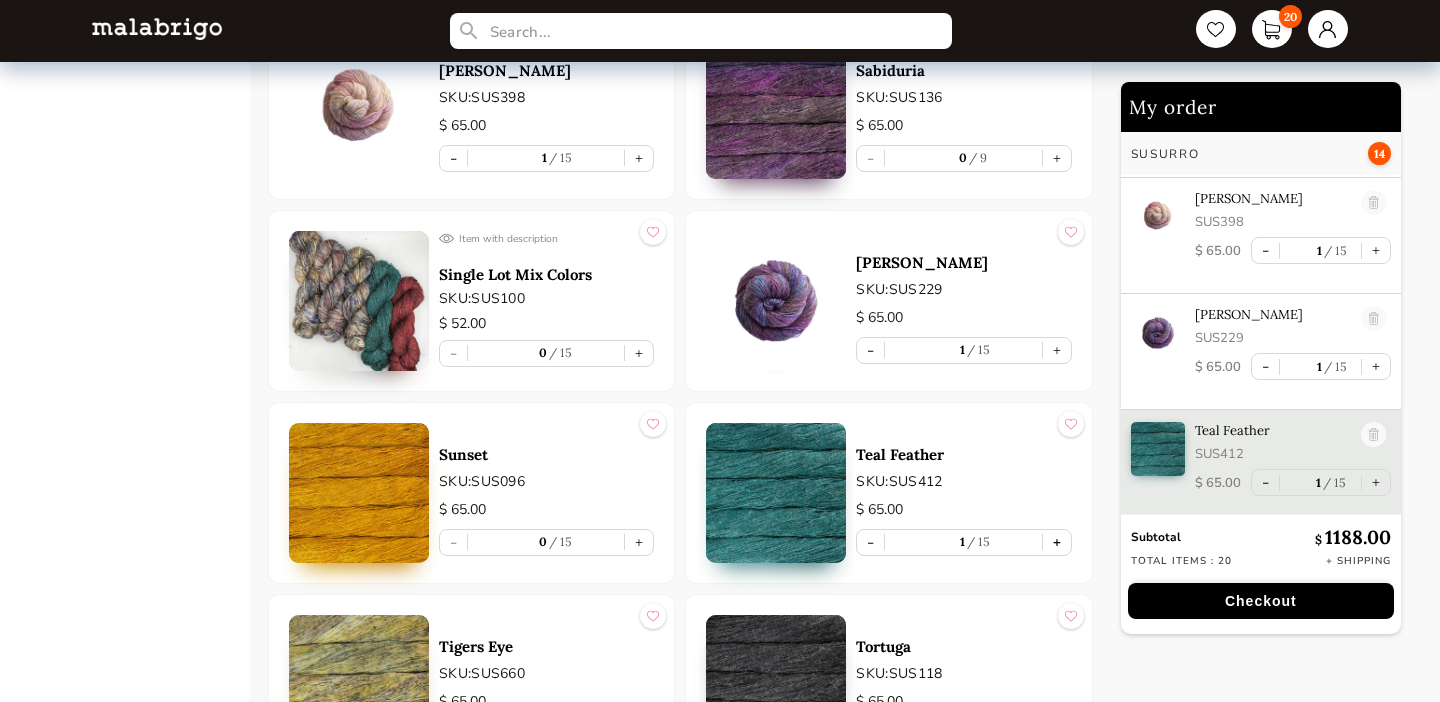 scroll, scrollTop: 2056, scrollLeft: 0, axis: vertical 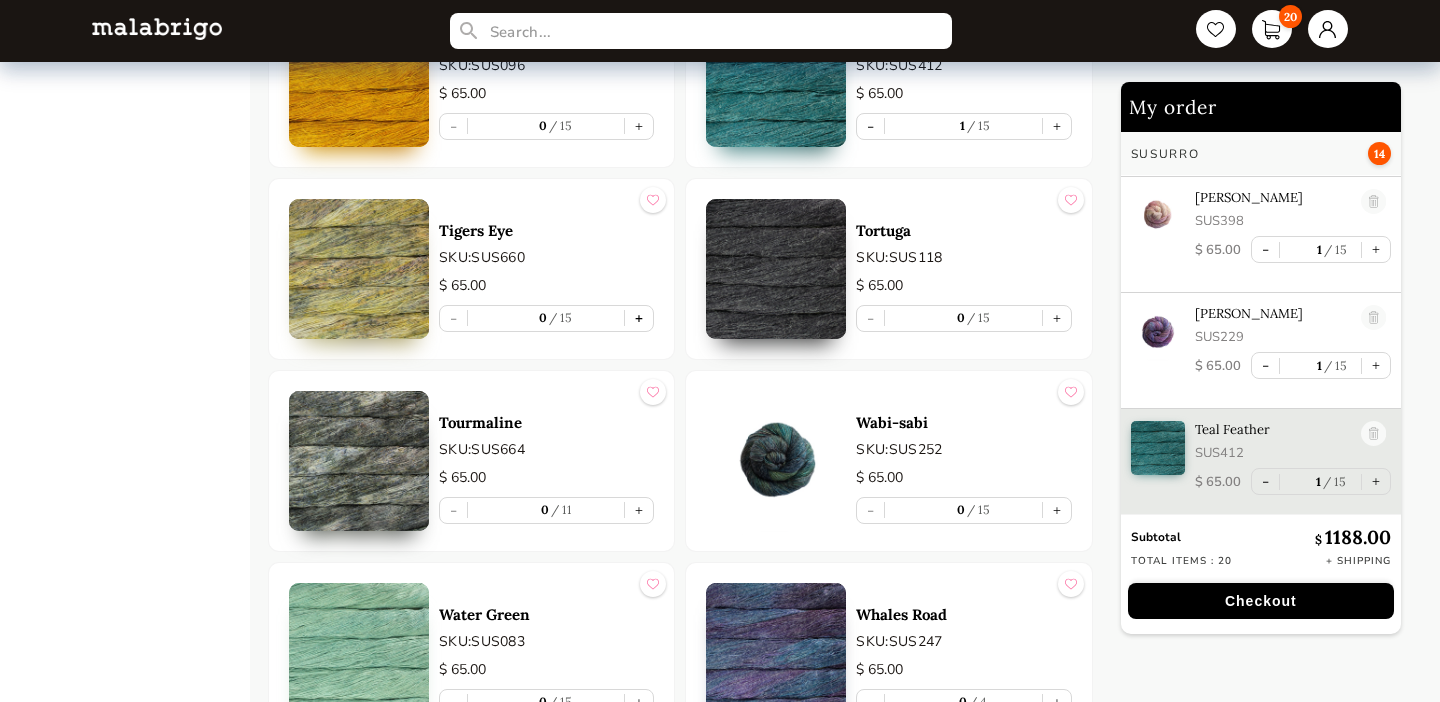 click on "+" at bounding box center [639, 318] 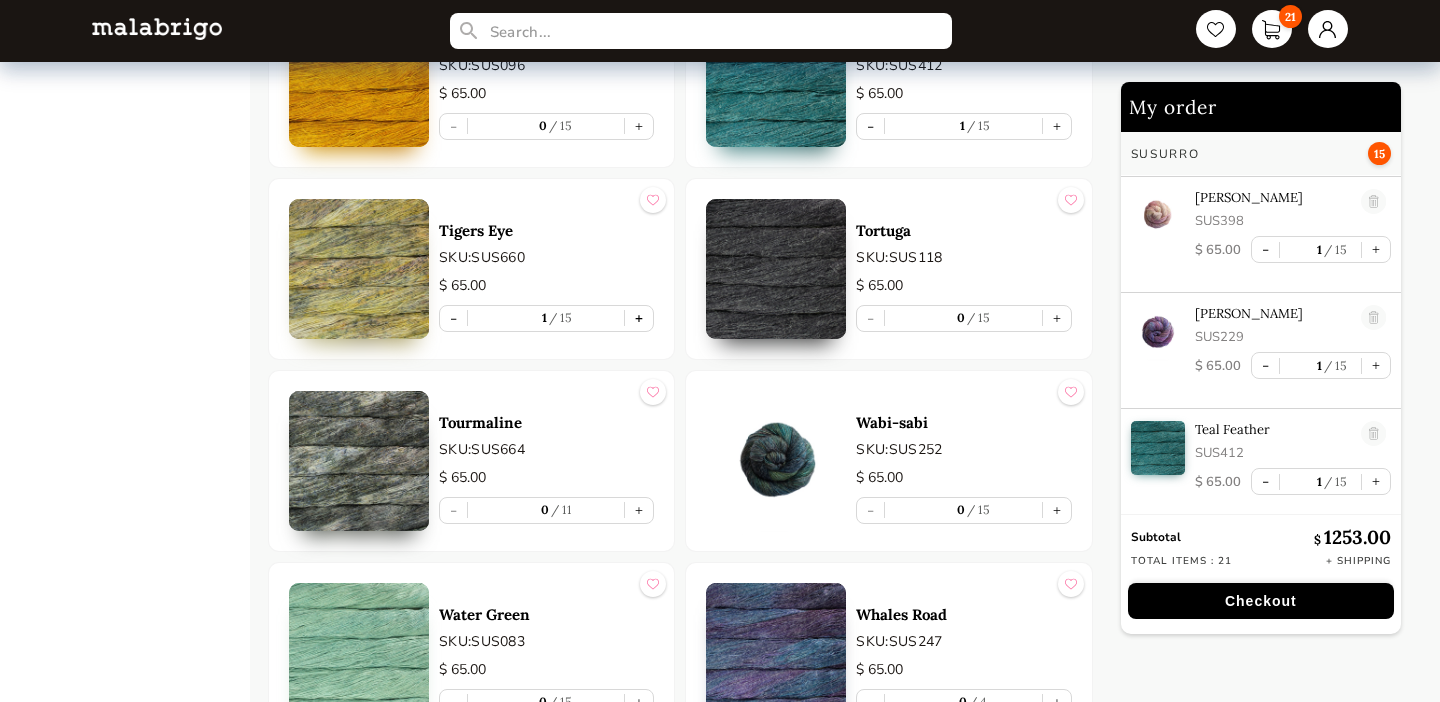 type on "1" 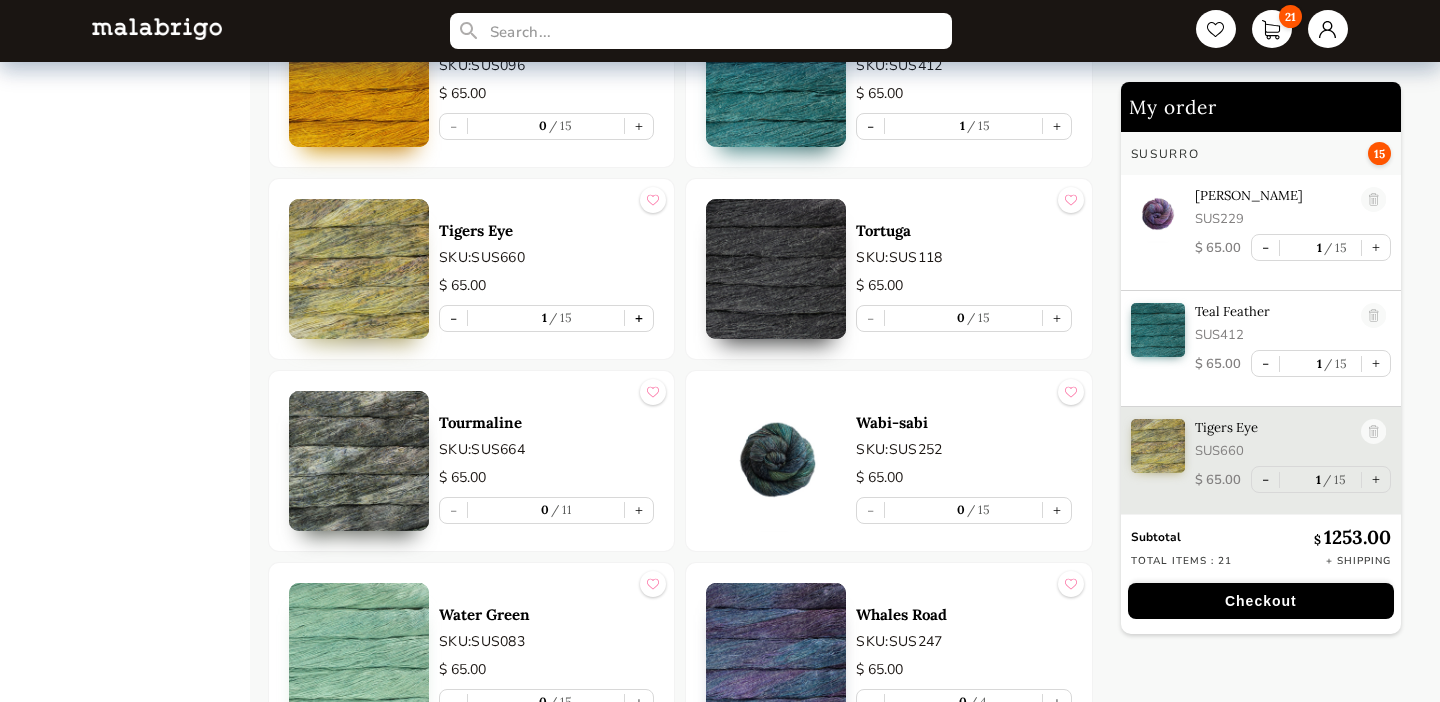 scroll, scrollTop: 2175, scrollLeft: 0, axis: vertical 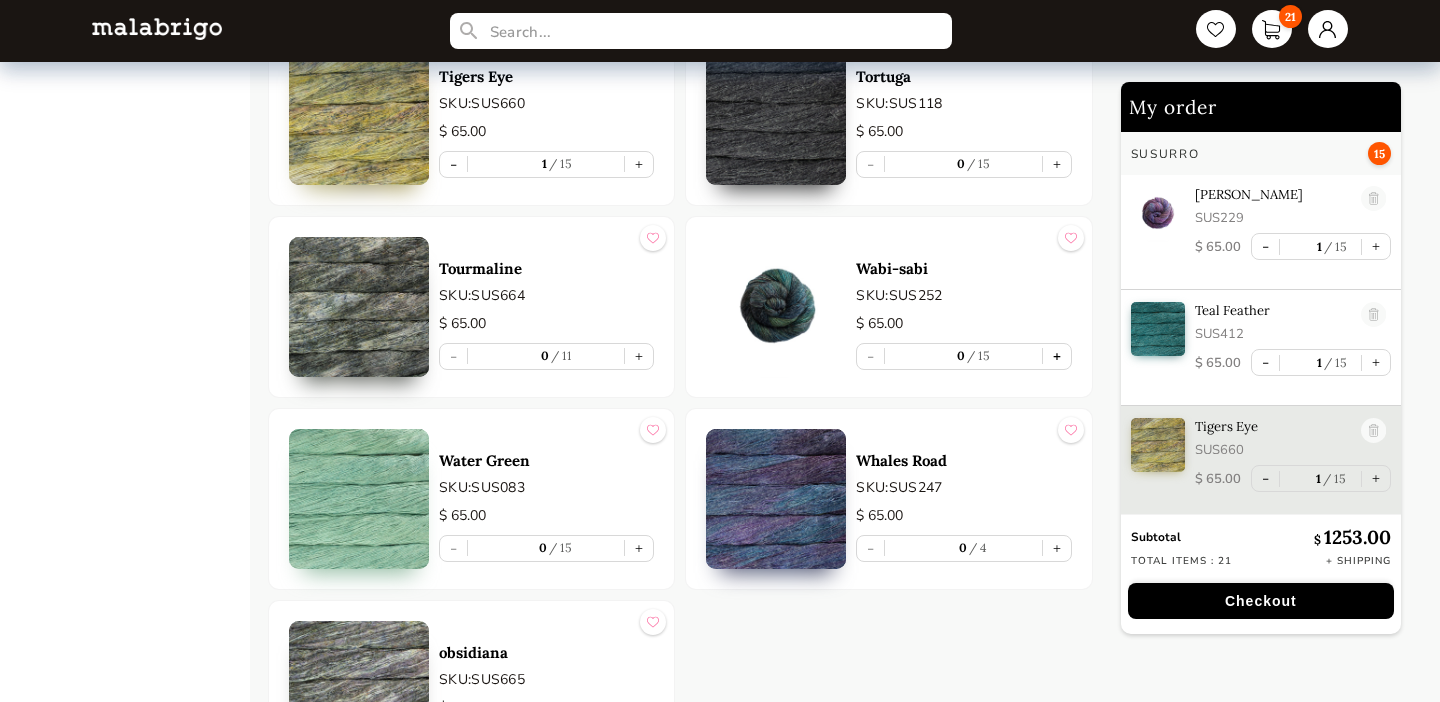 click on "+" at bounding box center (1057, 356) 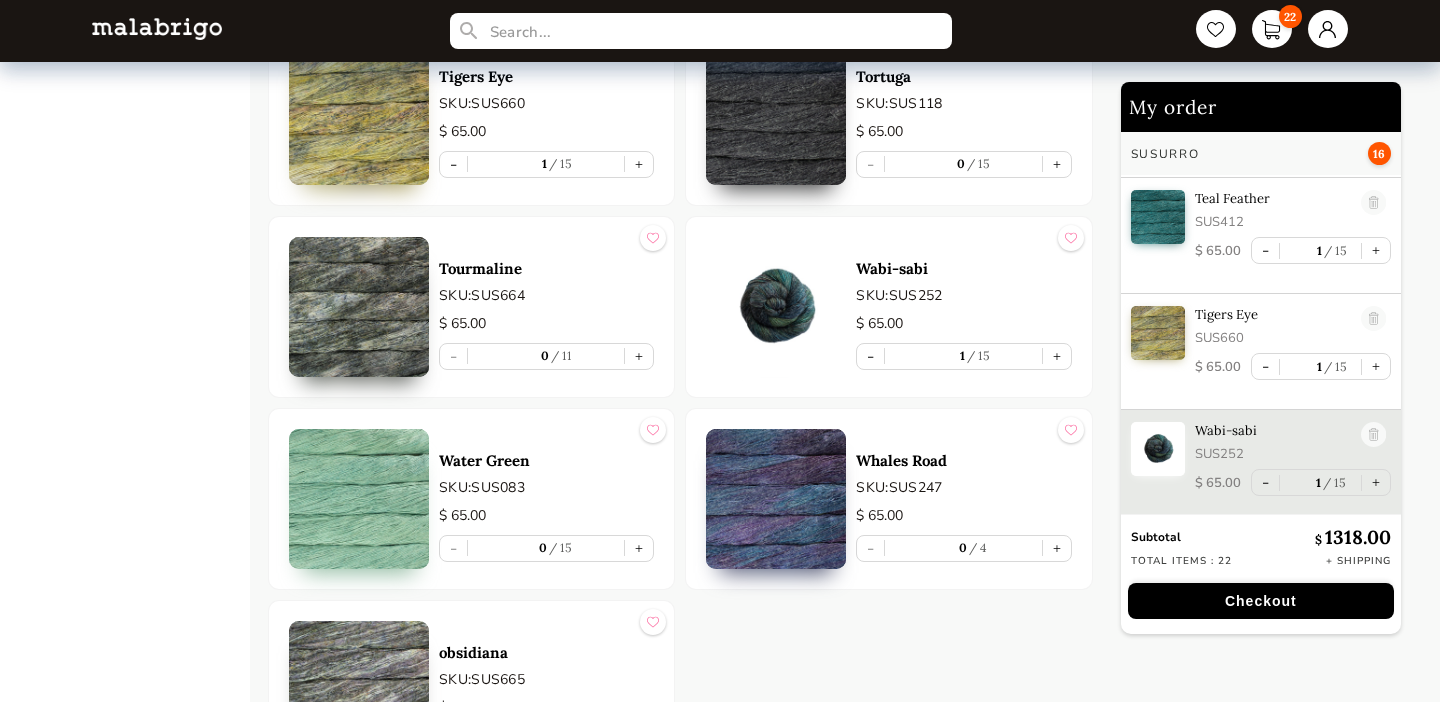 scroll, scrollTop: 2288, scrollLeft: 0, axis: vertical 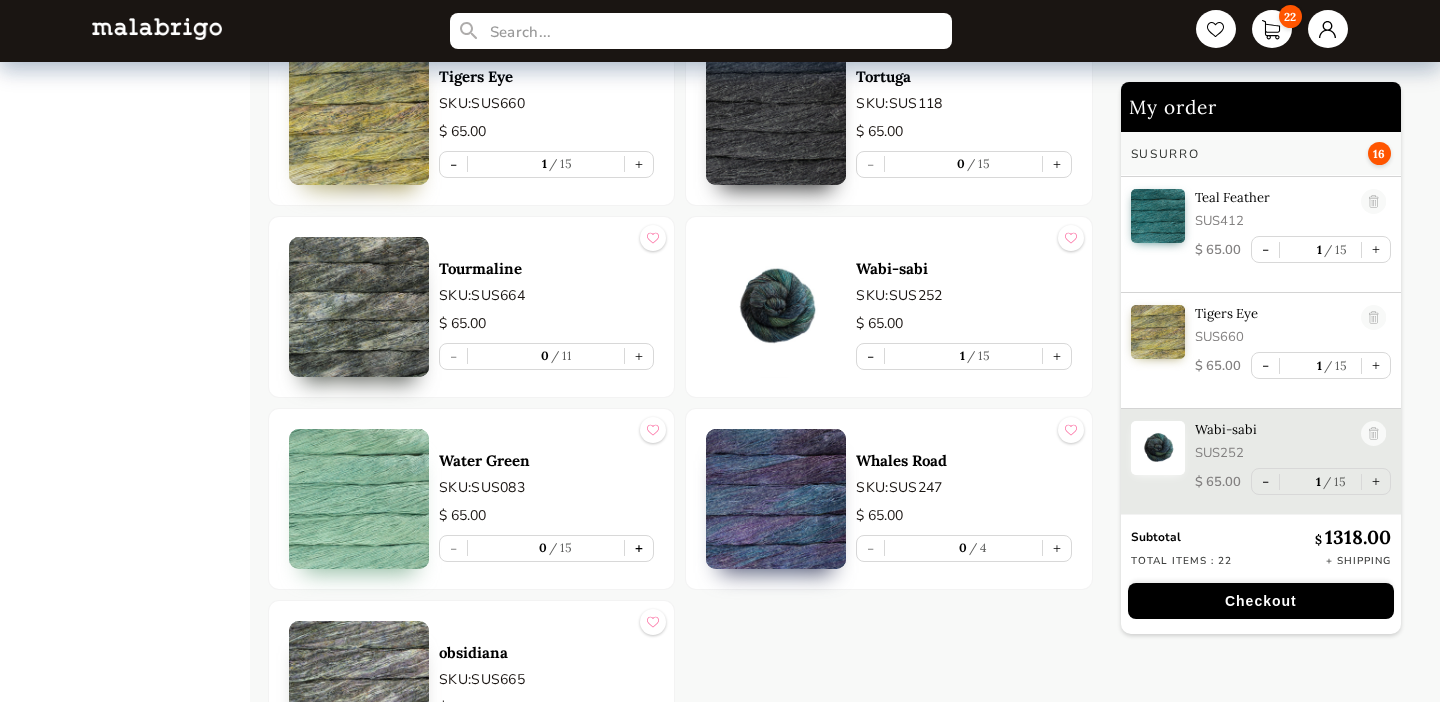 click on "+" at bounding box center [639, 548] 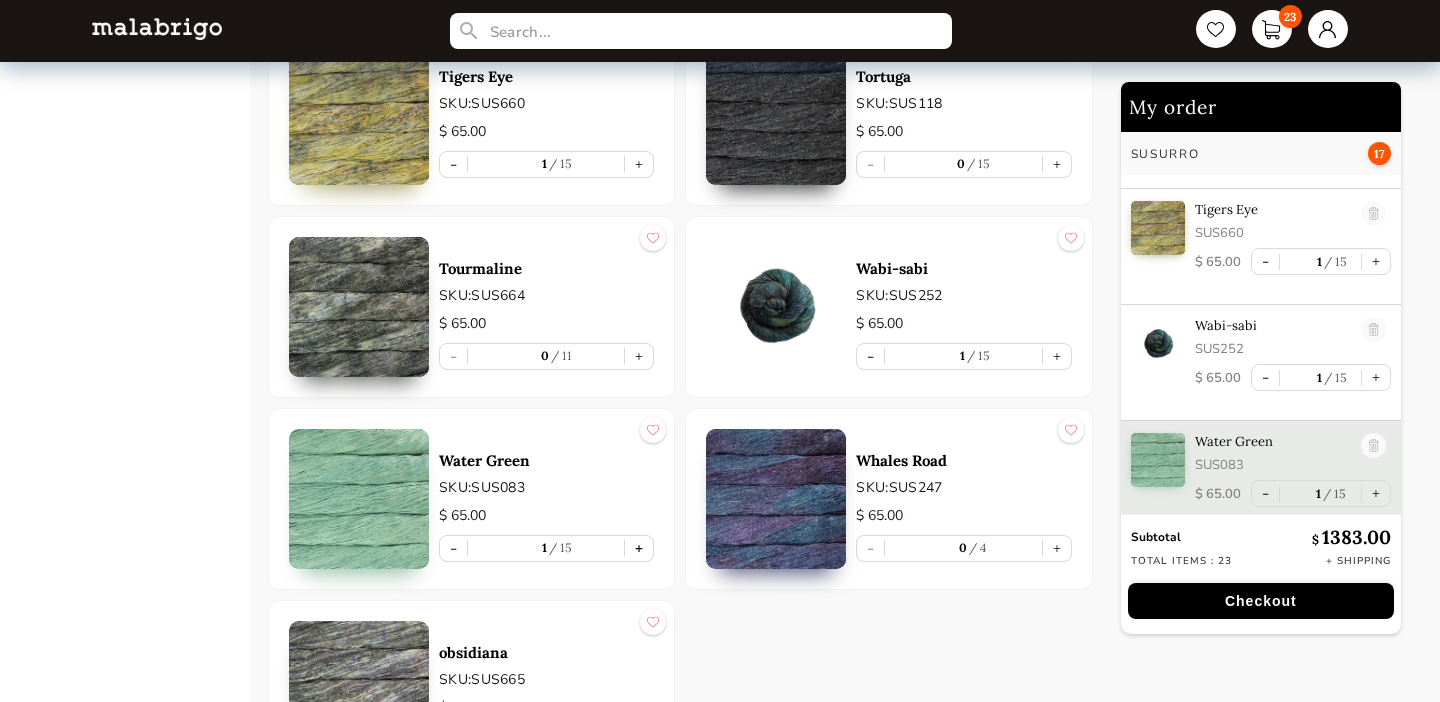 scroll, scrollTop: 2405, scrollLeft: 0, axis: vertical 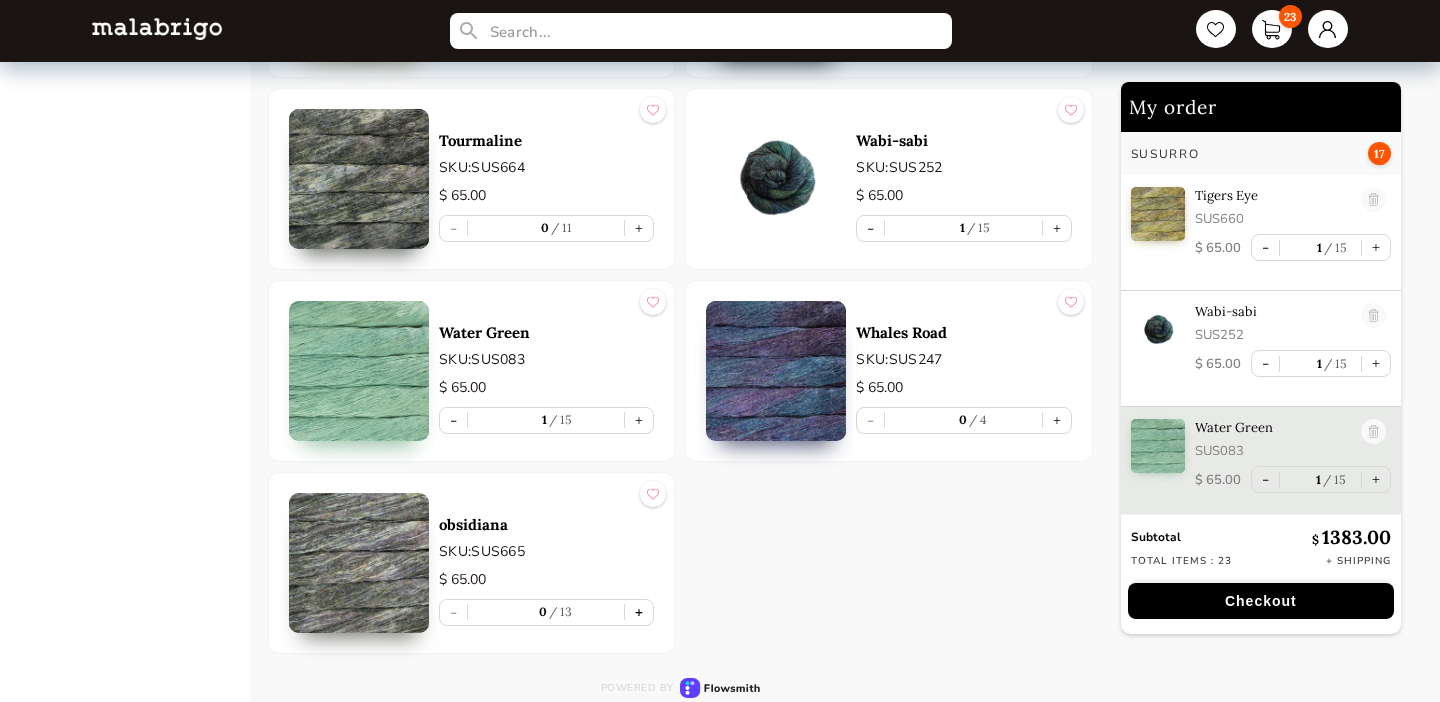 click on "+" at bounding box center (639, 612) 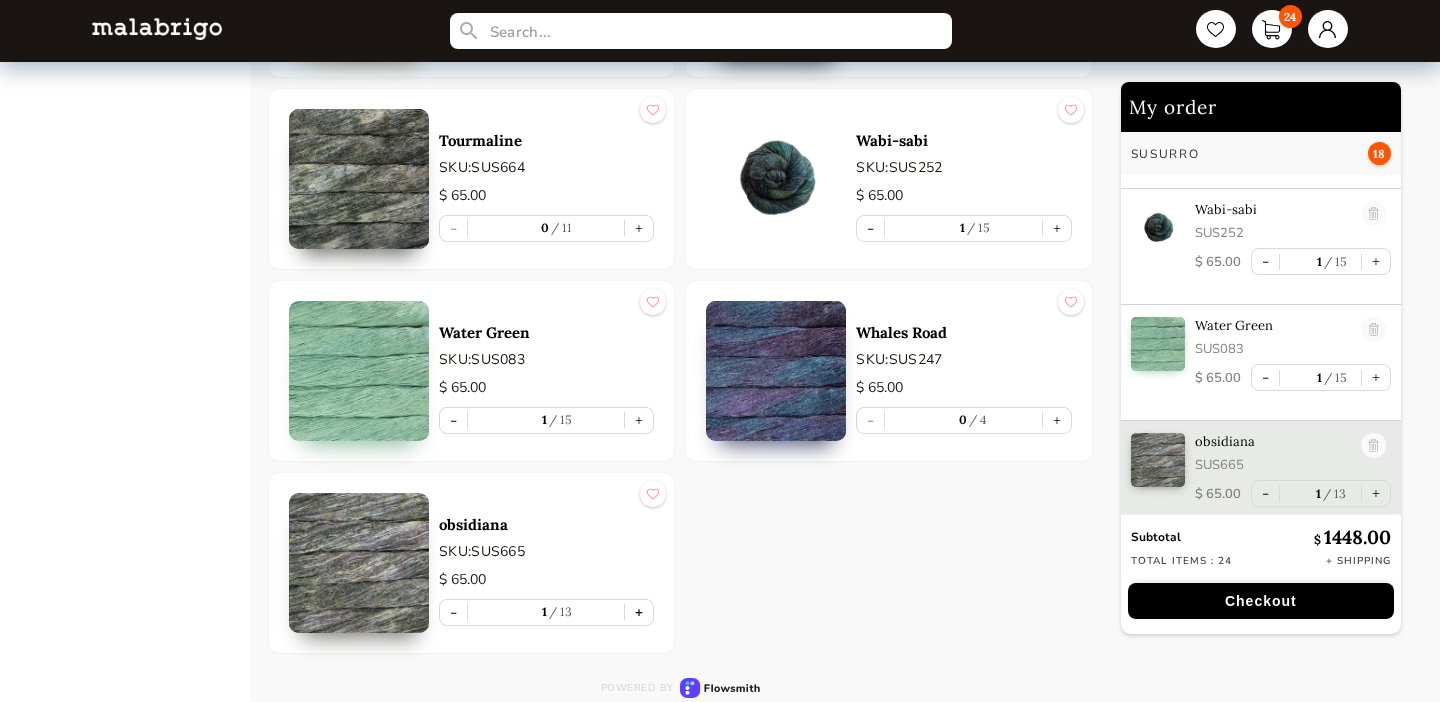 scroll, scrollTop: 2522, scrollLeft: 0, axis: vertical 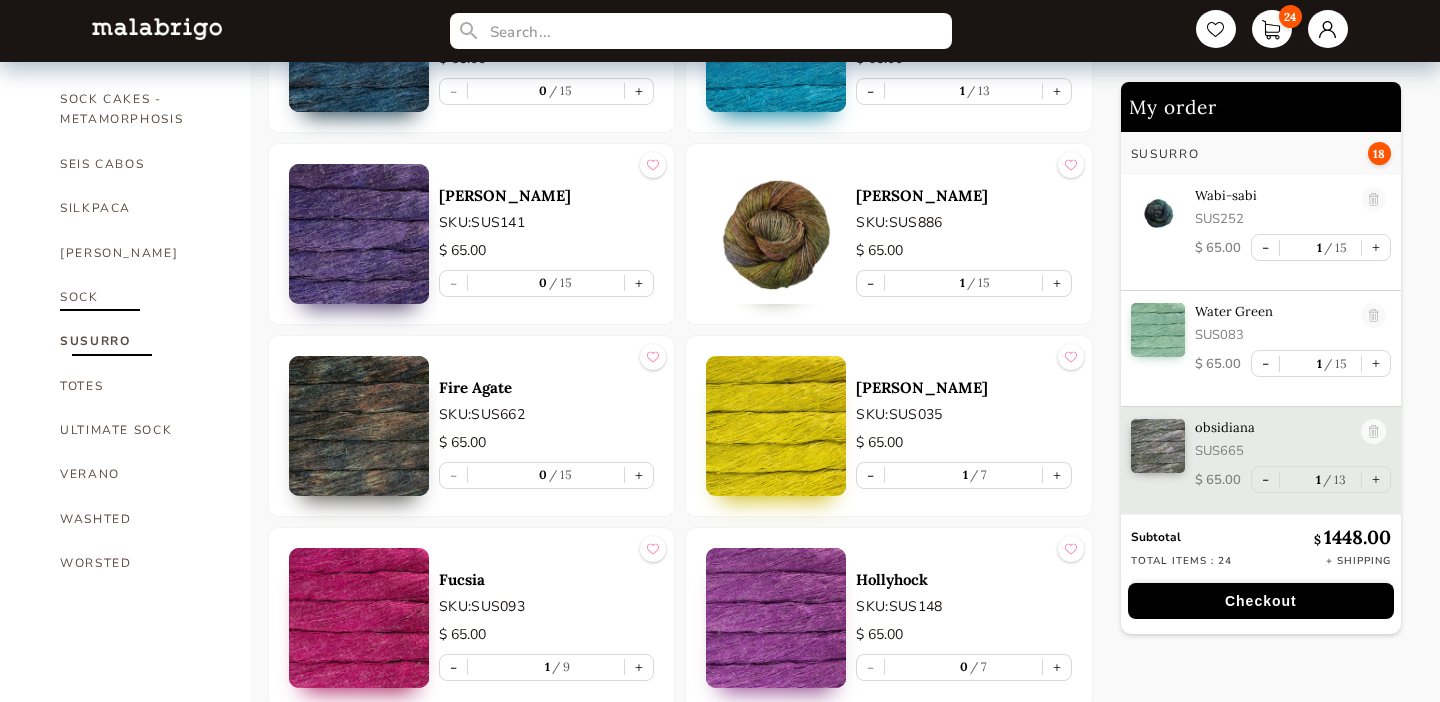 click on "SOCK" at bounding box center (140, 297) 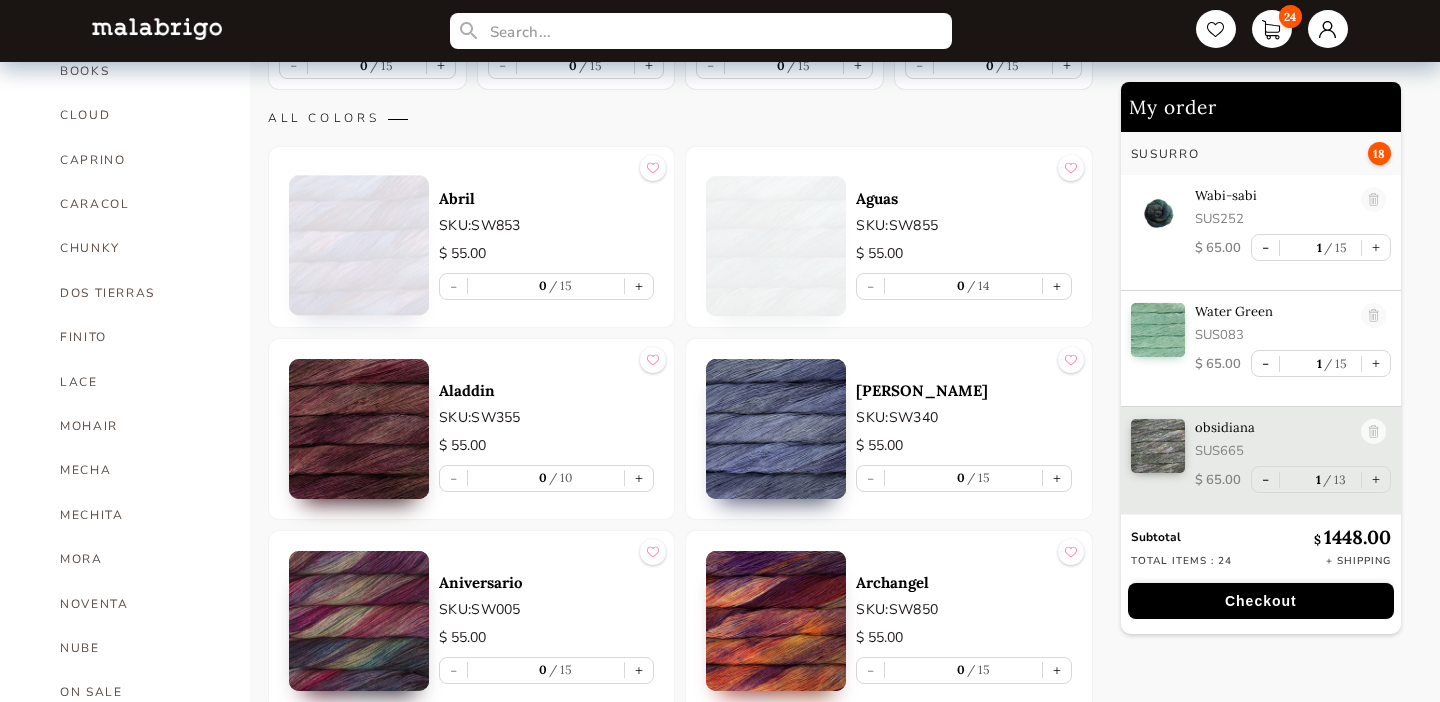 scroll, scrollTop: 528, scrollLeft: 0, axis: vertical 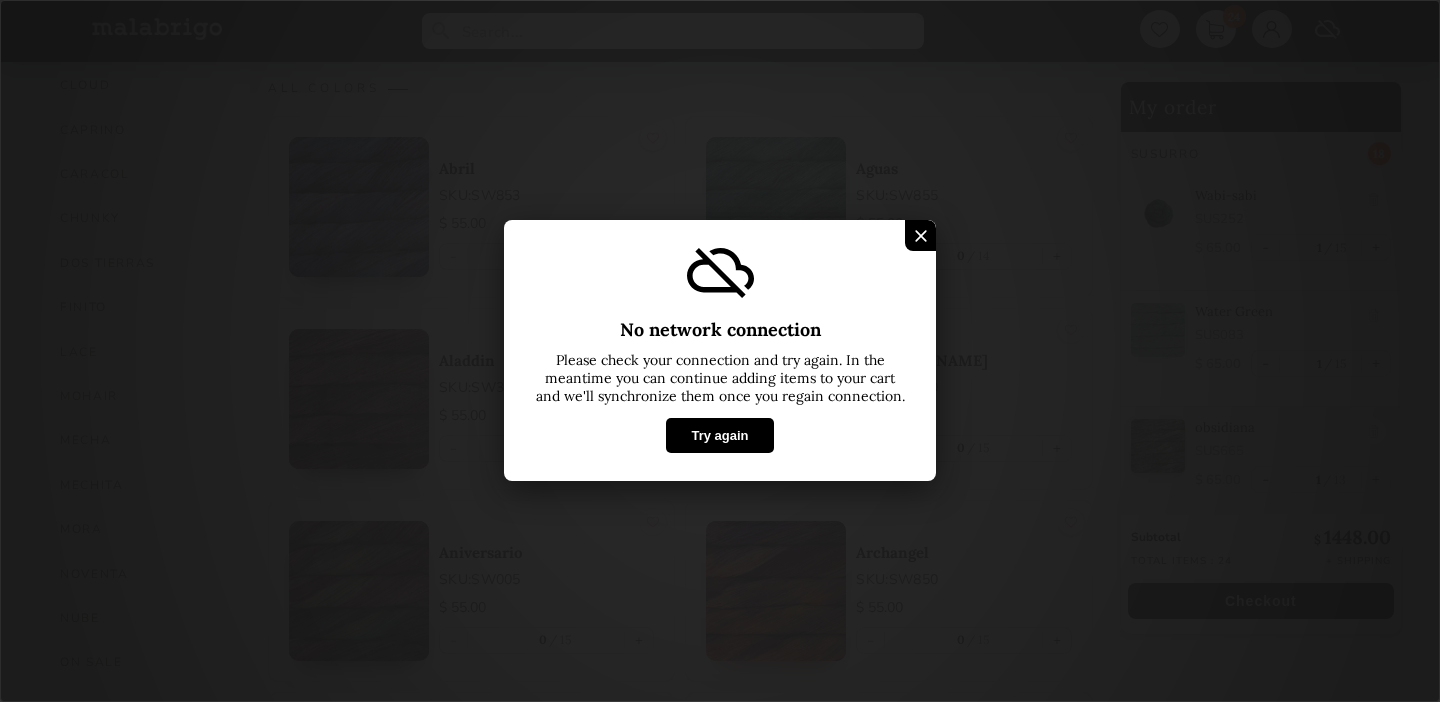 click on "Try again" at bounding box center [719, 436] 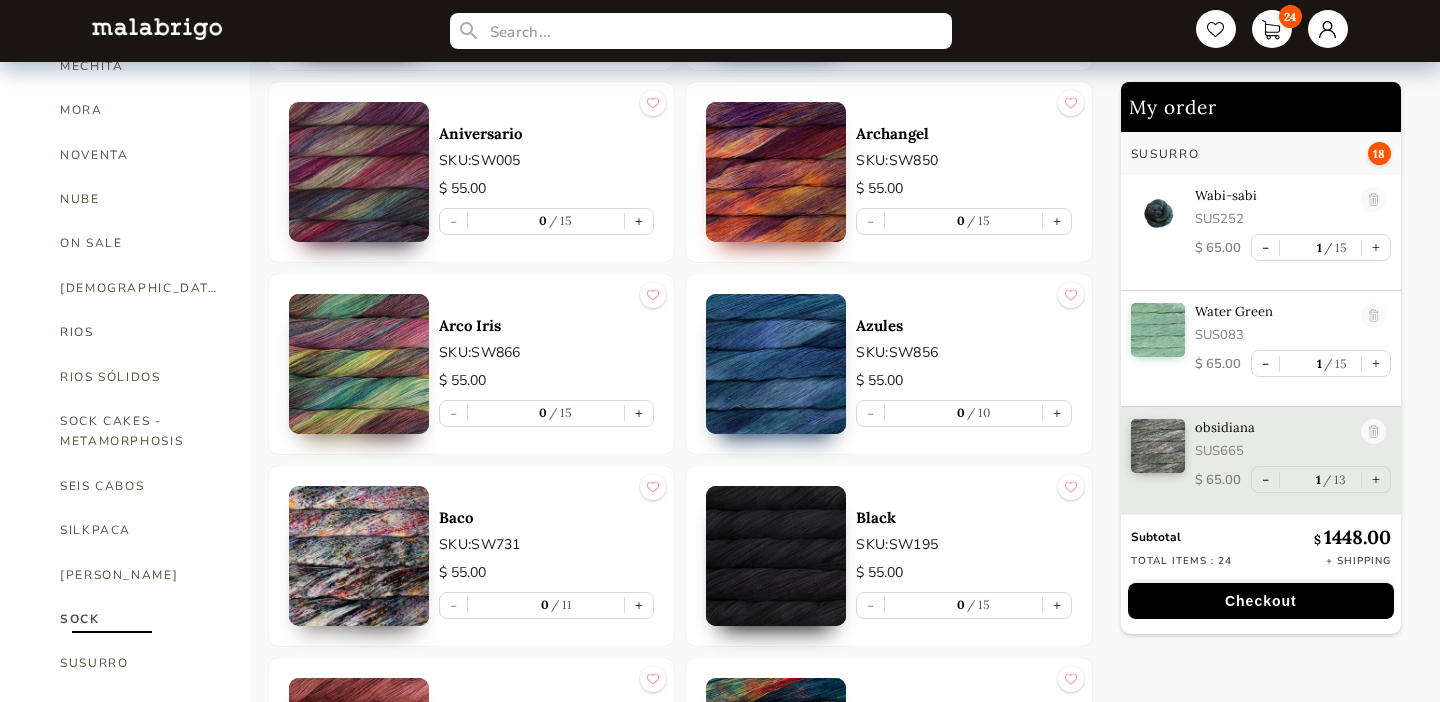 scroll, scrollTop: 1105, scrollLeft: 0, axis: vertical 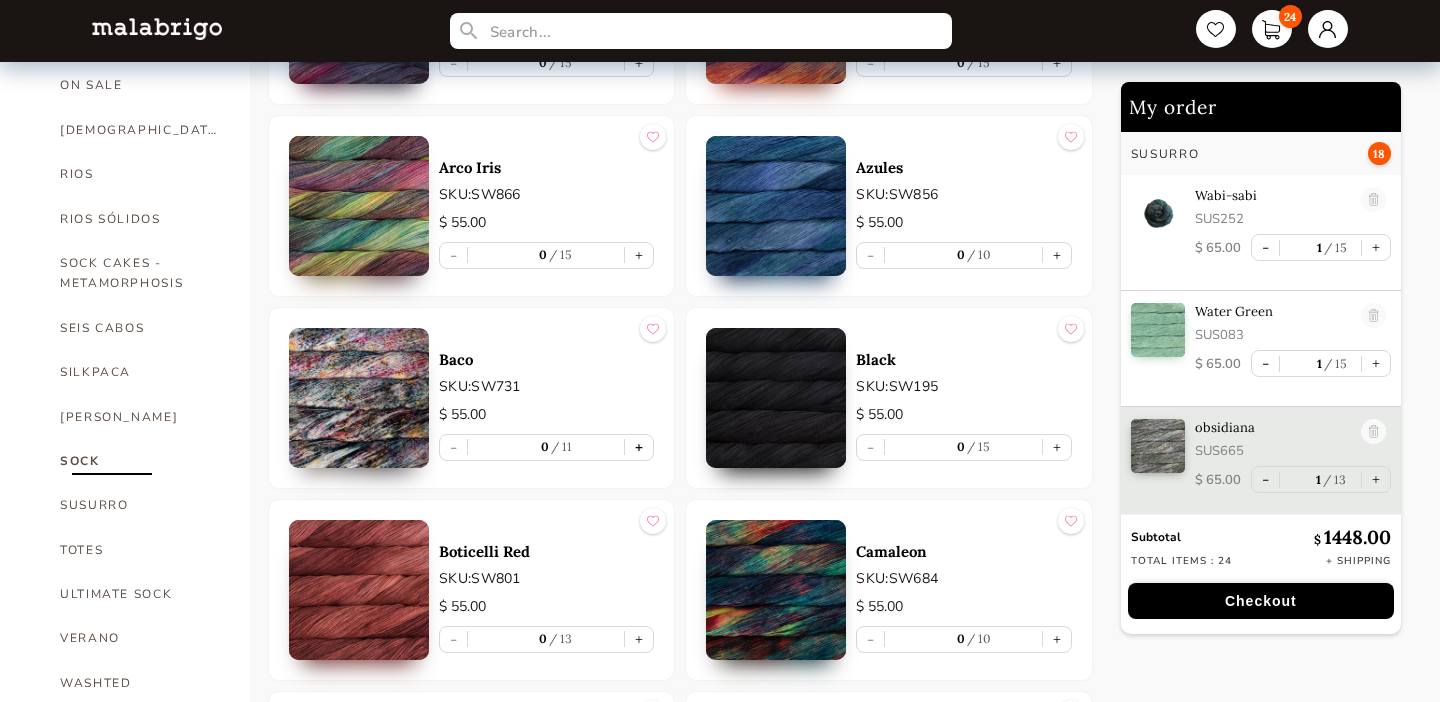 click on "+" at bounding box center [639, 447] 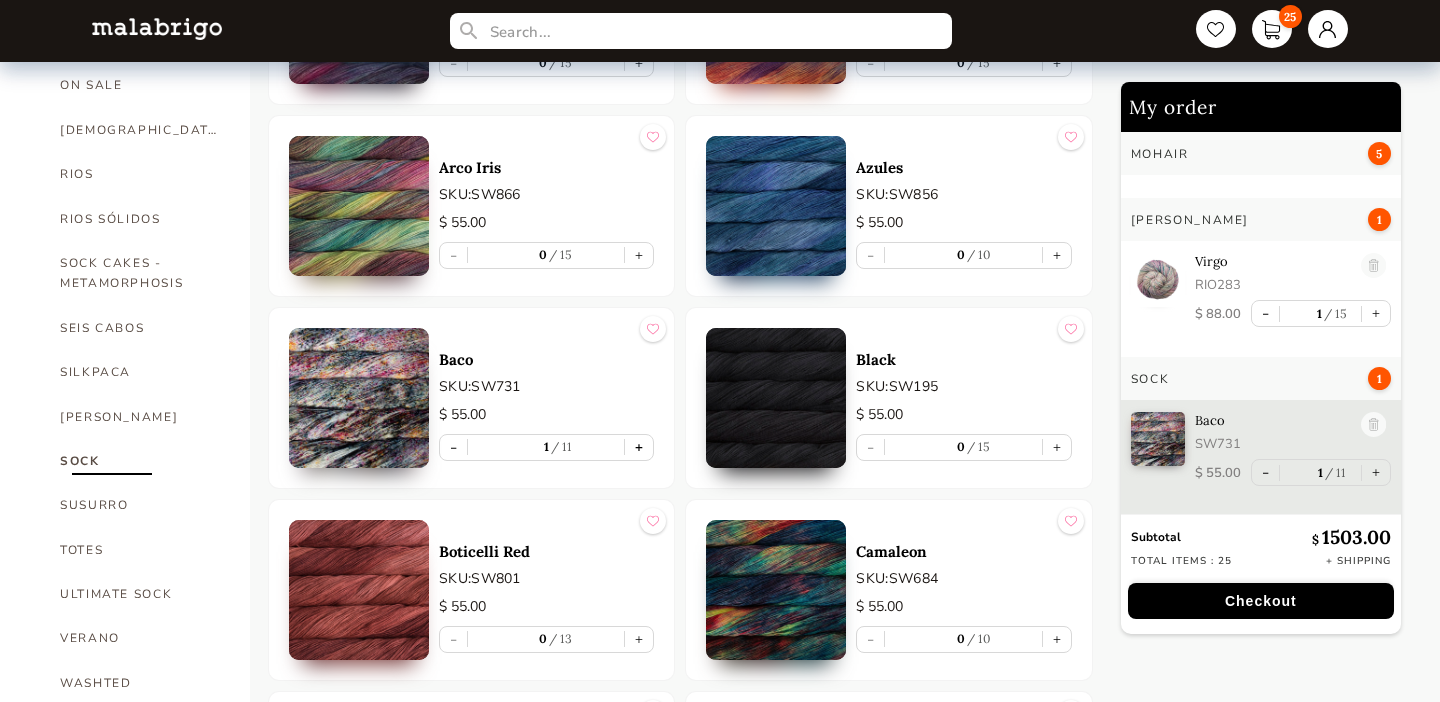 scroll, scrollTop: 556, scrollLeft: 0, axis: vertical 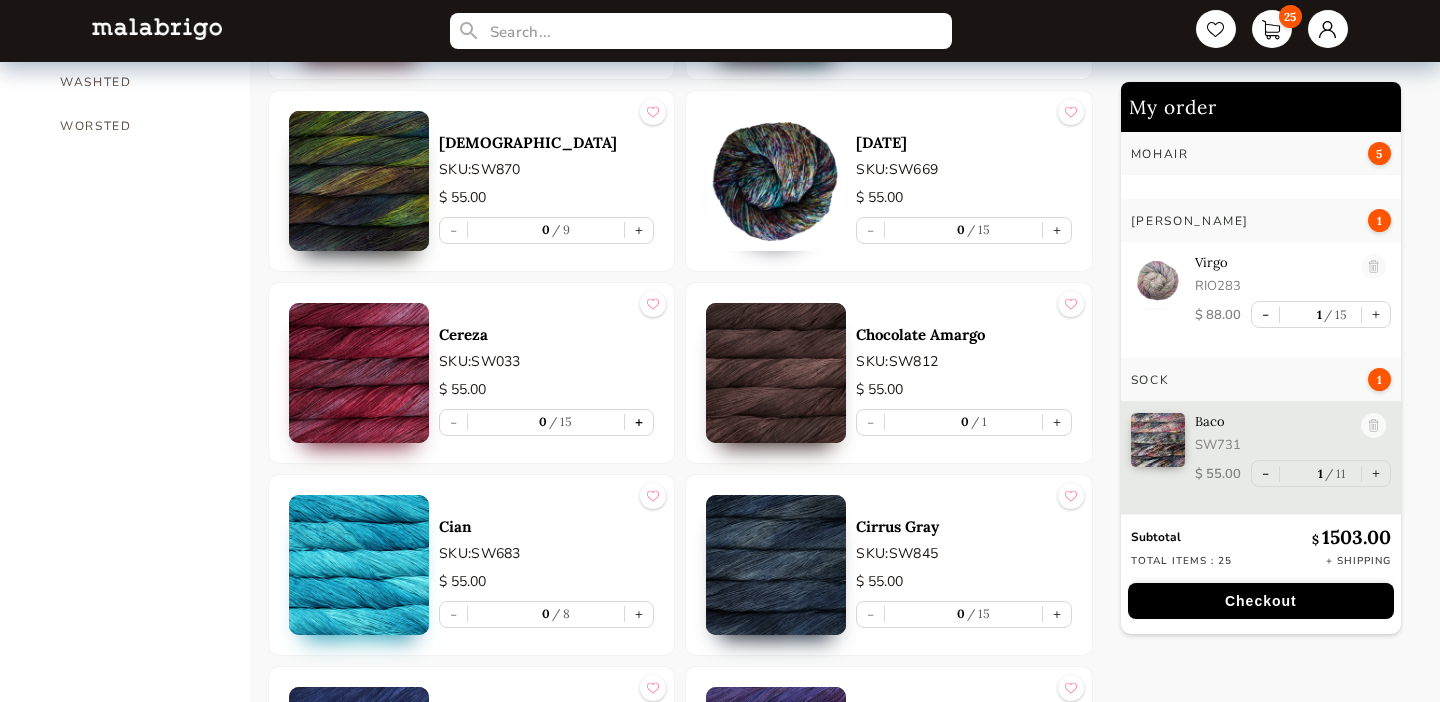 click on "+" at bounding box center [639, 422] 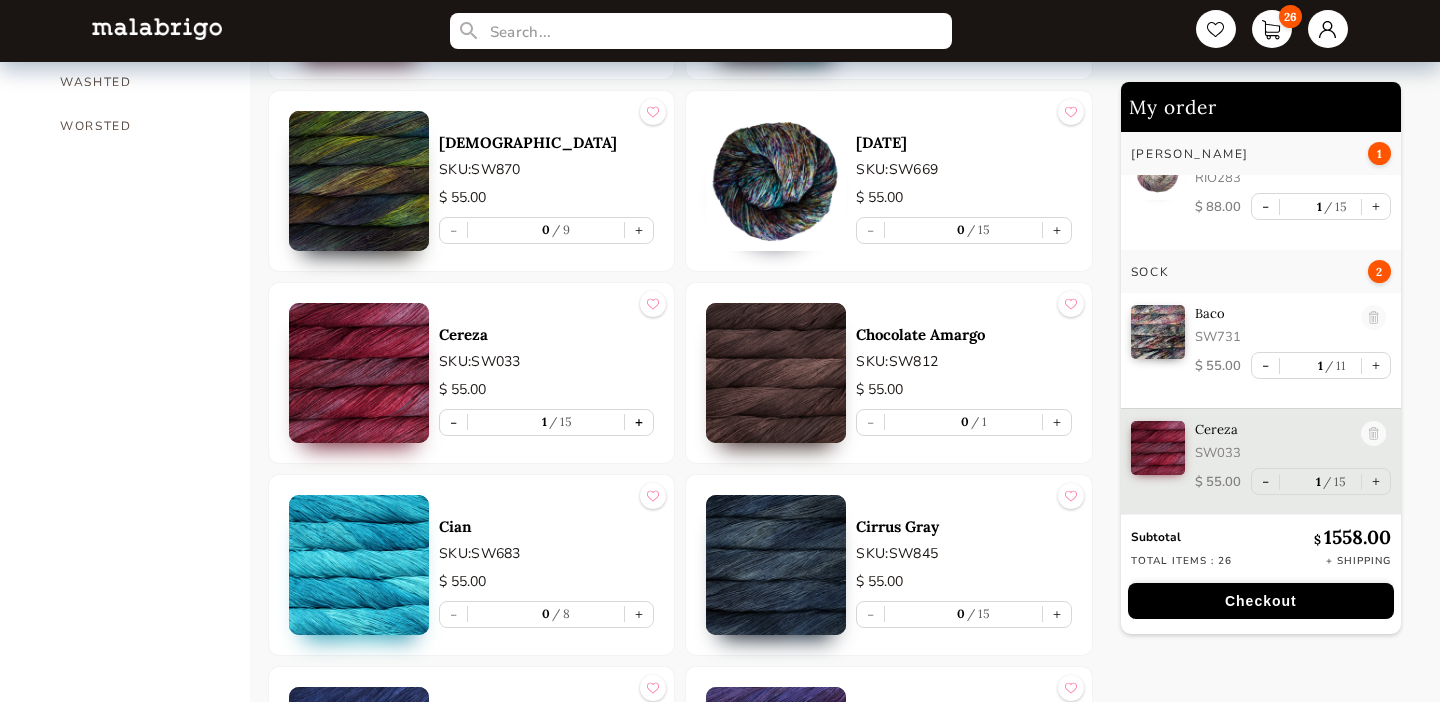 scroll, scrollTop: 677, scrollLeft: 0, axis: vertical 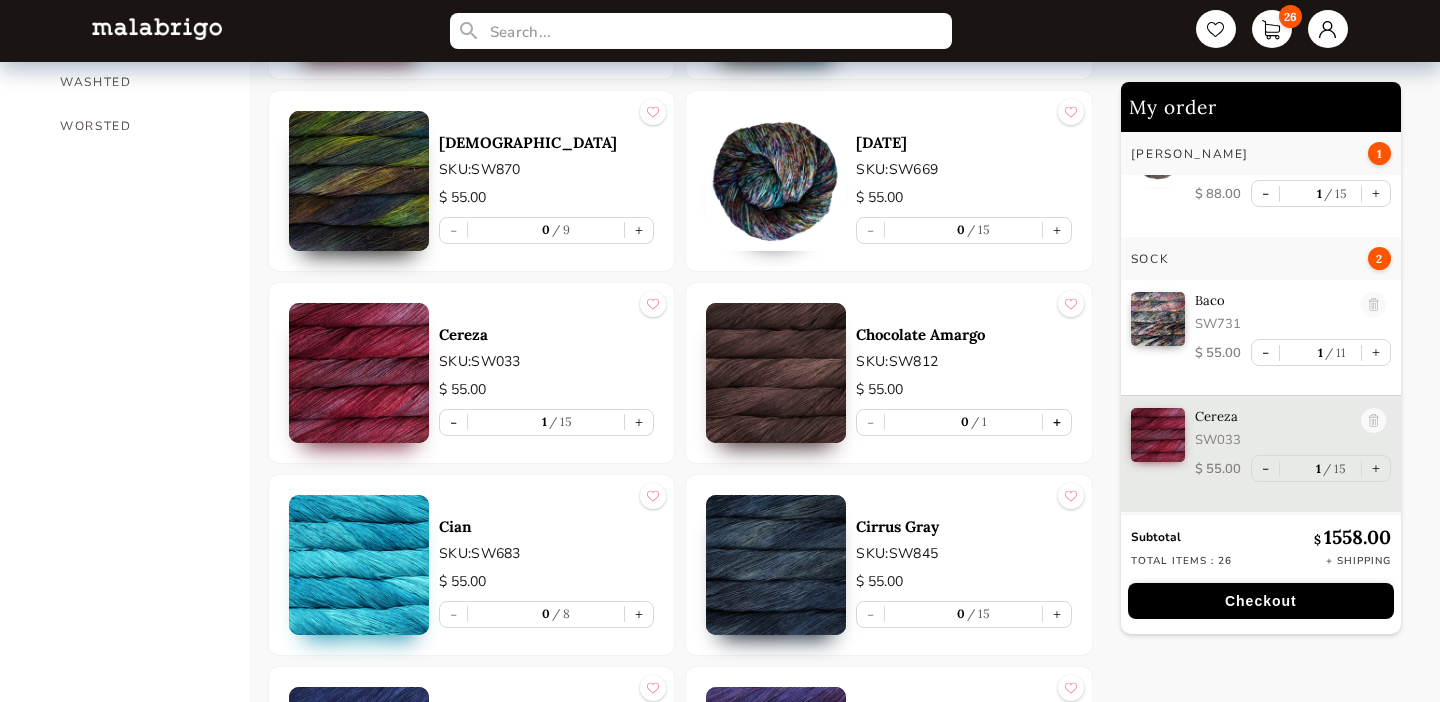 click on "+" at bounding box center (1057, 422) 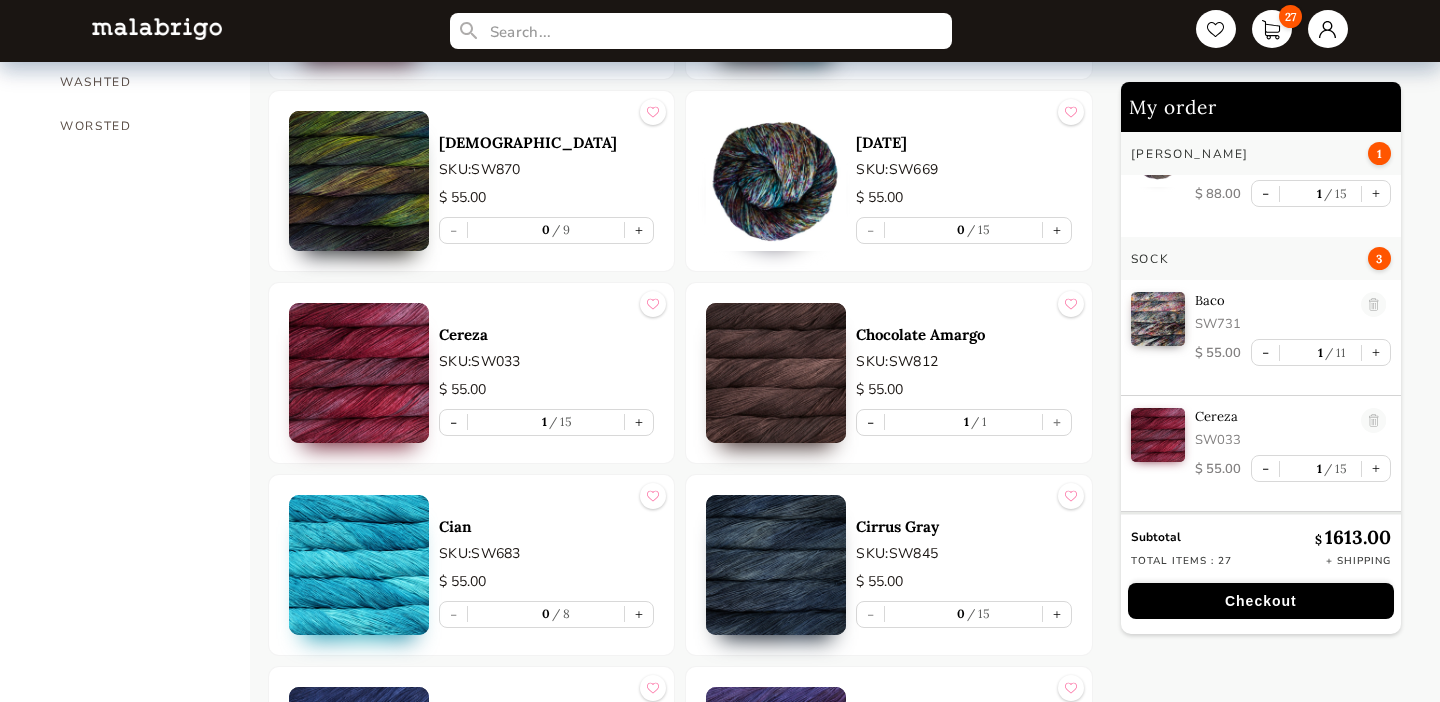type on "1" 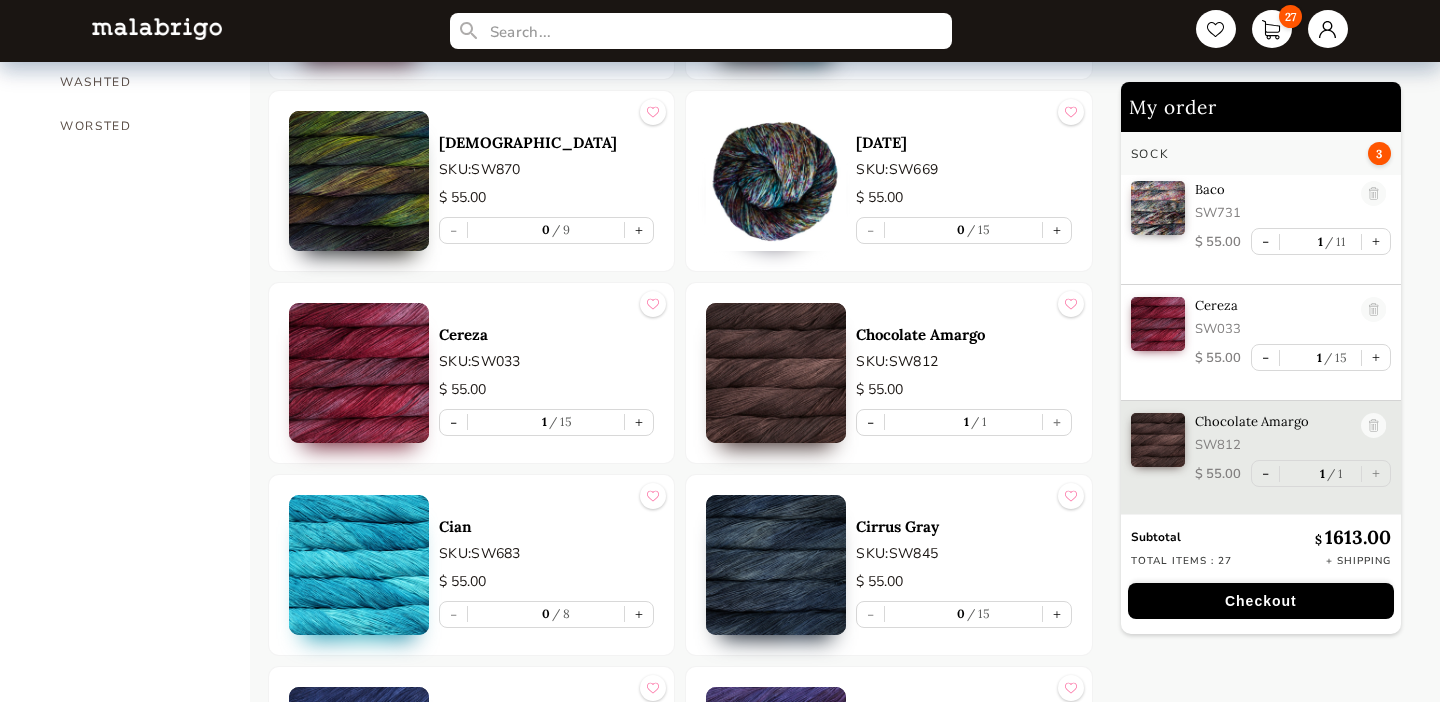 scroll, scrollTop: 789, scrollLeft: 0, axis: vertical 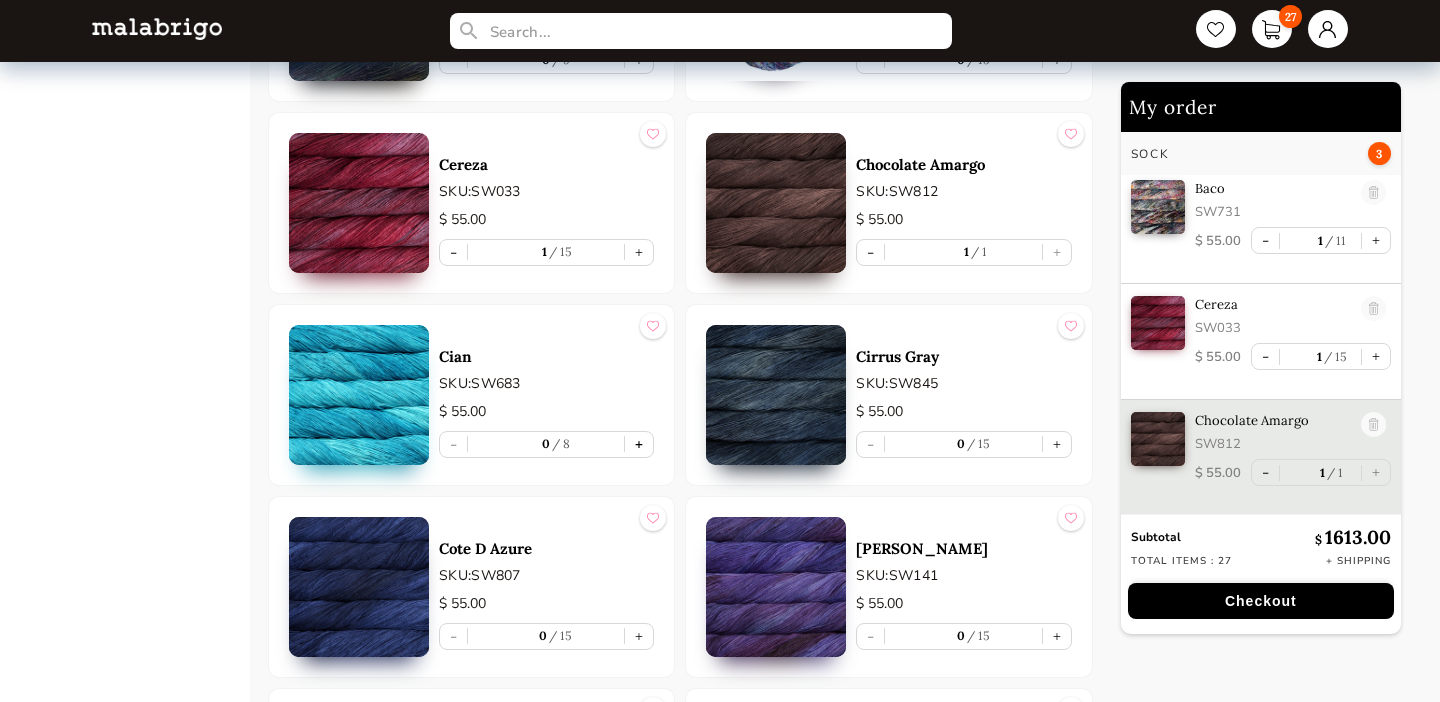 click on "+" at bounding box center [639, 444] 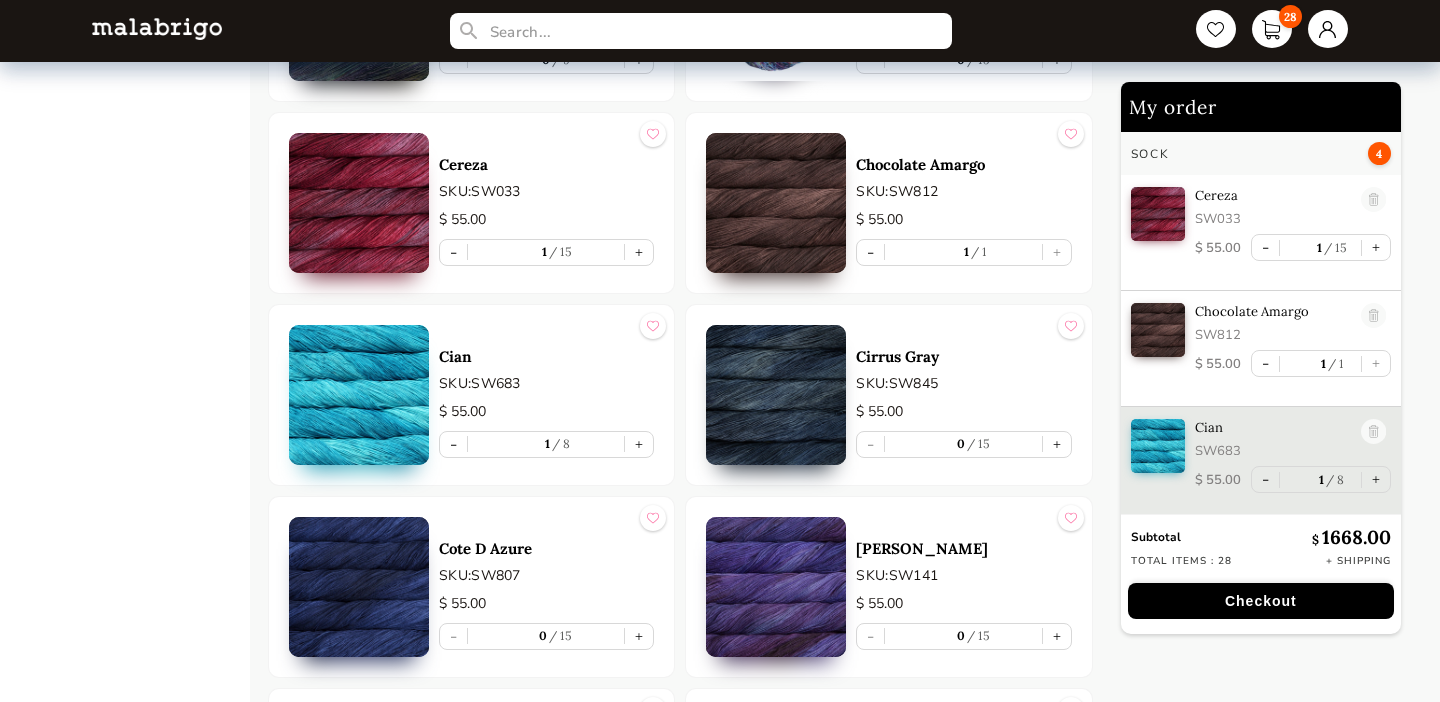 scroll, scrollTop: 899, scrollLeft: 0, axis: vertical 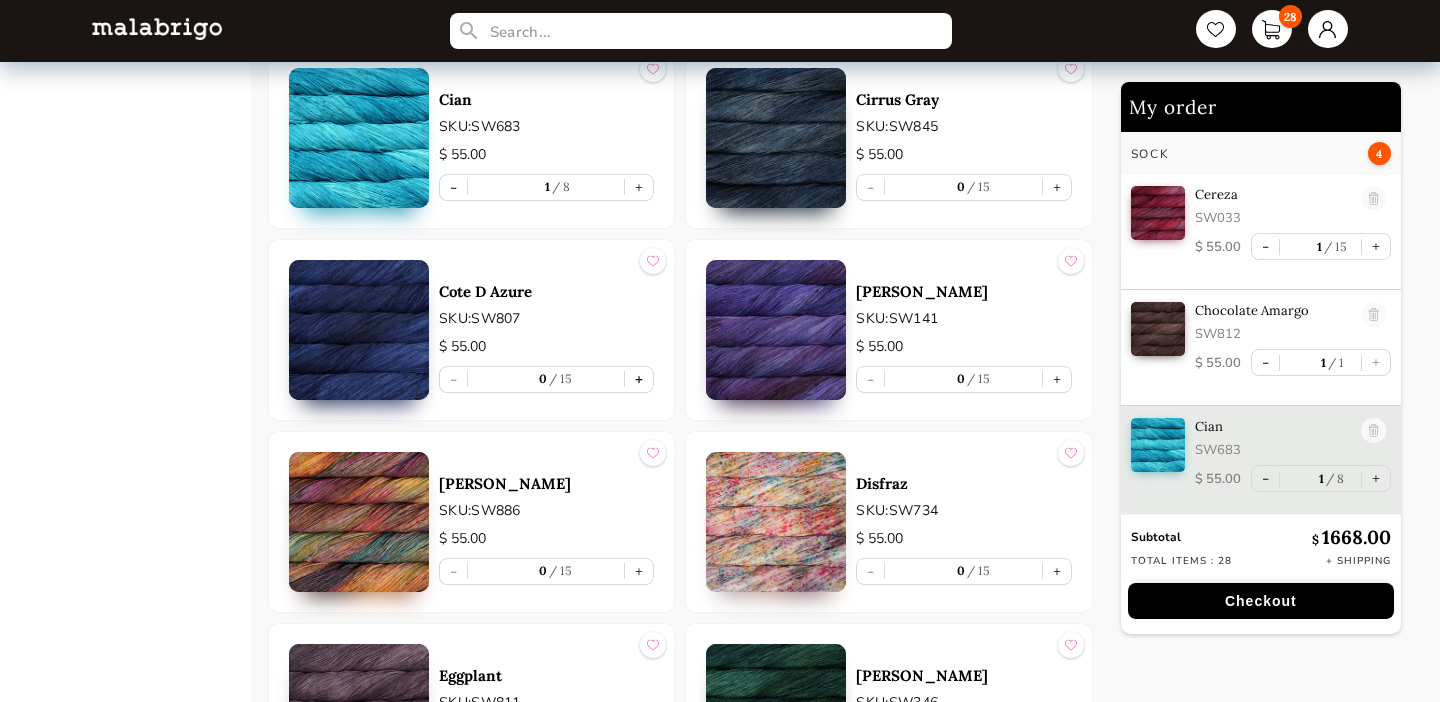 click on "+" at bounding box center (639, 379) 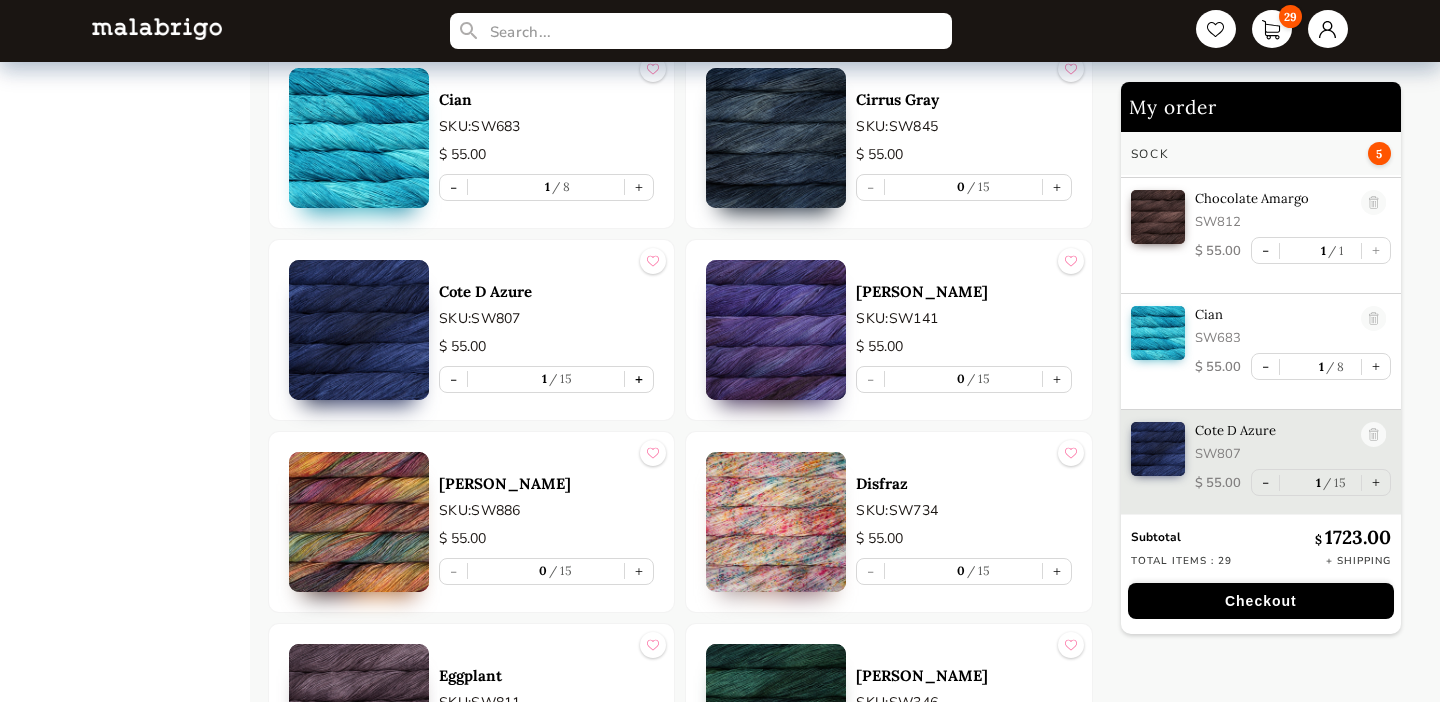 scroll, scrollTop: 1012, scrollLeft: 0, axis: vertical 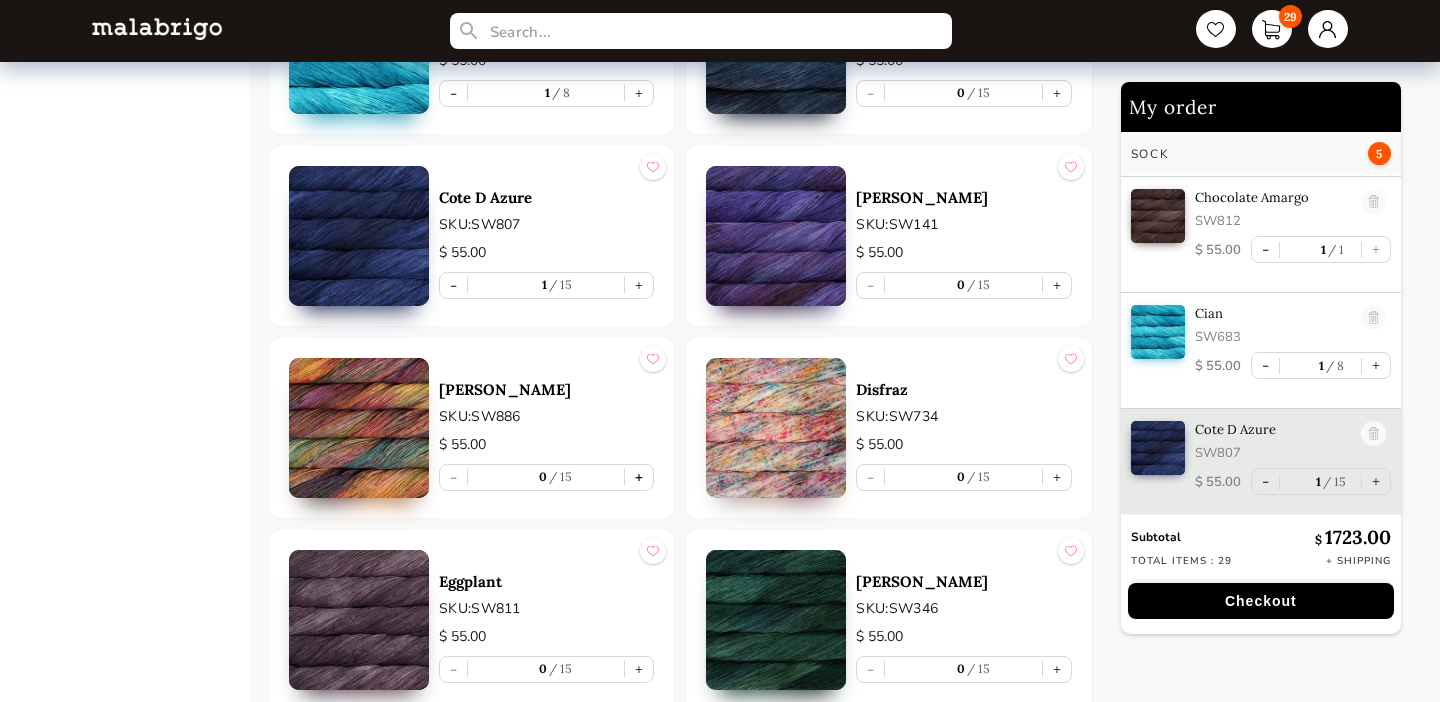 click on "+" at bounding box center [639, 477] 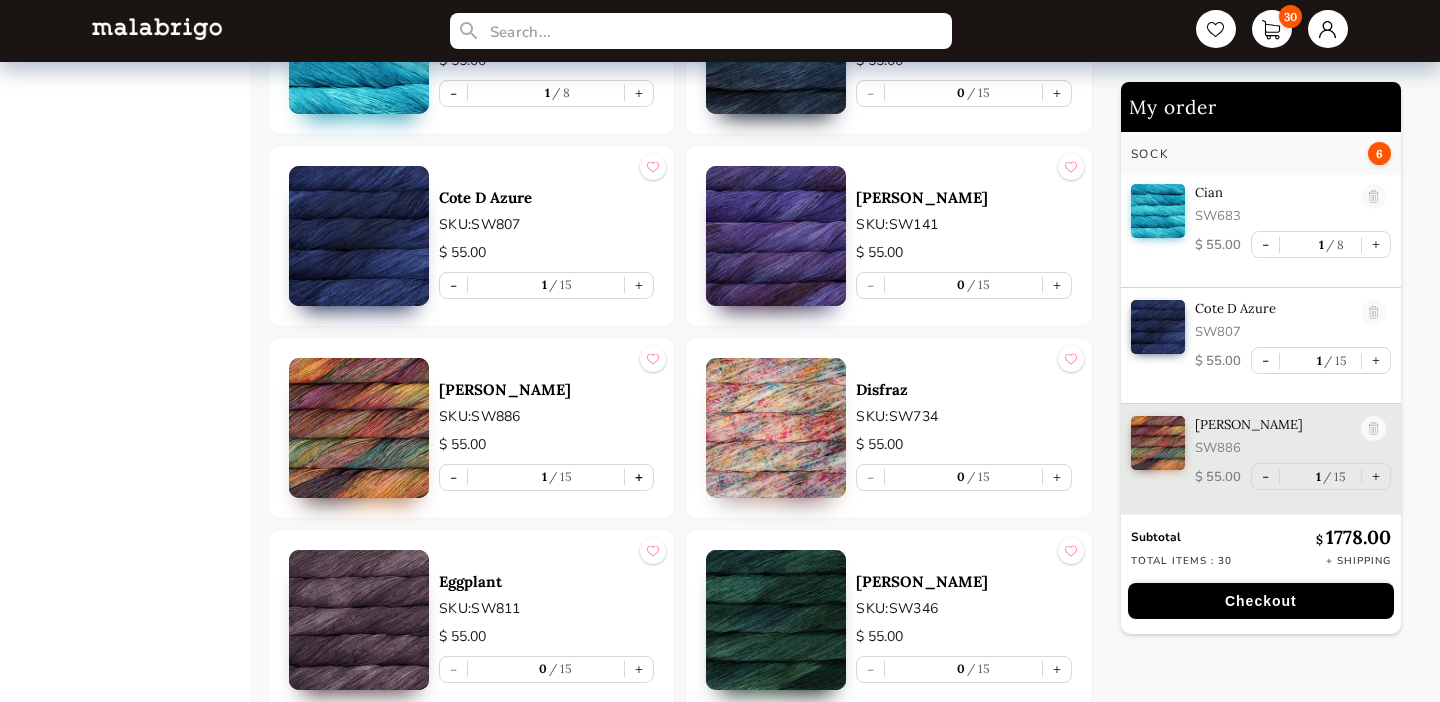 scroll, scrollTop: 1134, scrollLeft: 0, axis: vertical 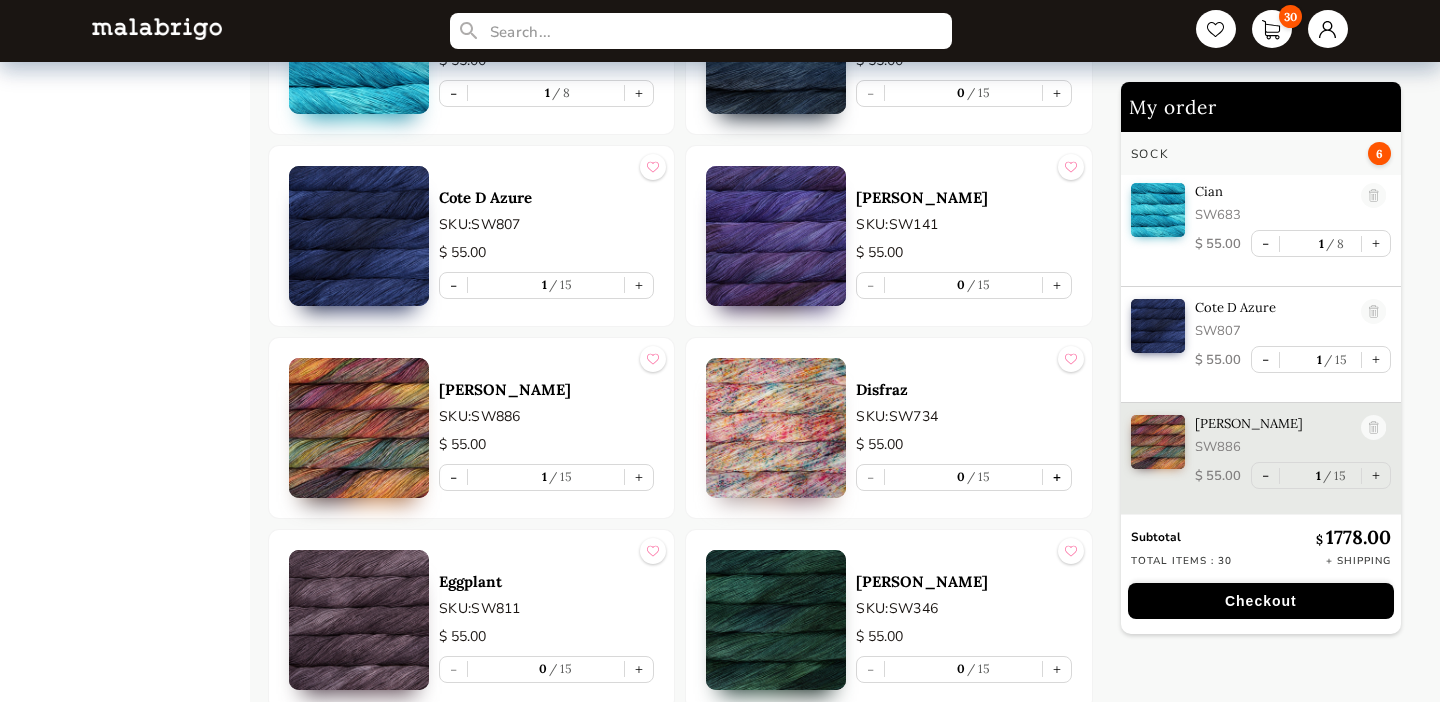 click on "+" at bounding box center (1057, 477) 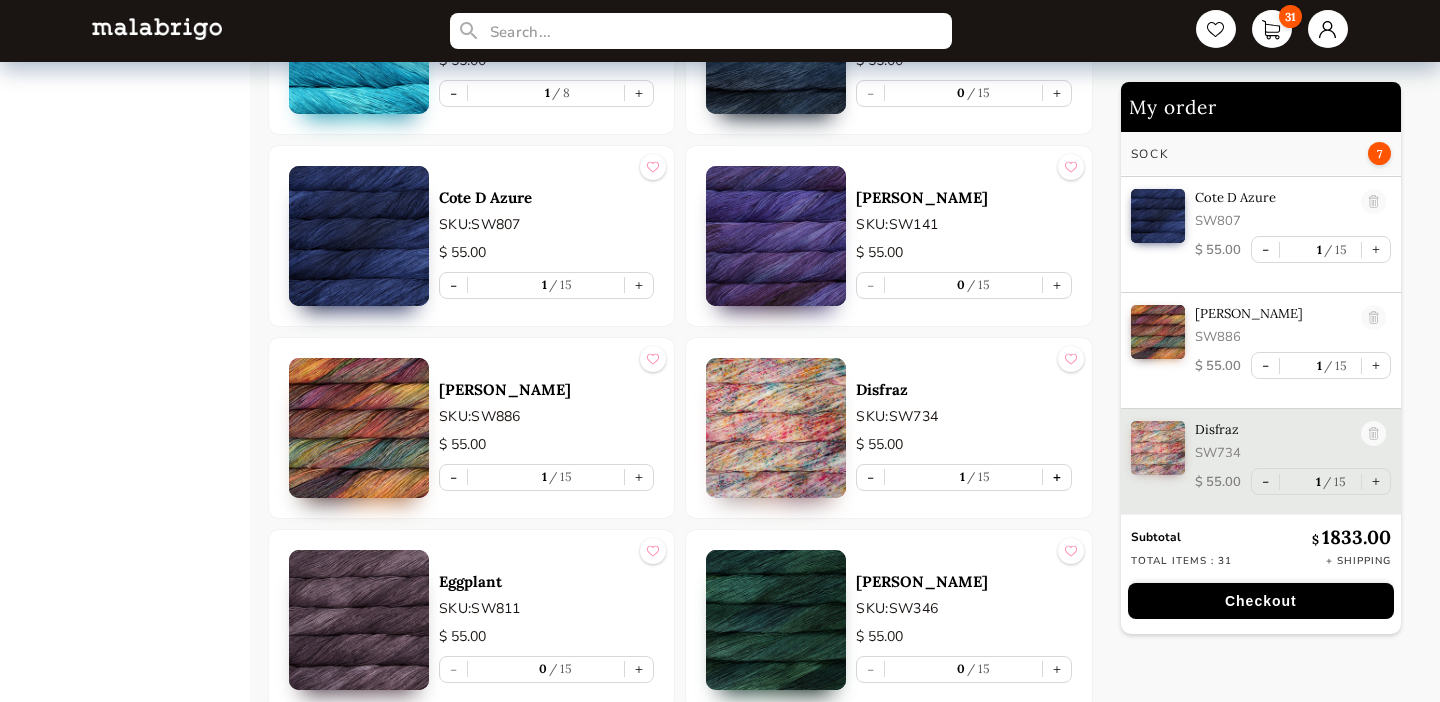 scroll, scrollTop: 1249, scrollLeft: 0, axis: vertical 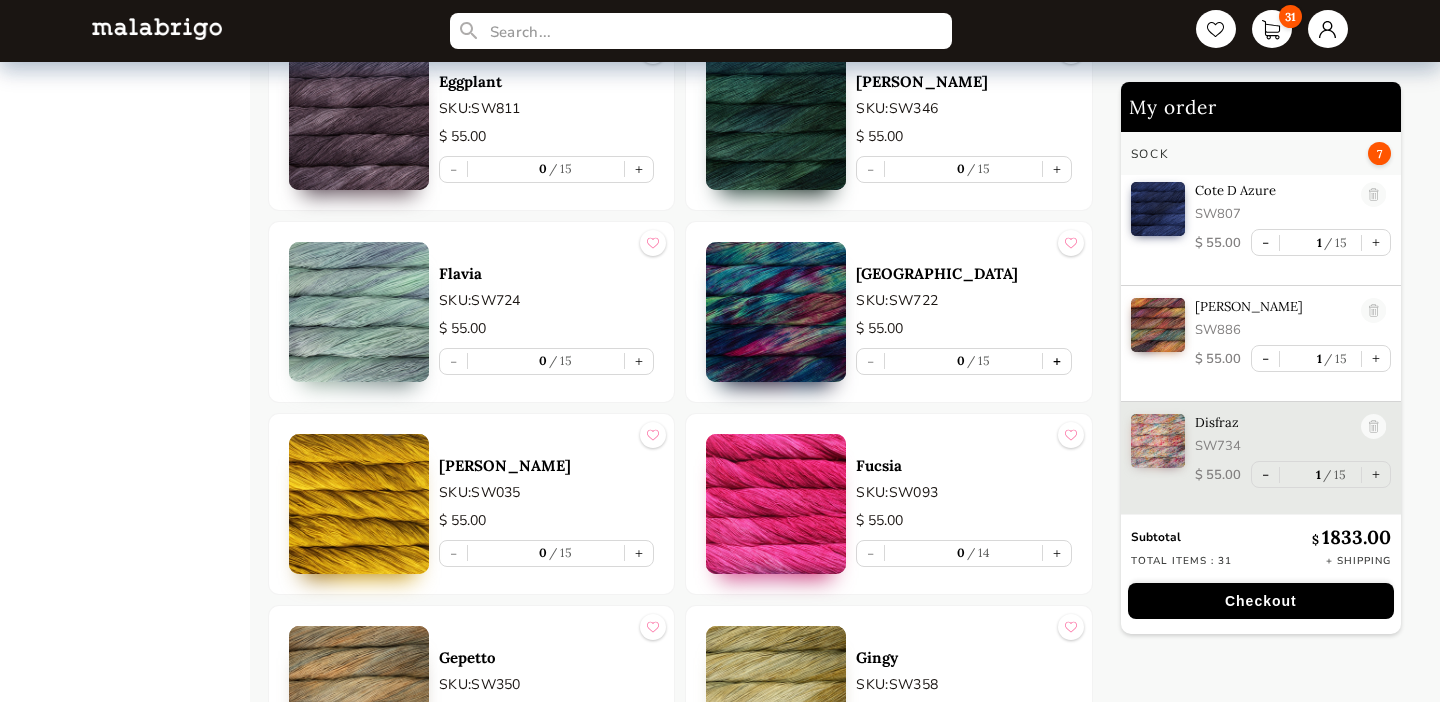 click on "+" at bounding box center (1057, 361) 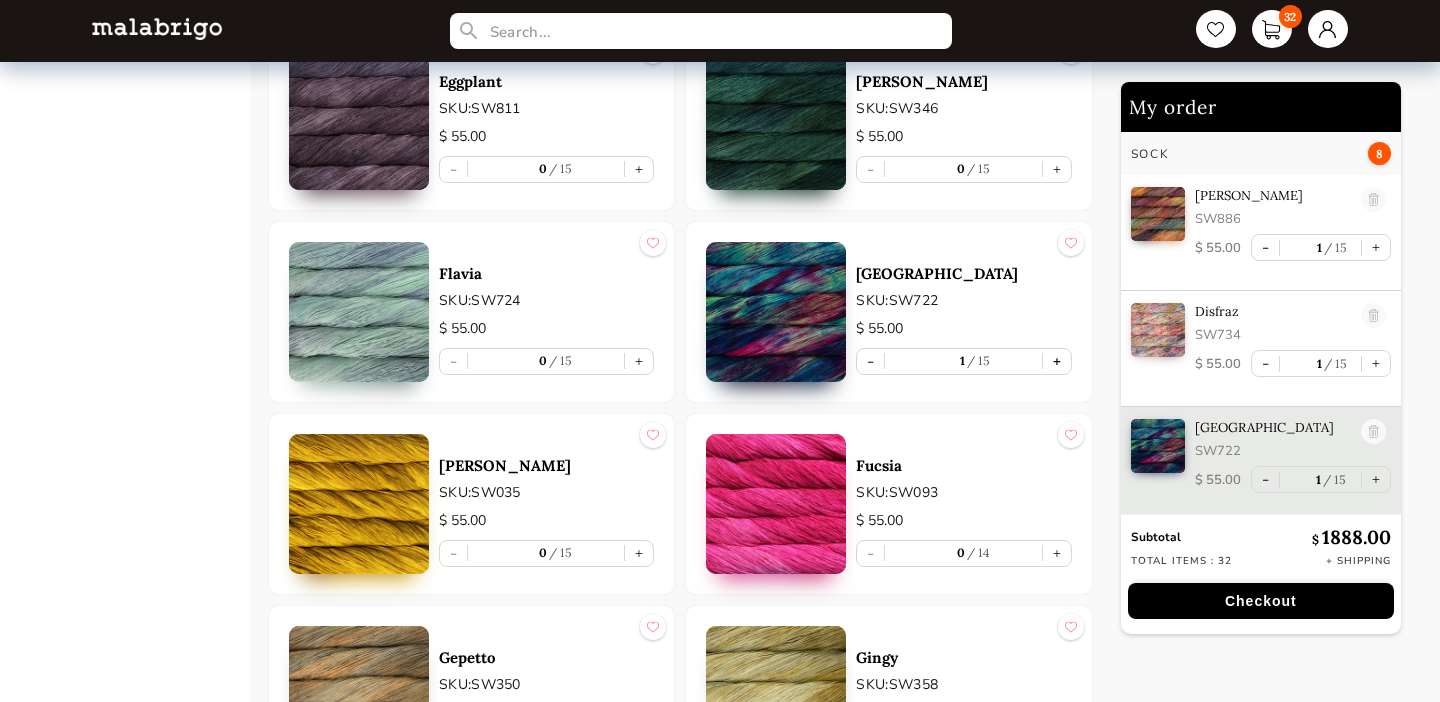 scroll, scrollTop: 1364, scrollLeft: 0, axis: vertical 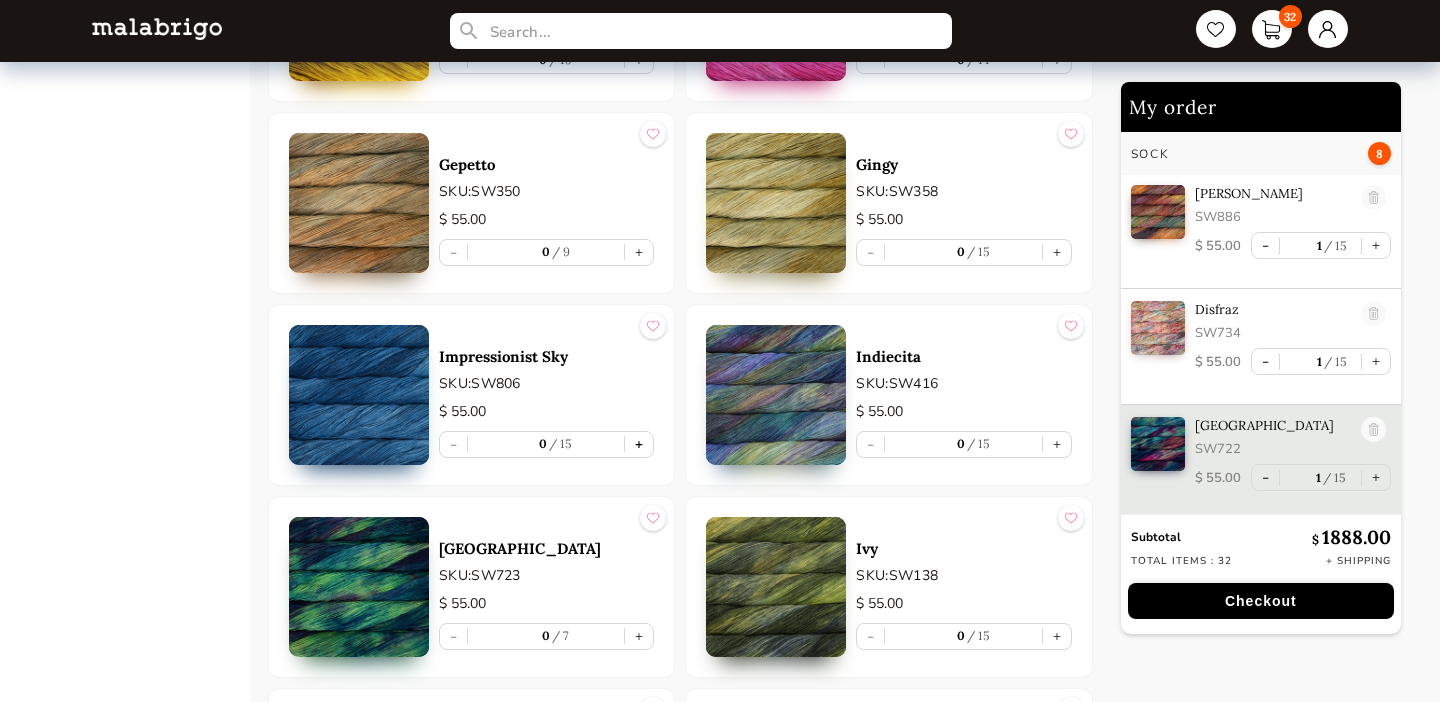 click on "+" at bounding box center [639, 444] 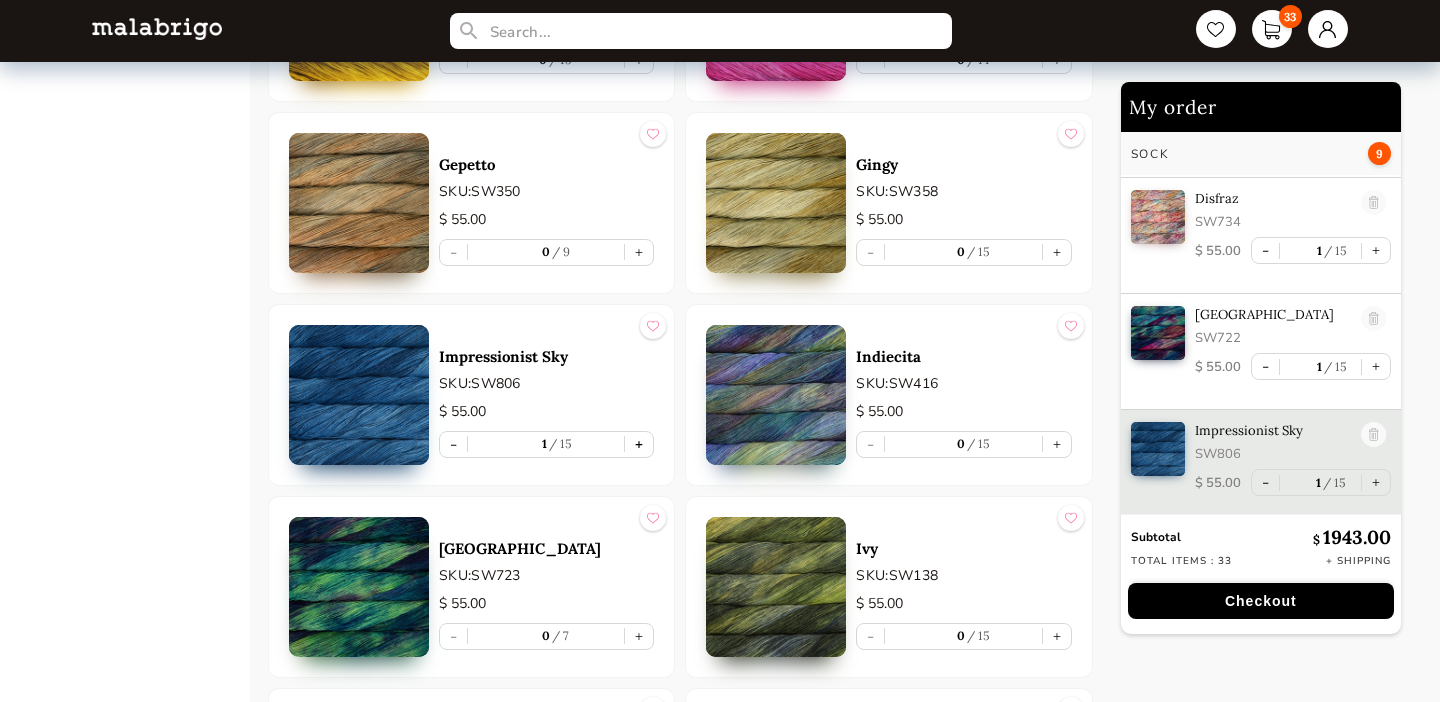 scroll, scrollTop: 1476, scrollLeft: 0, axis: vertical 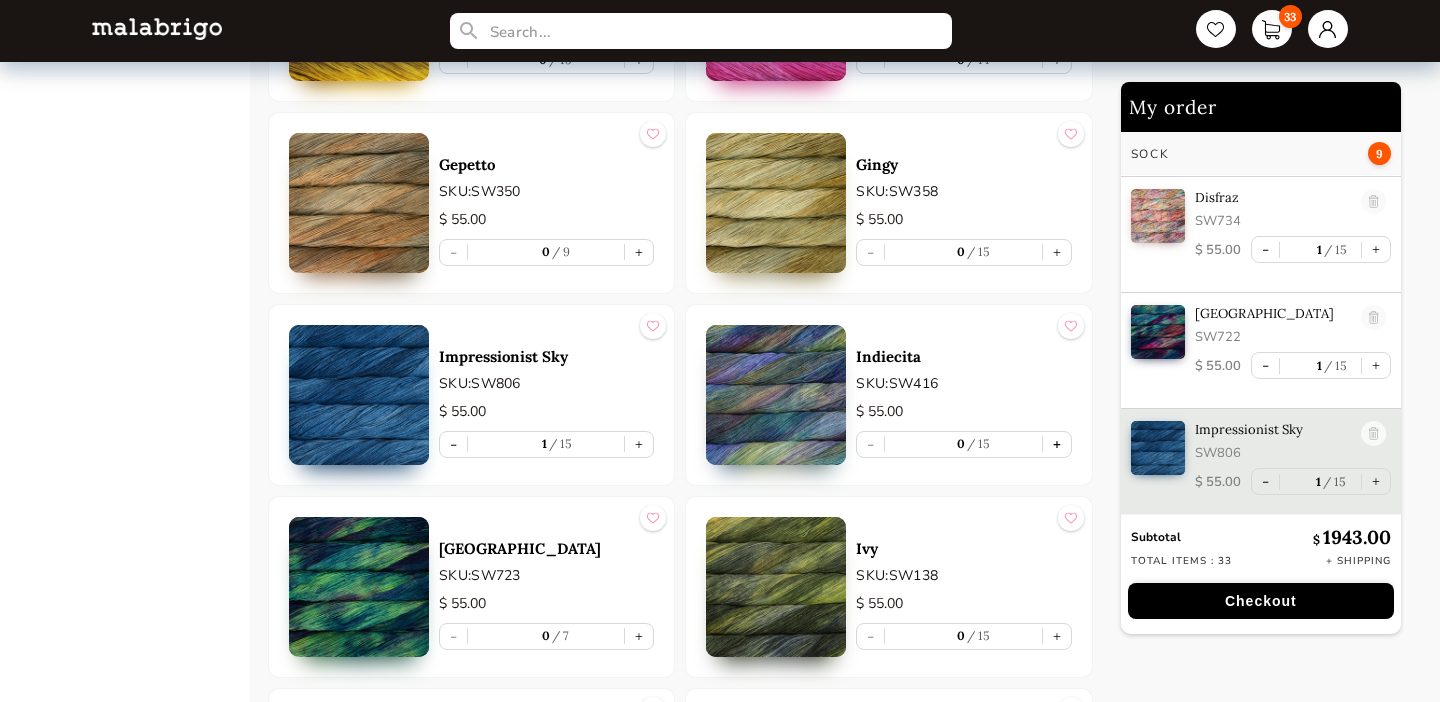click on "+" at bounding box center (1057, 444) 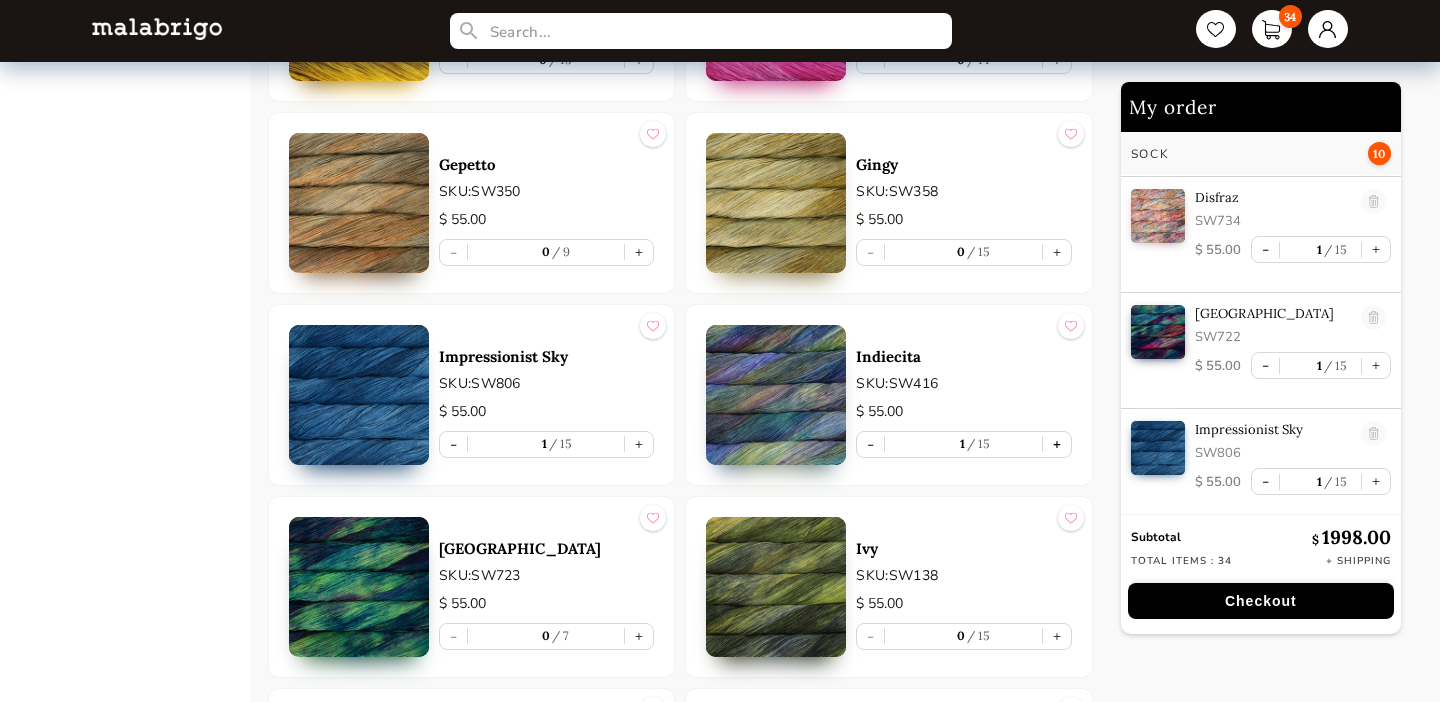 type on "1" 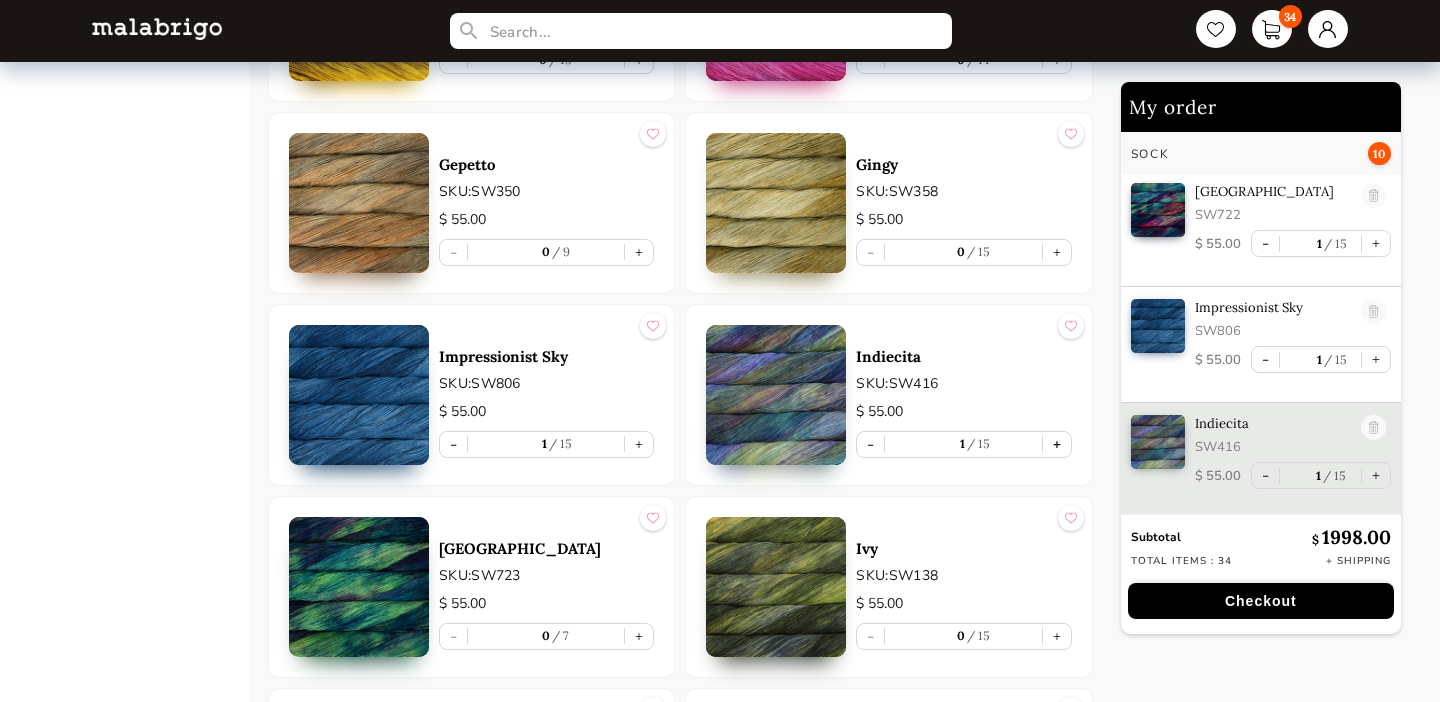 scroll, scrollTop: 1601, scrollLeft: 0, axis: vertical 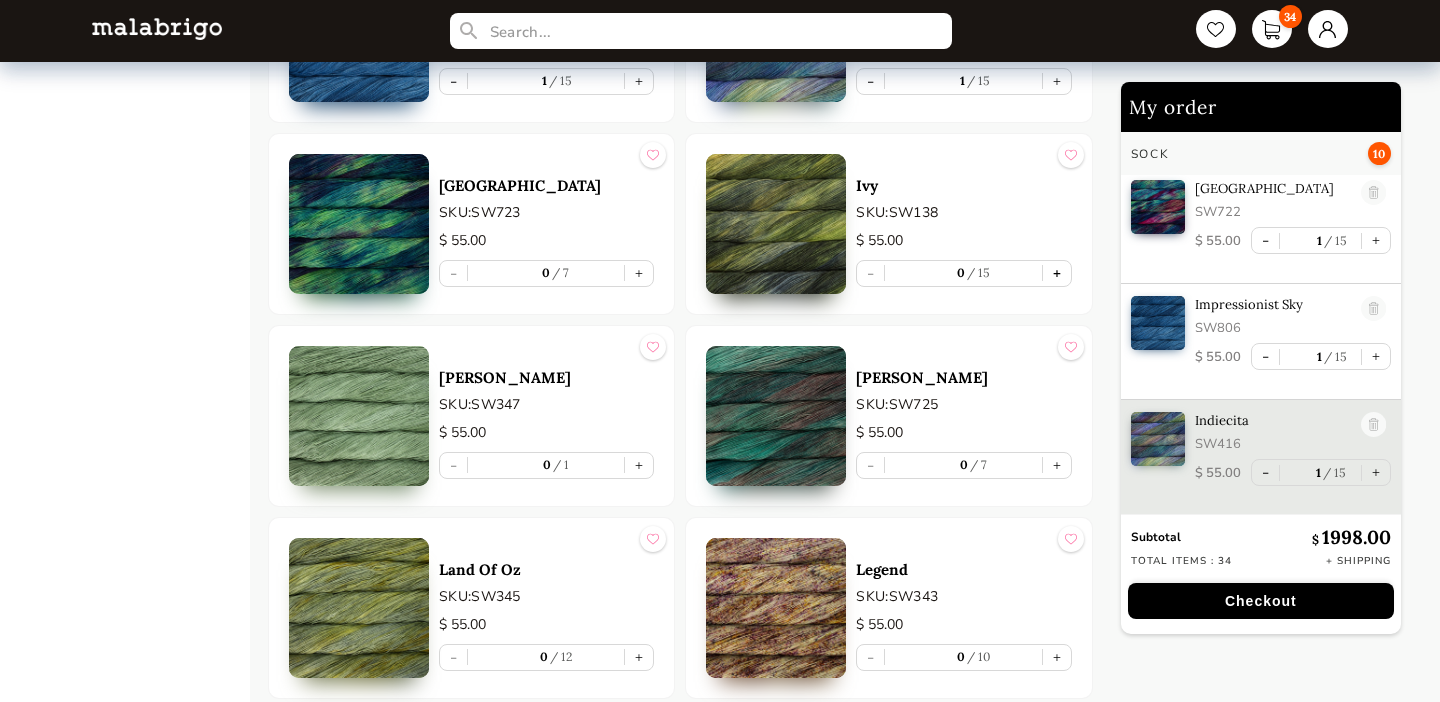 click on "+" at bounding box center (1057, 273) 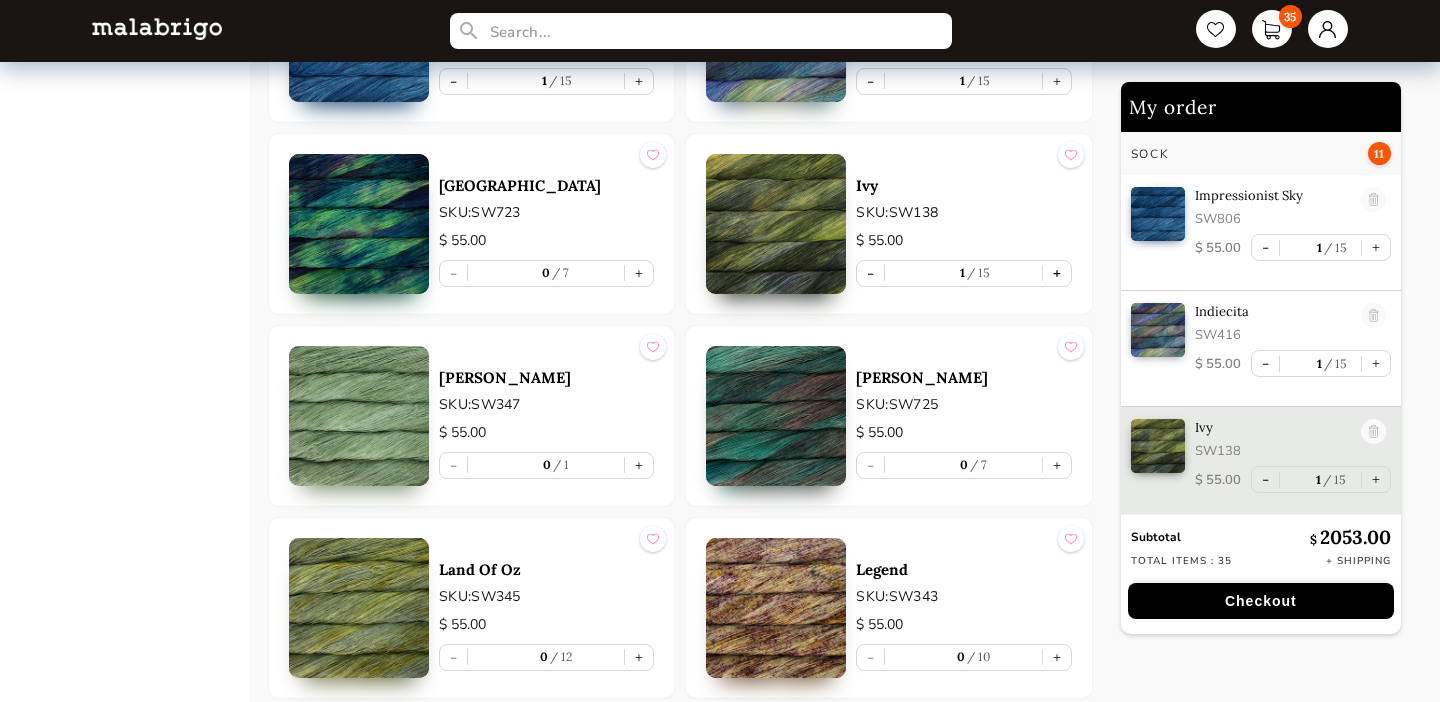 scroll, scrollTop: 1711, scrollLeft: 0, axis: vertical 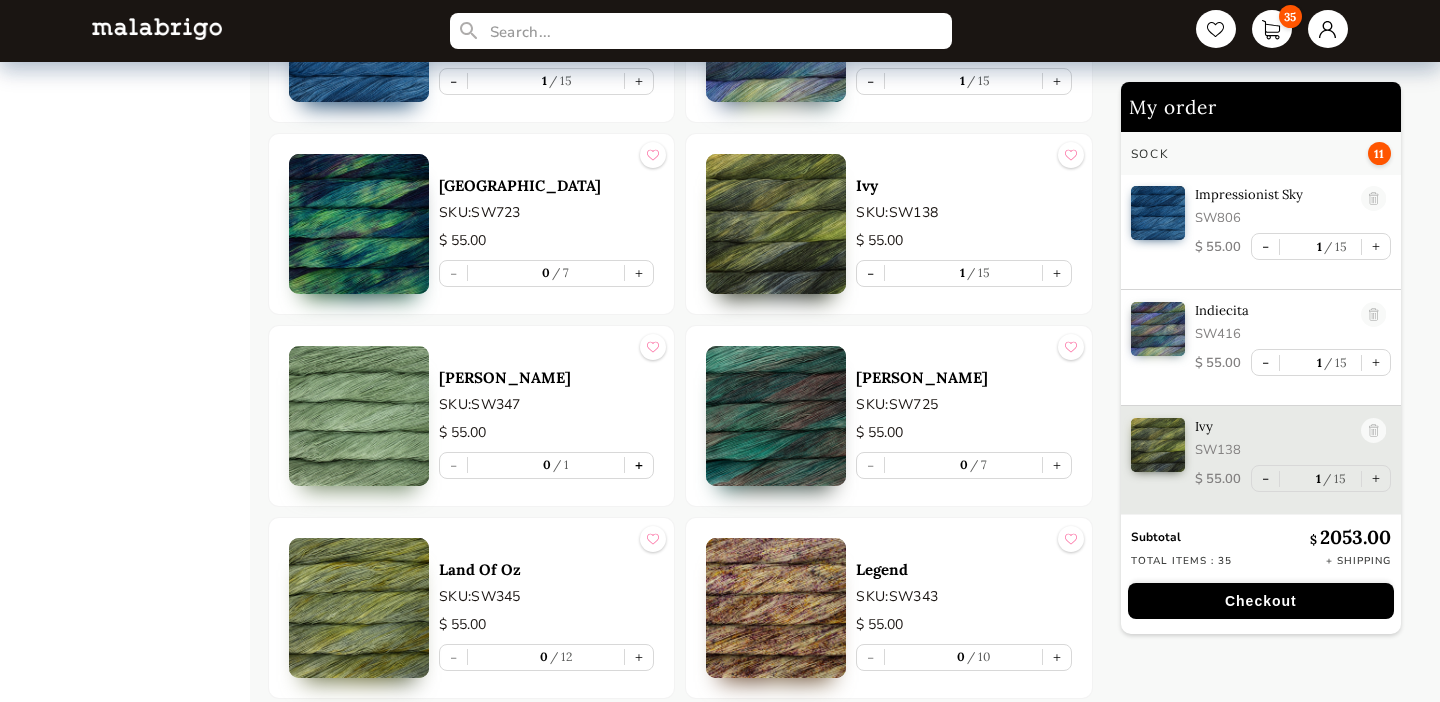 click on "+" at bounding box center [639, 465] 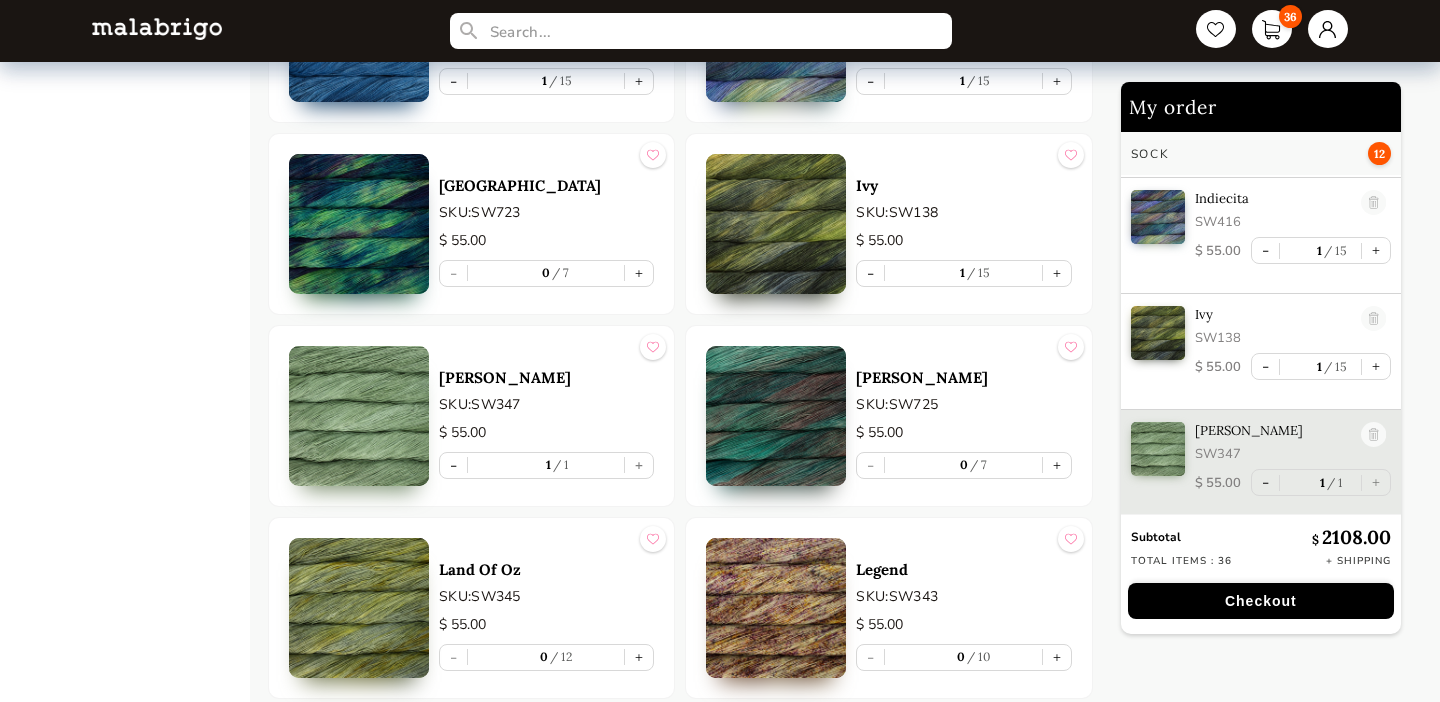 scroll, scrollTop: 1824, scrollLeft: 0, axis: vertical 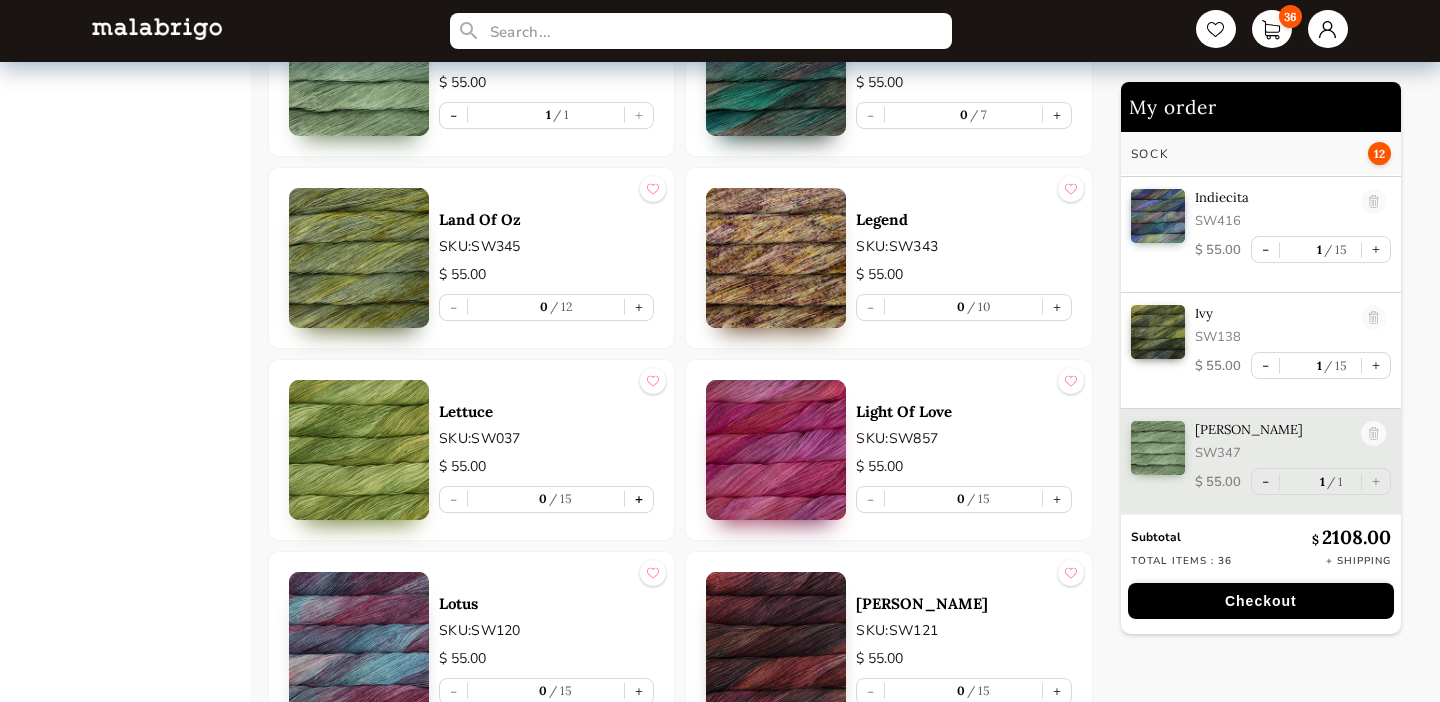 click on "+" at bounding box center [639, 499] 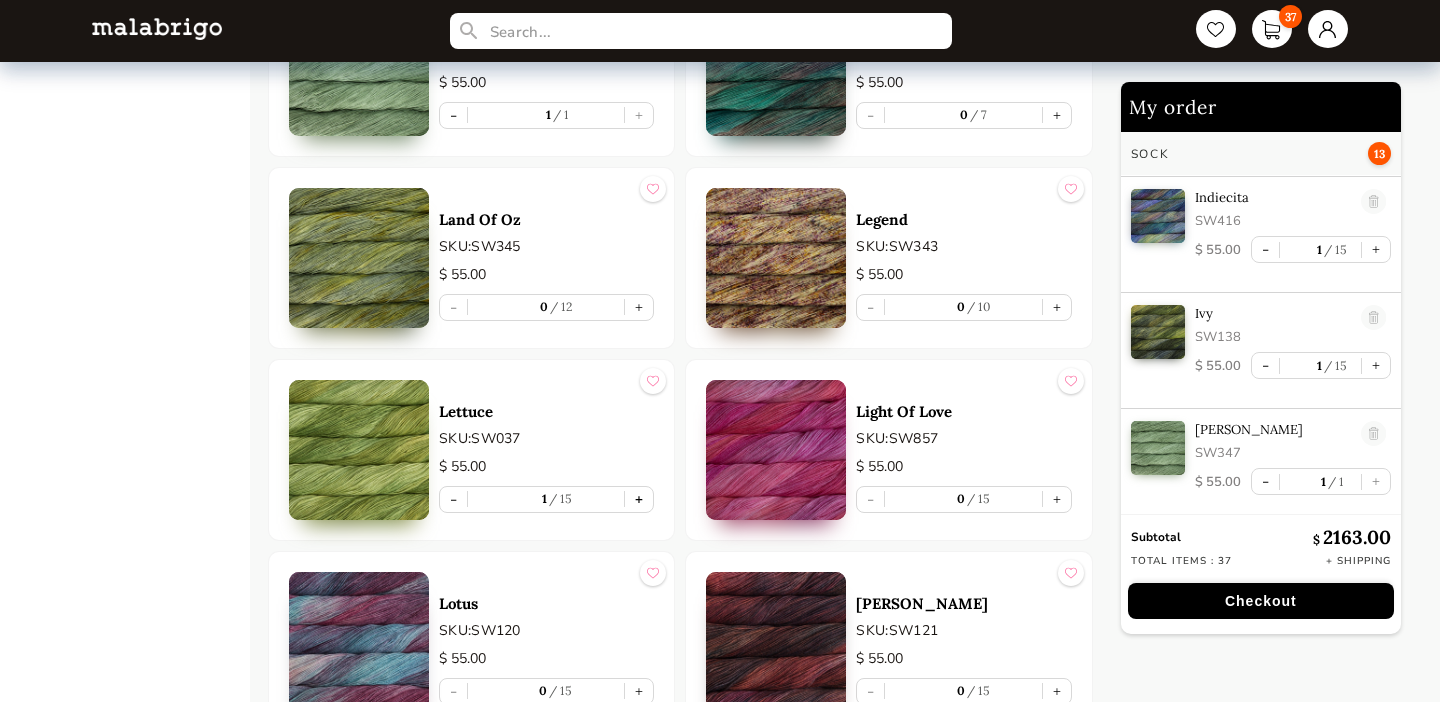 type on "1" 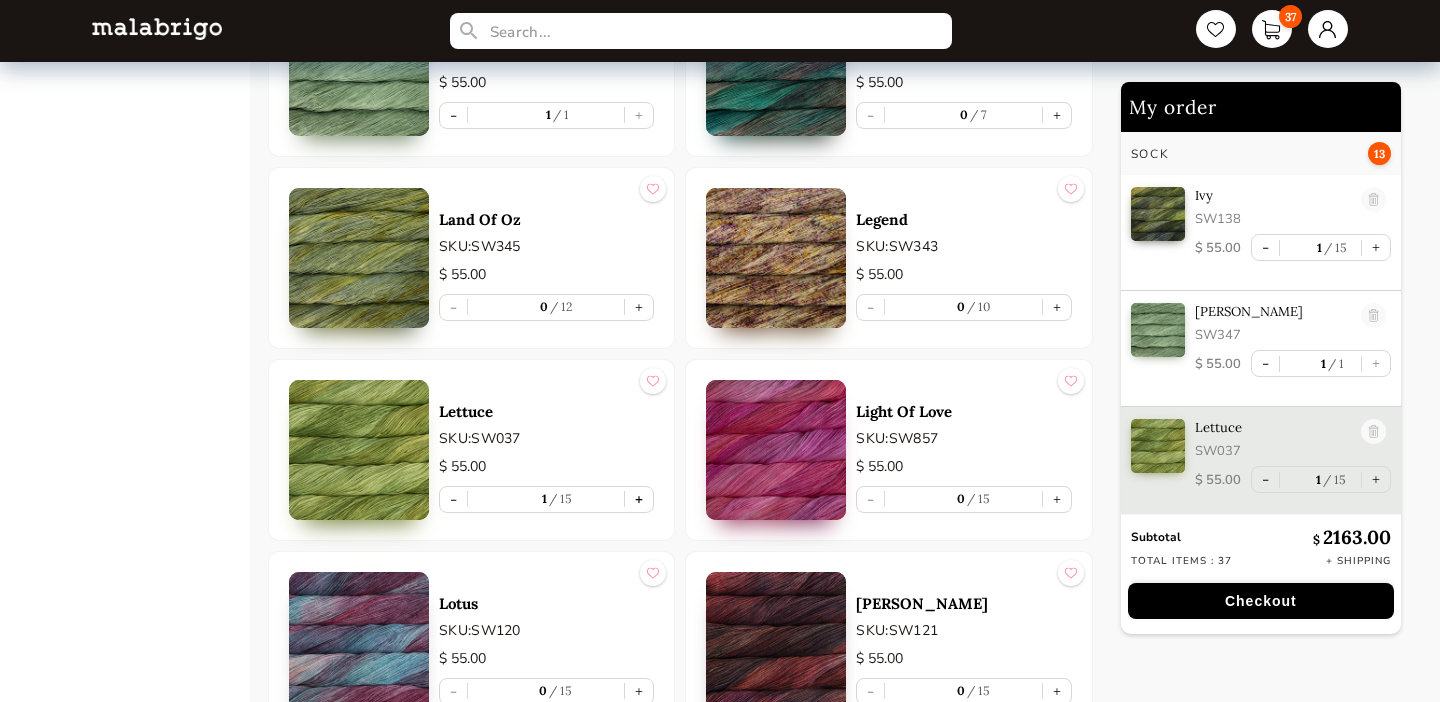 scroll, scrollTop: 1943, scrollLeft: 0, axis: vertical 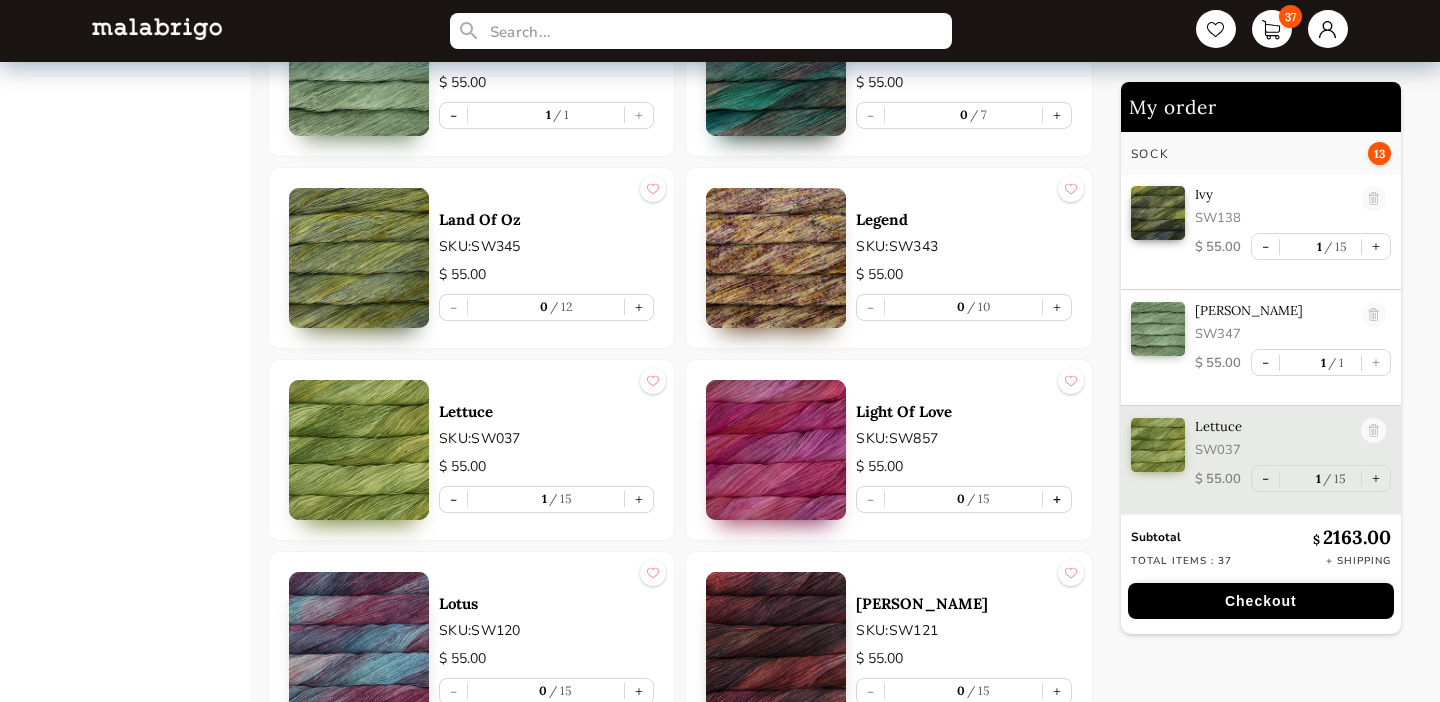 click on "+" at bounding box center [1057, 499] 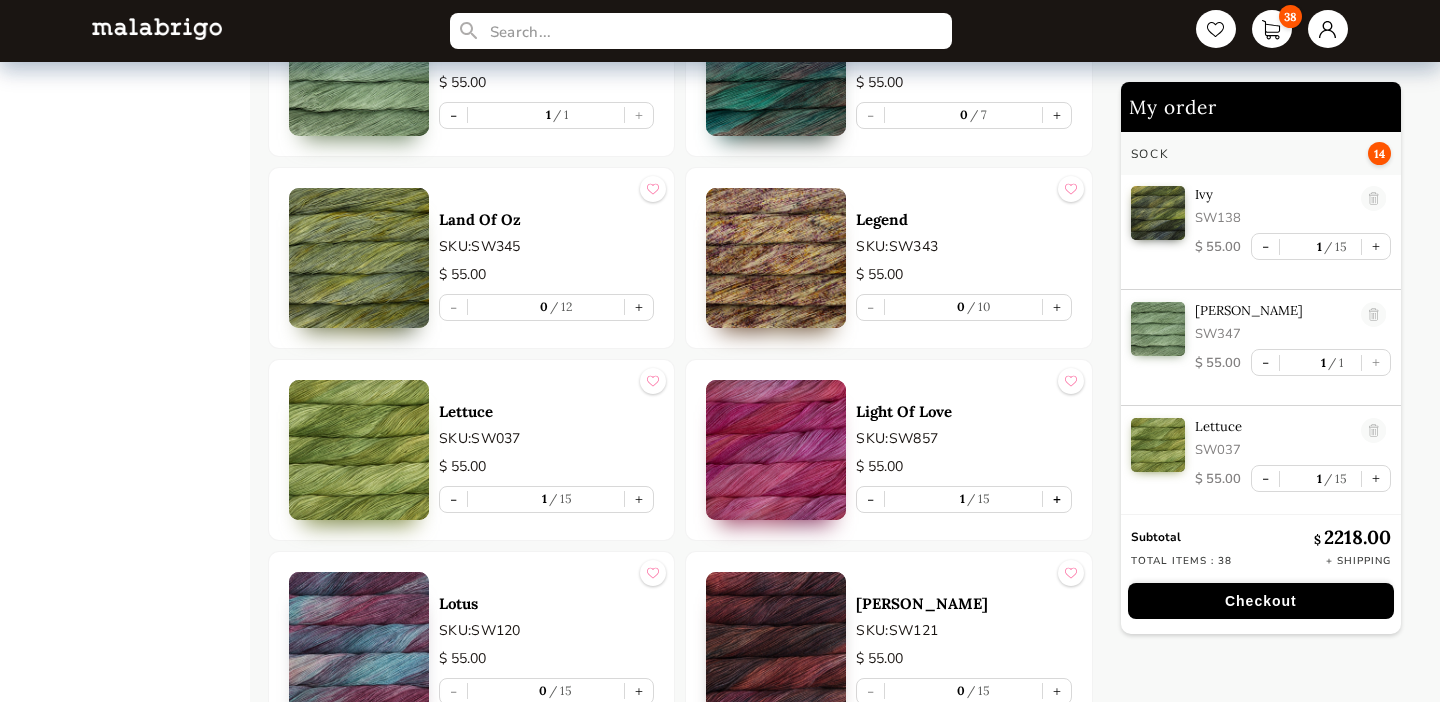 type on "1" 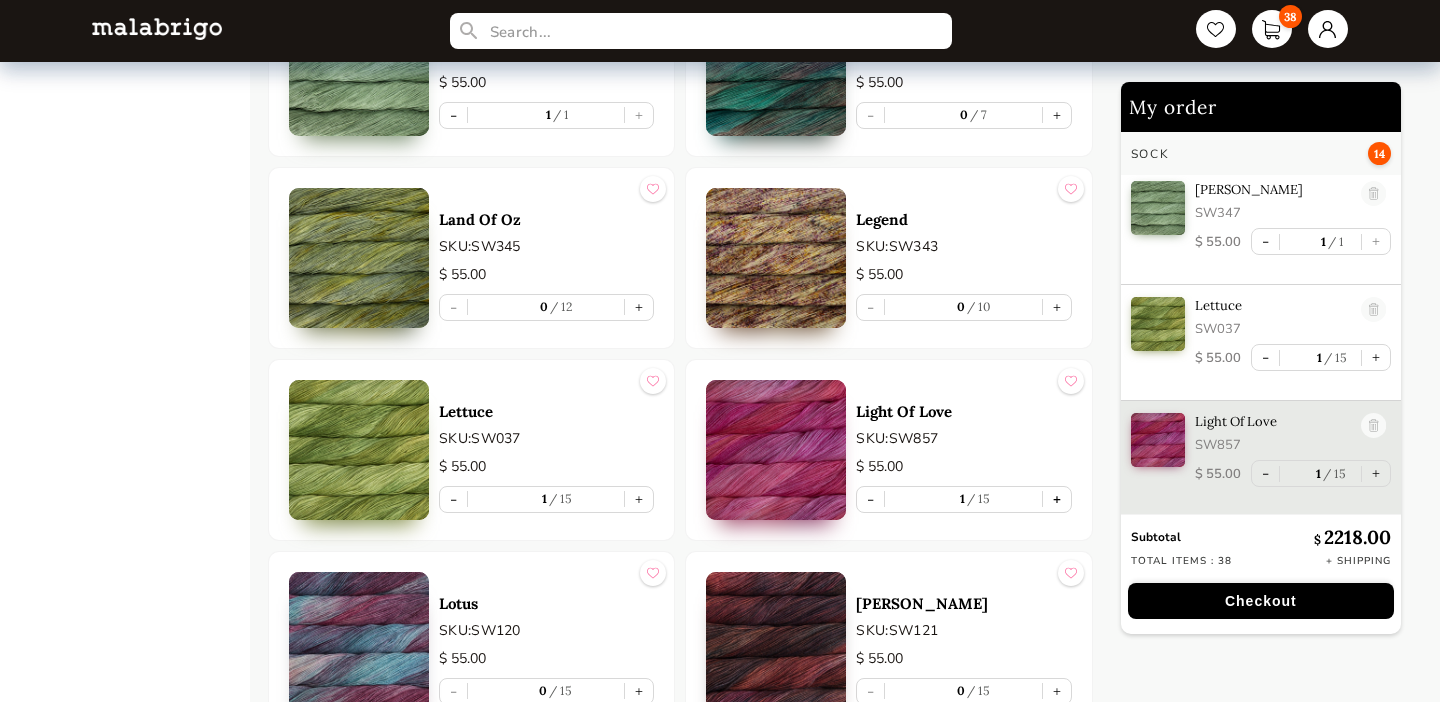 scroll, scrollTop: 2065, scrollLeft: 0, axis: vertical 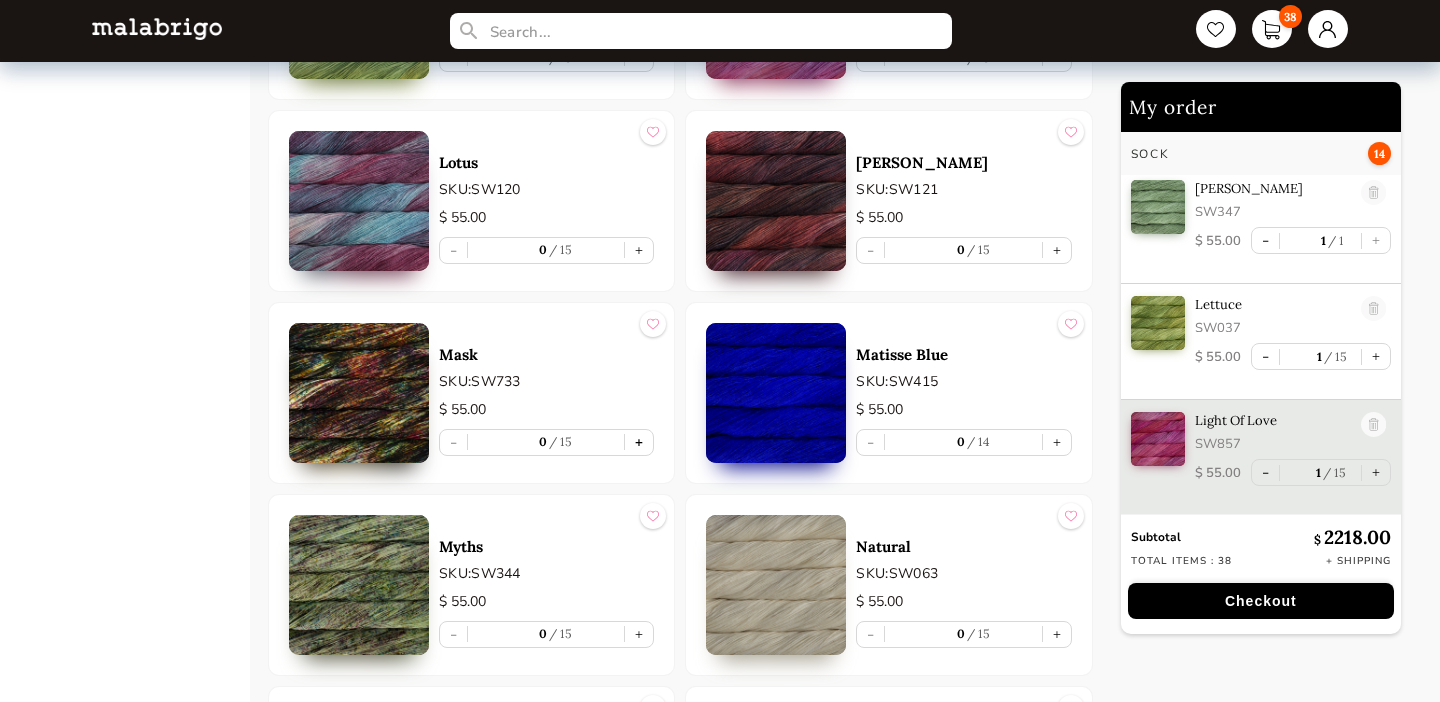 click on "+" at bounding box center (639, 442) 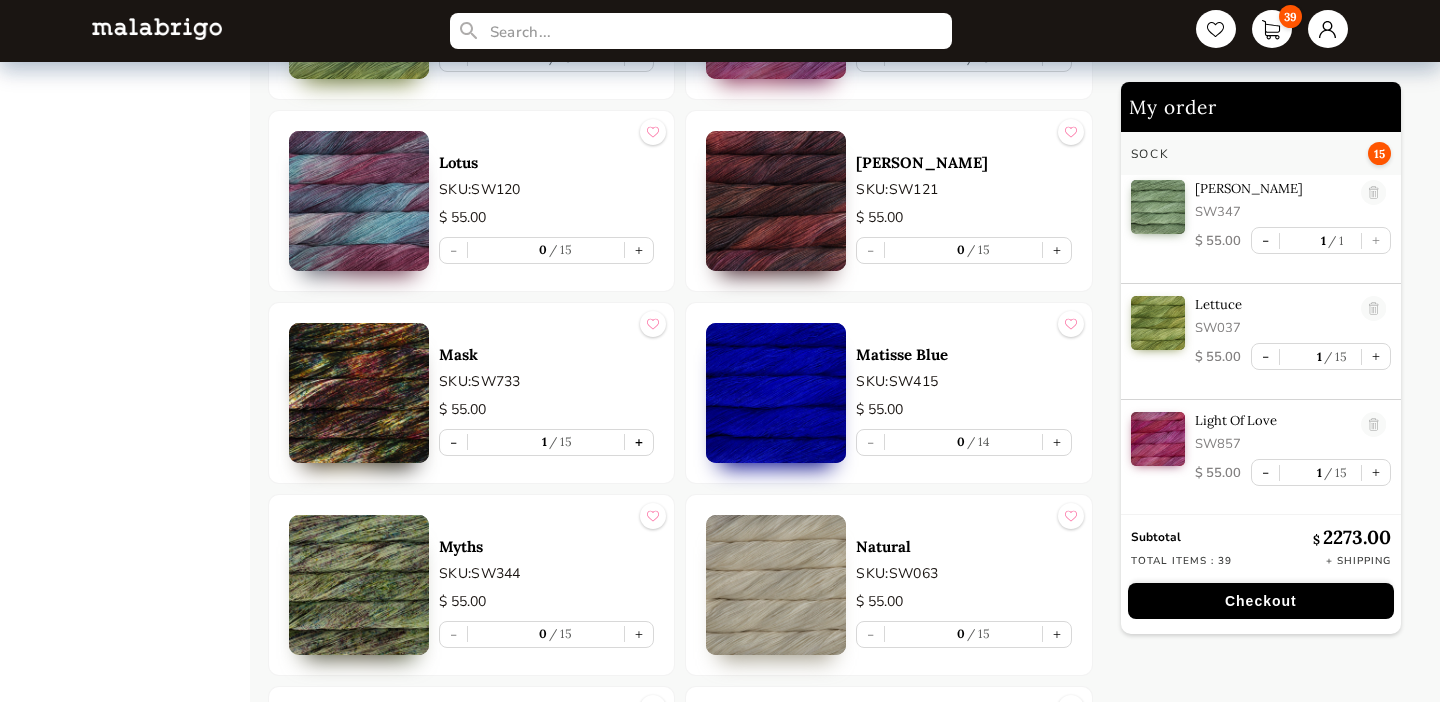 type on "1" 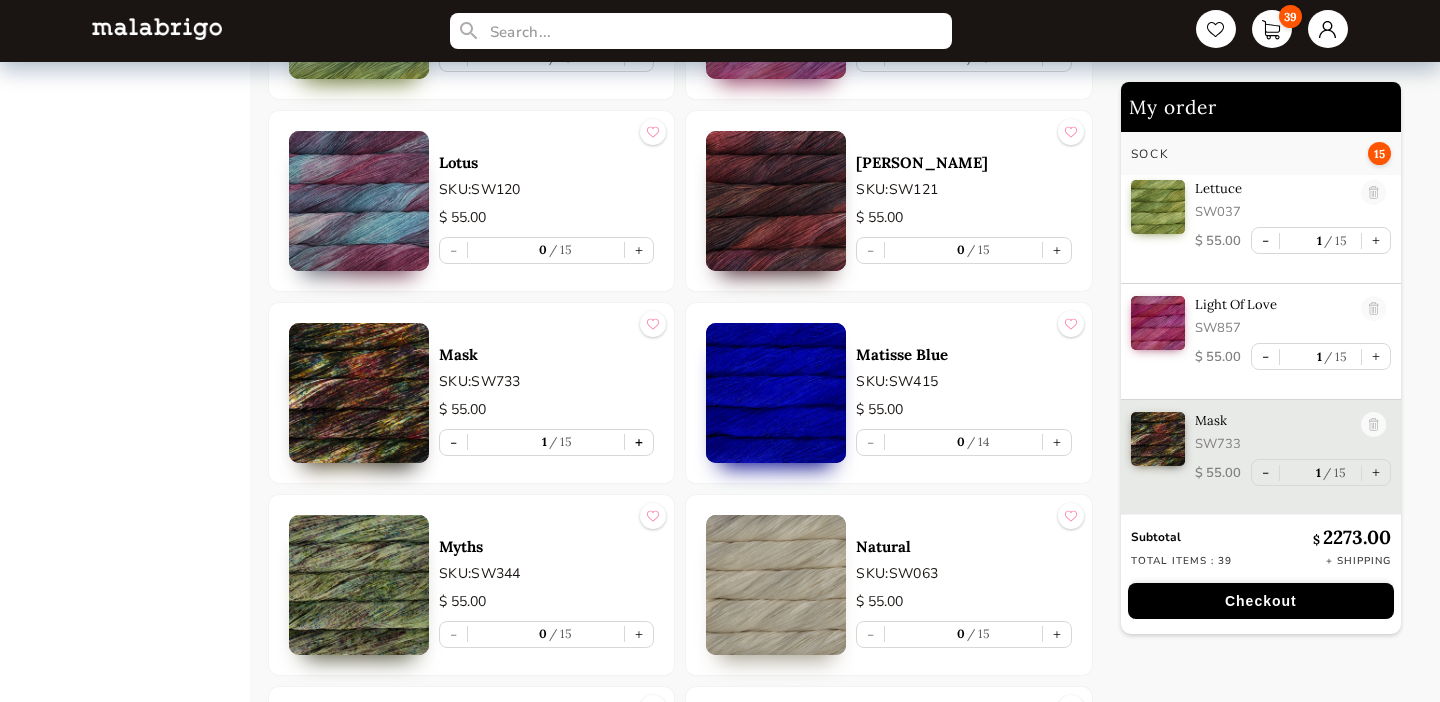 scroll, scrollTop: 2182, scrollLeft: 0, axis: vertical 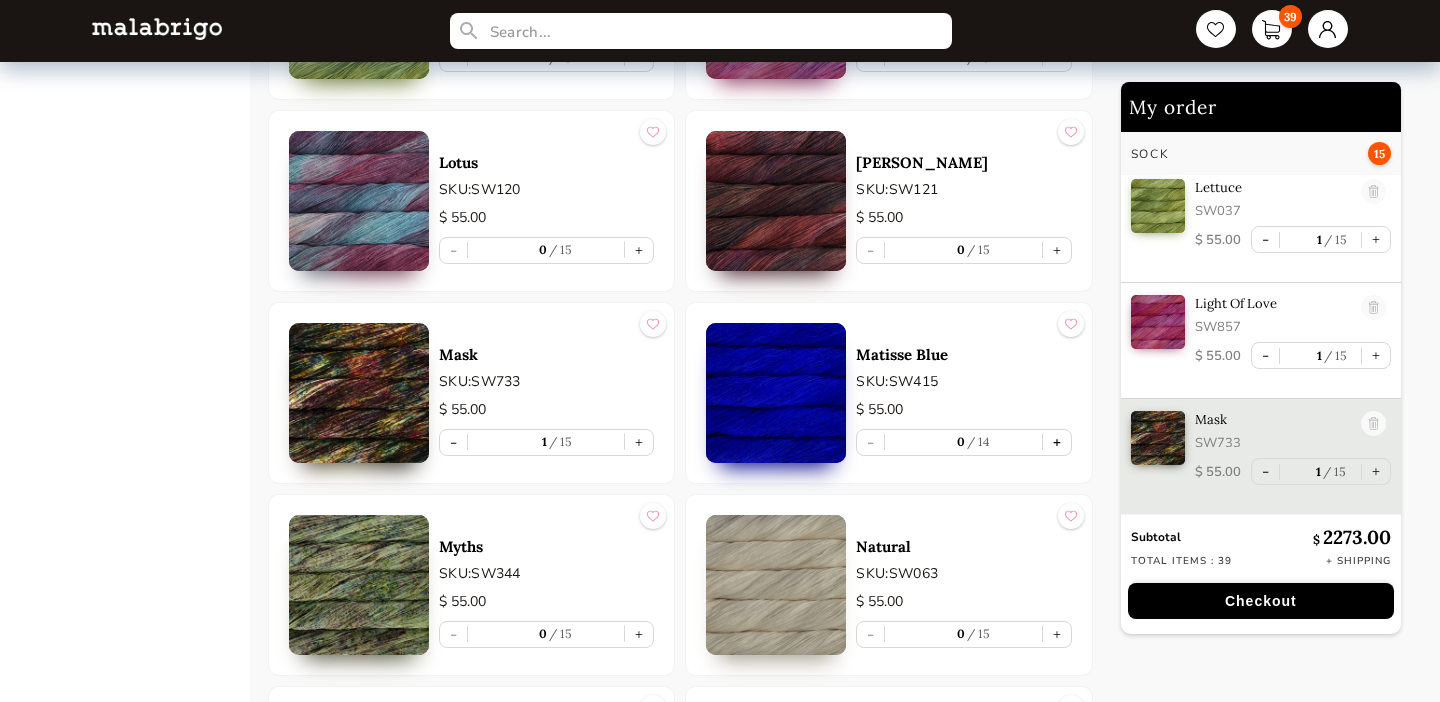 click on "+" at bounding box center (1057, 442) 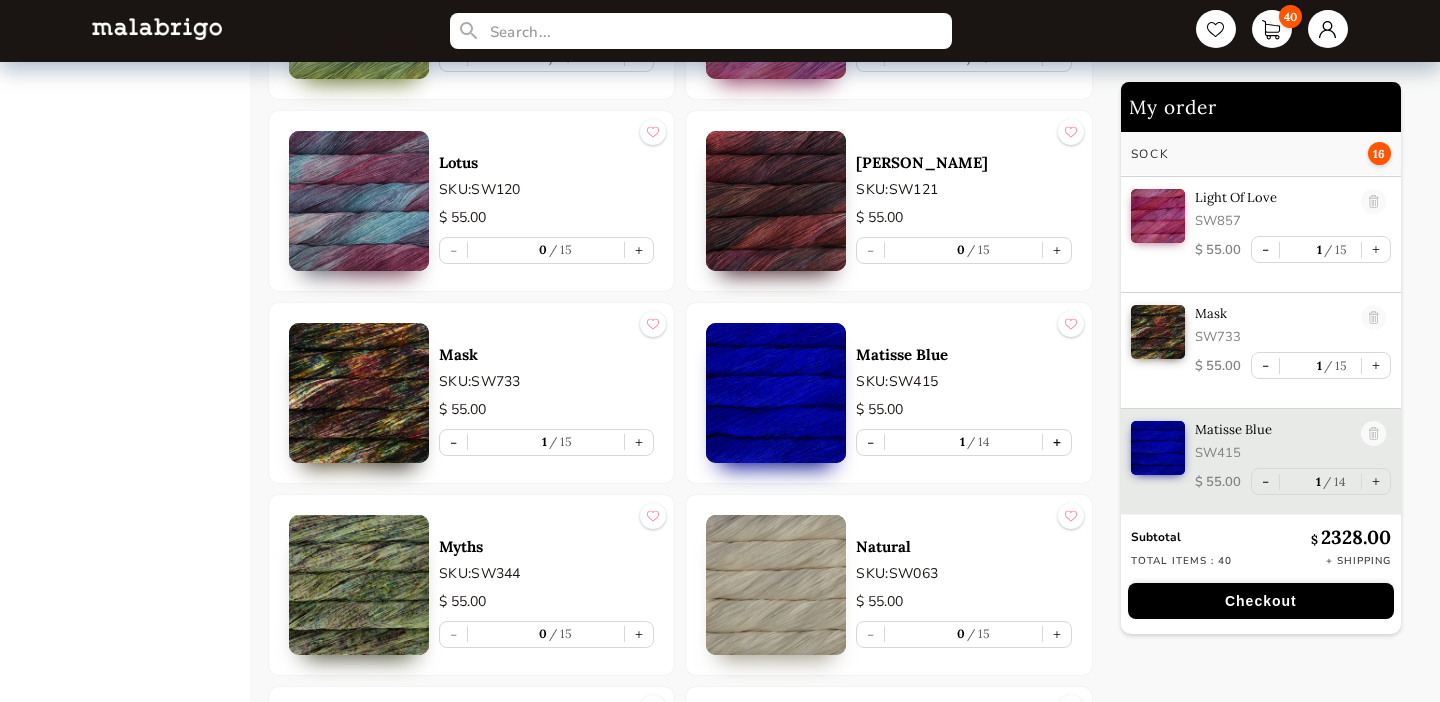 scroll, scrollTop: 2291, scrollLeft: 0, axis: vertical 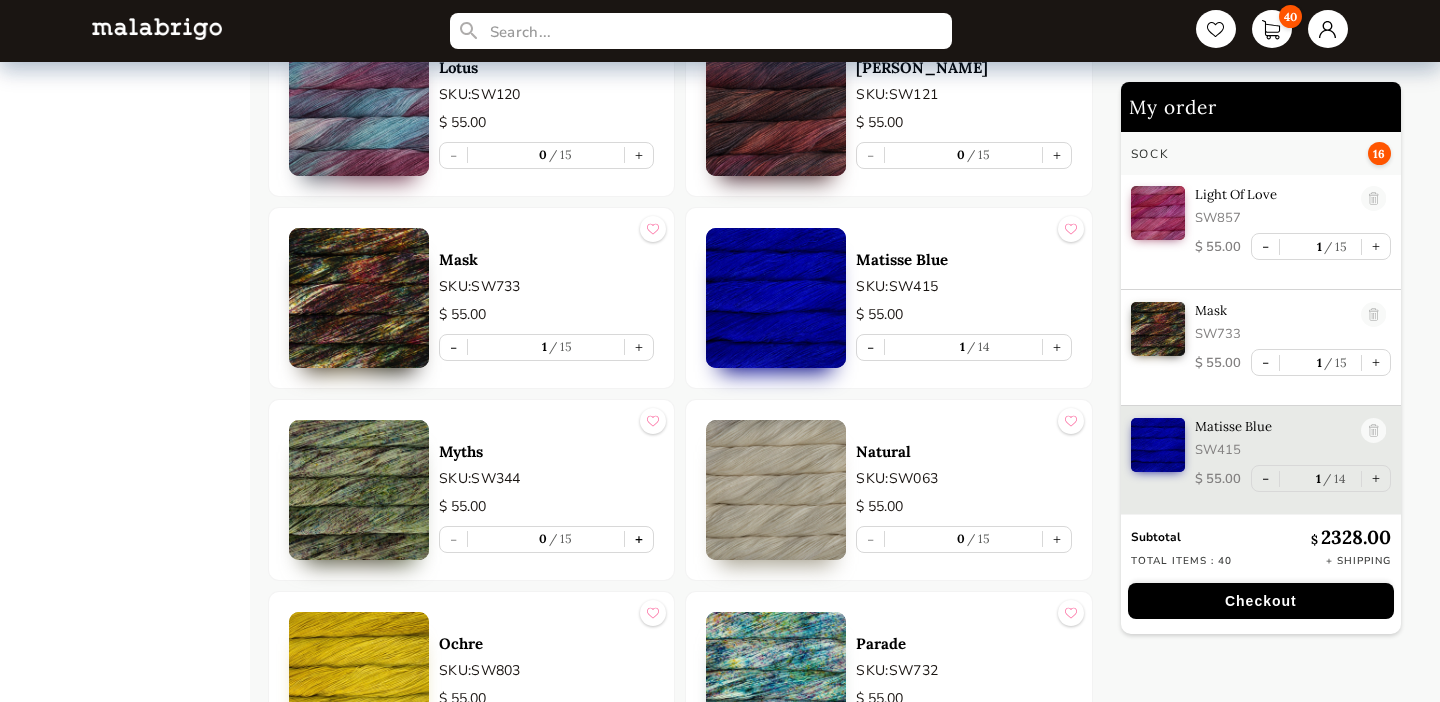 click on "+" at bounding box center (639, 539) 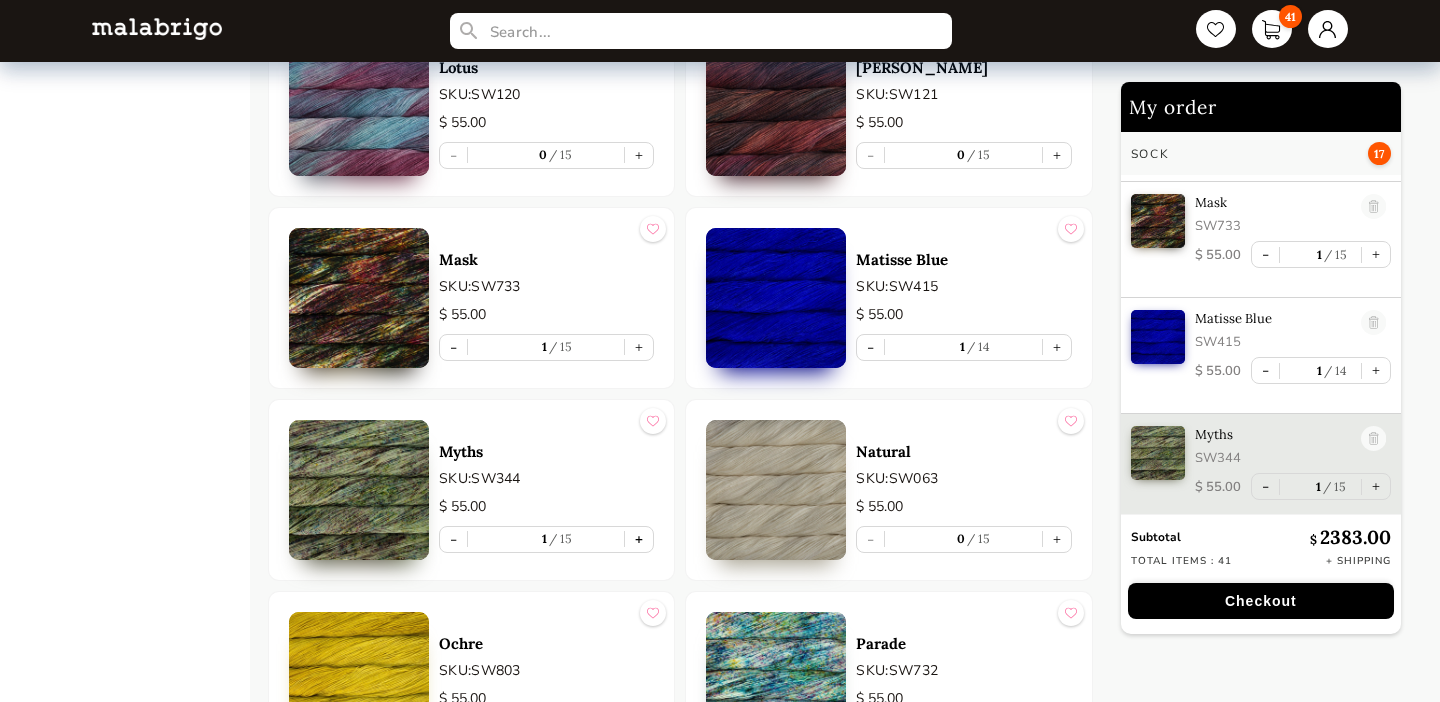 scroll, scrollTop: 2413, scrollLeft: 0, axis: vertical 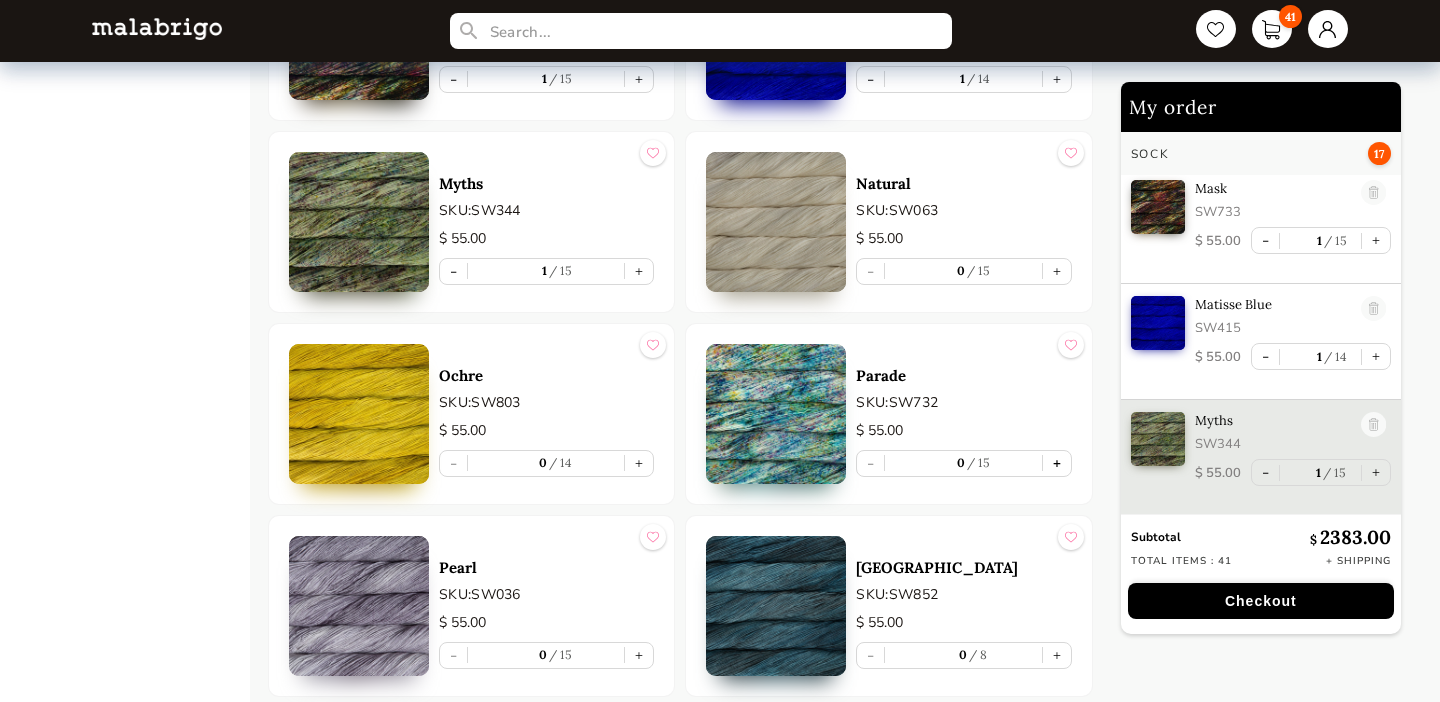 click on "+" at bounding box center [1057, 463] 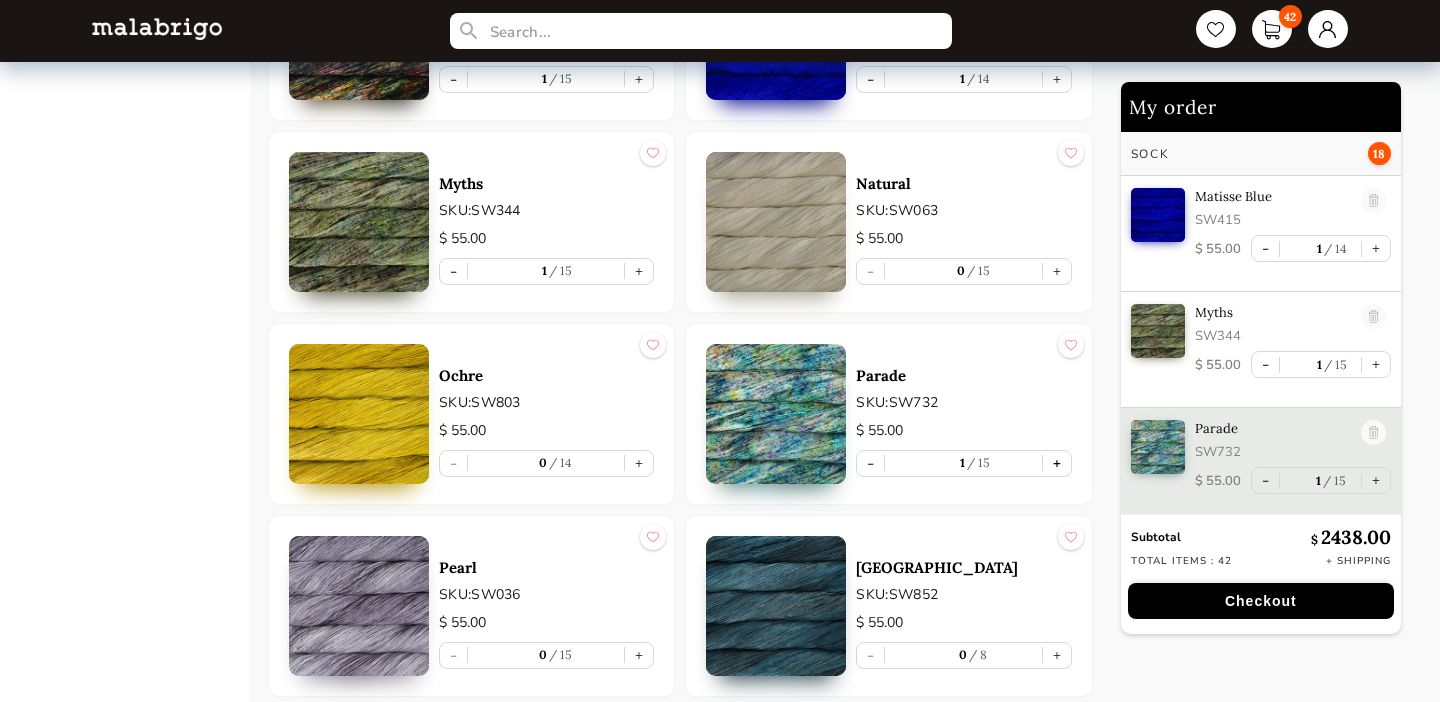 scroll, scrollTop: 2524, scrollLeft: 0, axis: vertical 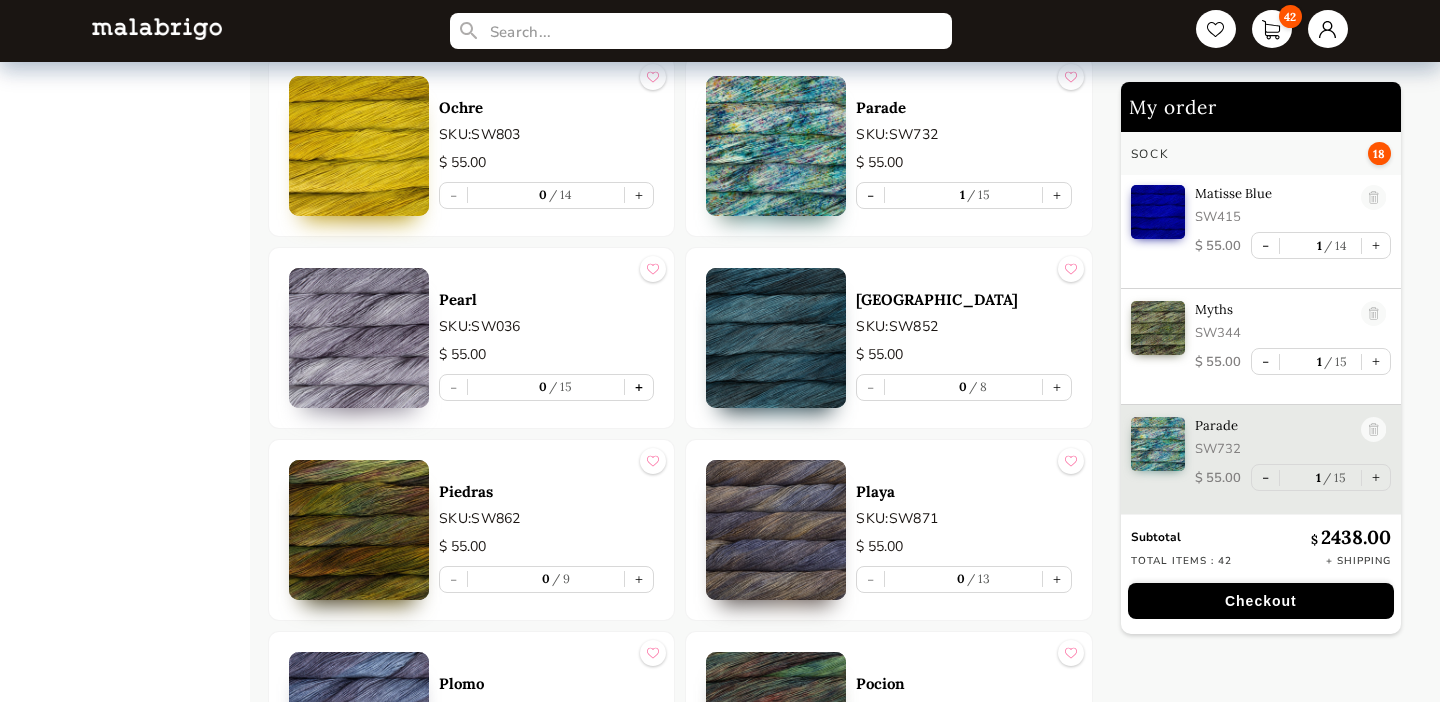 click on "+" at bounding box center [639, 387] 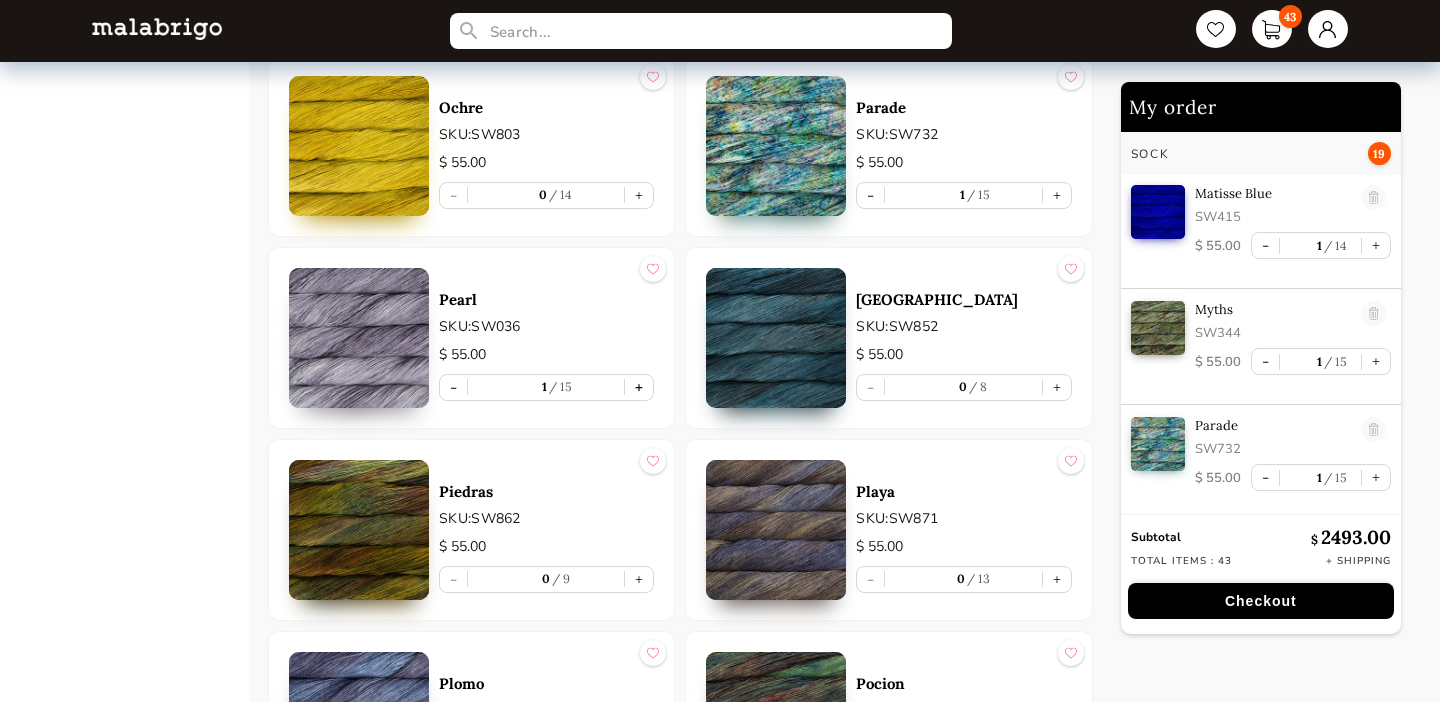 type on "1" 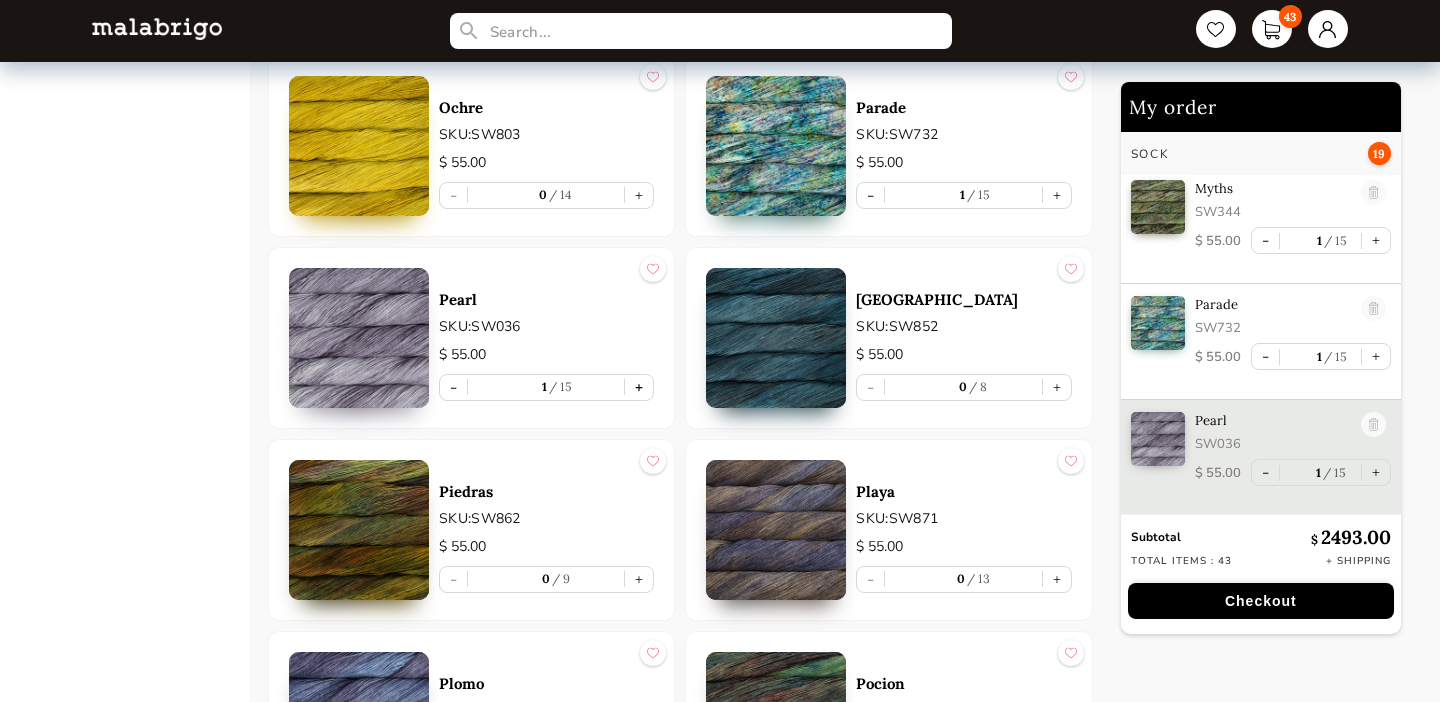 scroll, scrollTop: 2646, scrollLeft: 0, axis: vertical 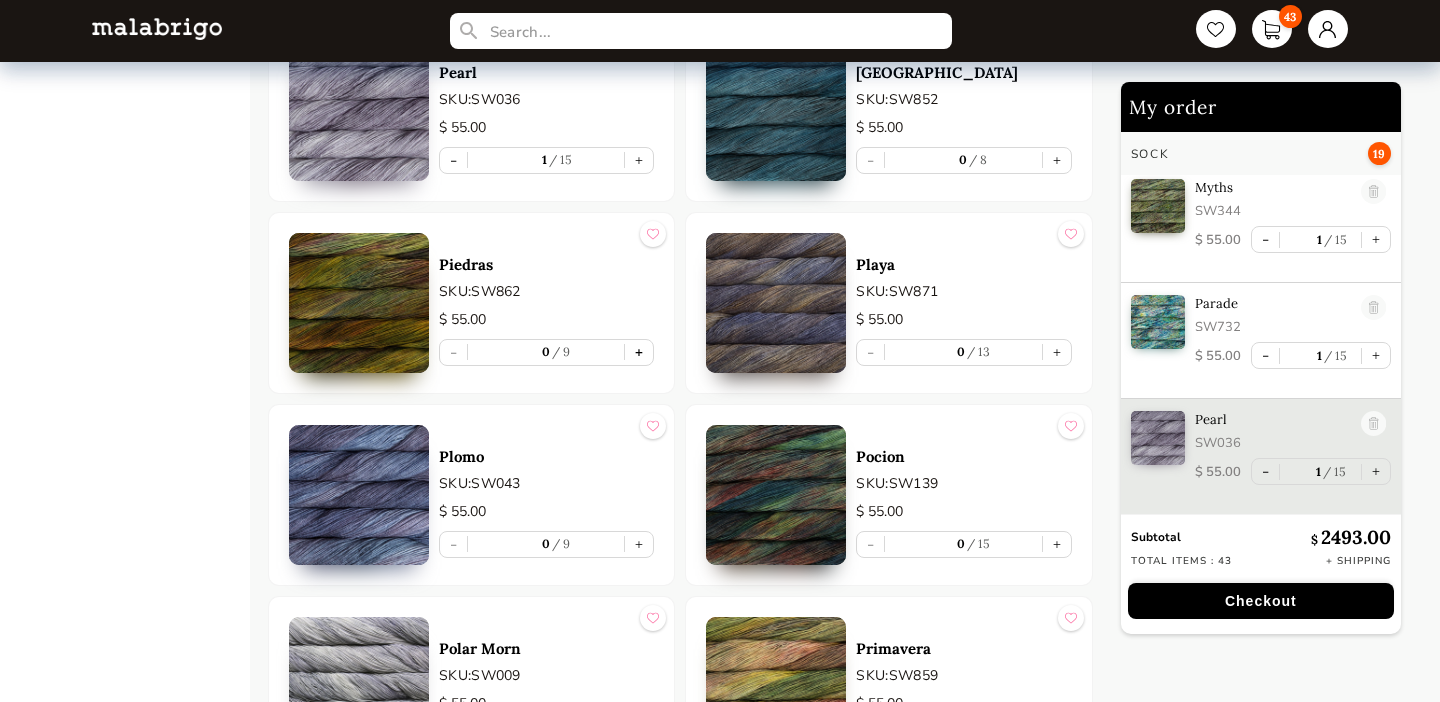 click on "+" at bounding box center (639, 352) 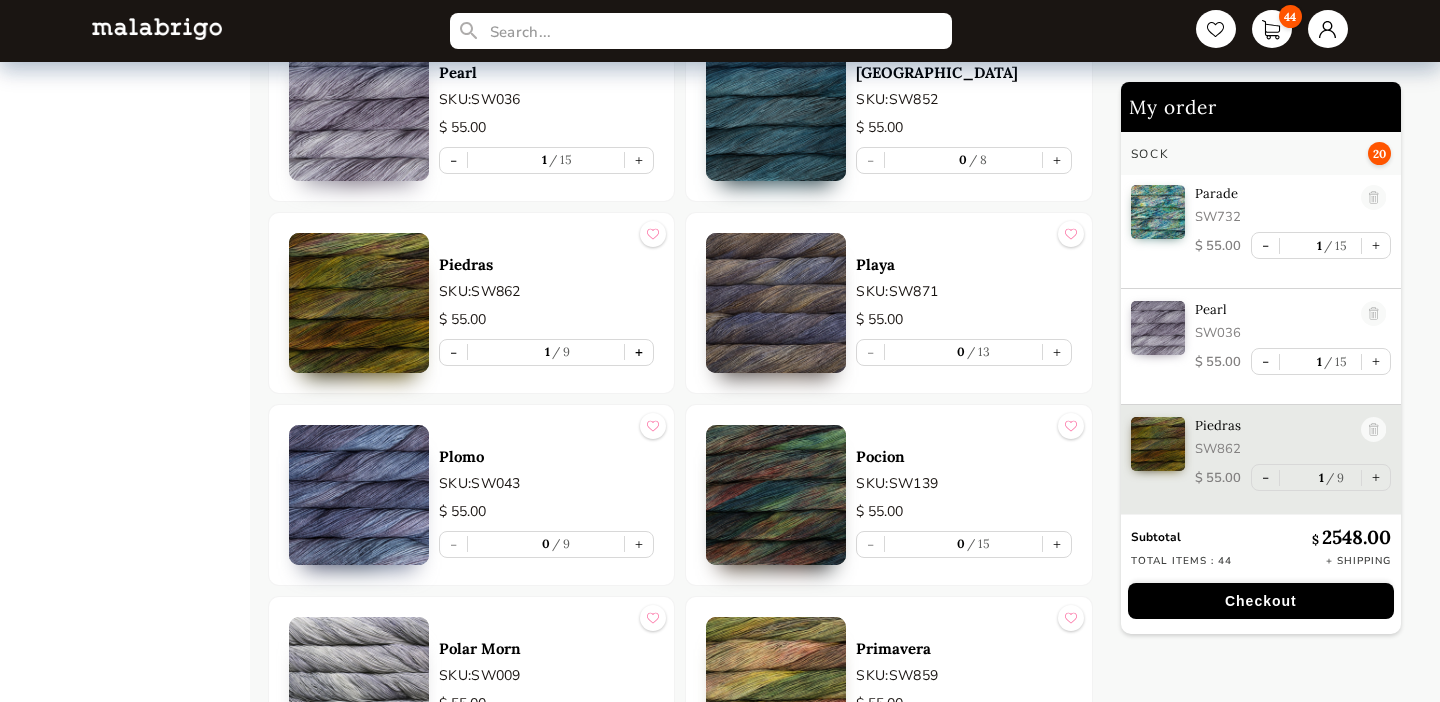 scroll, scrollTop: 2757, scrollLeft: 0, axis: vertical 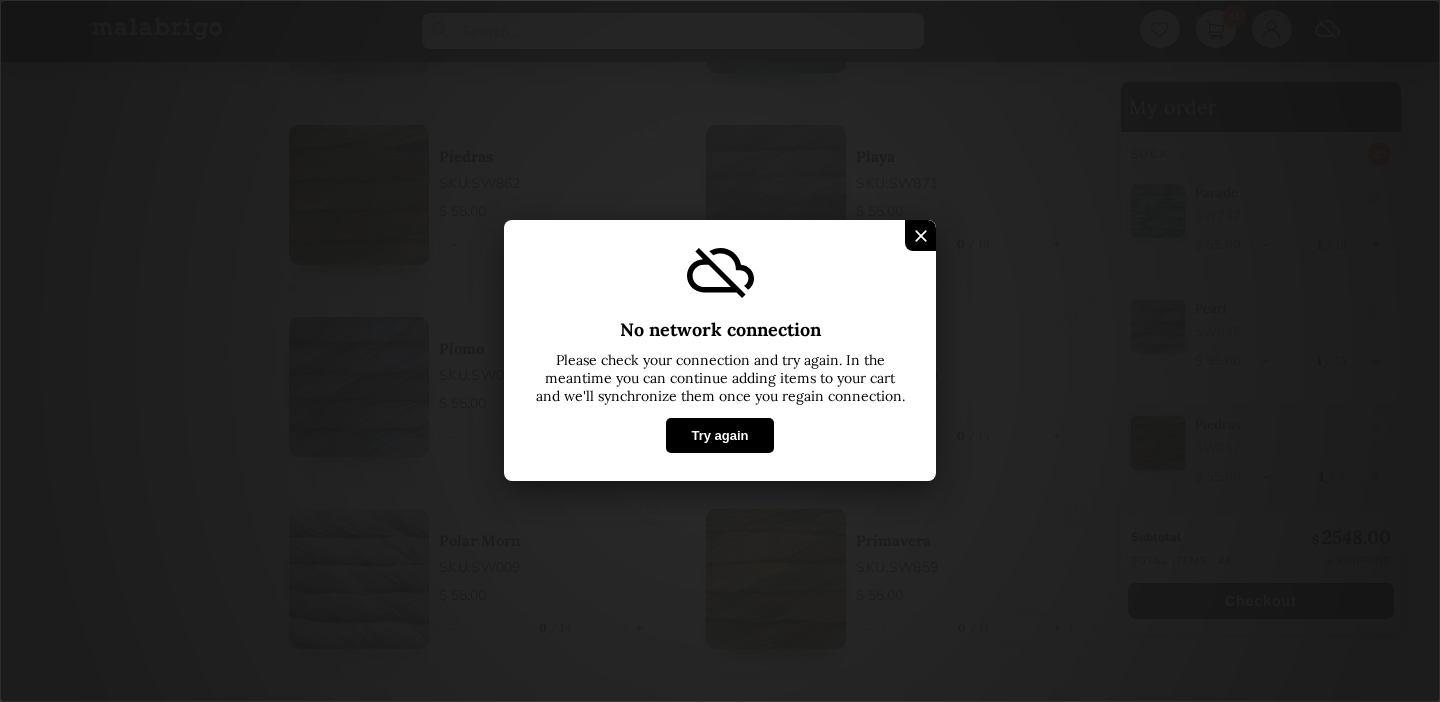click on "Try again" at bounding box center [719, 436] 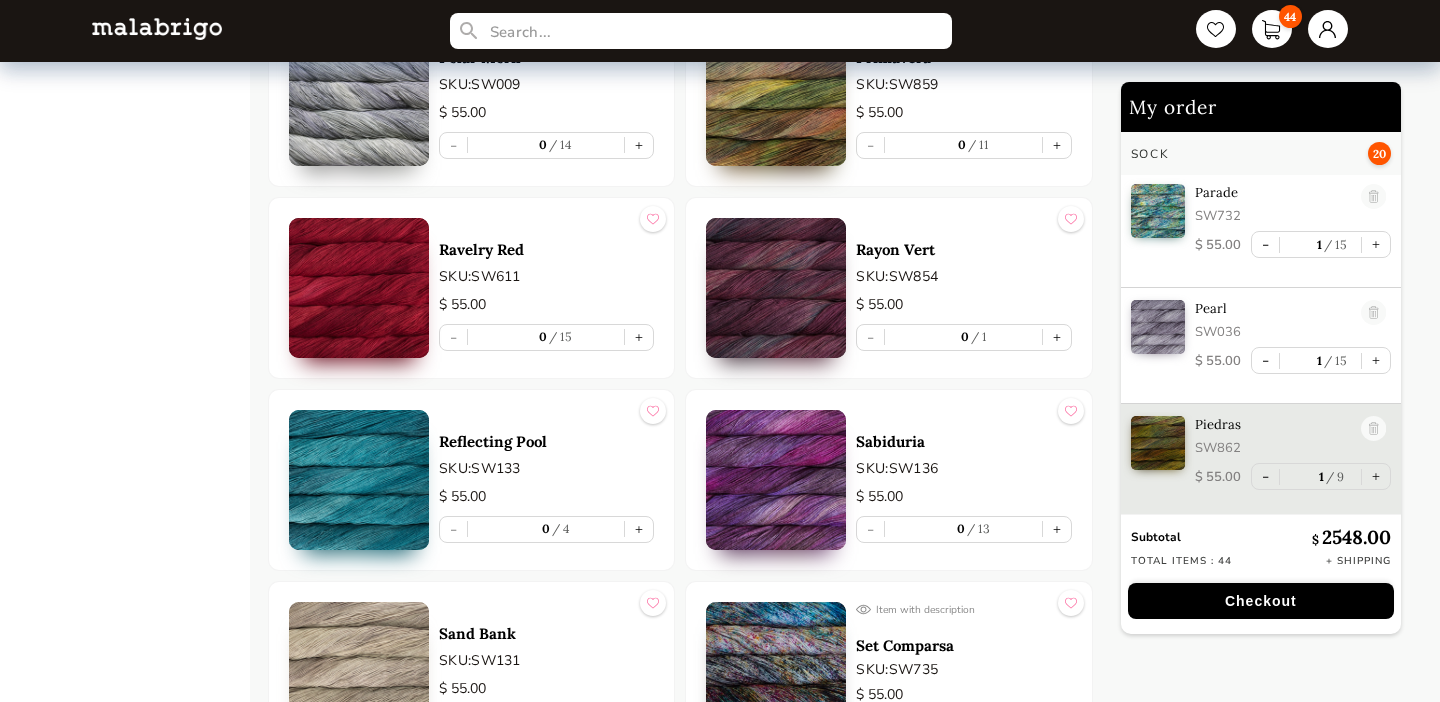 scroll, scrollTop: 5828, scrollLeft: 0, axis: vertical 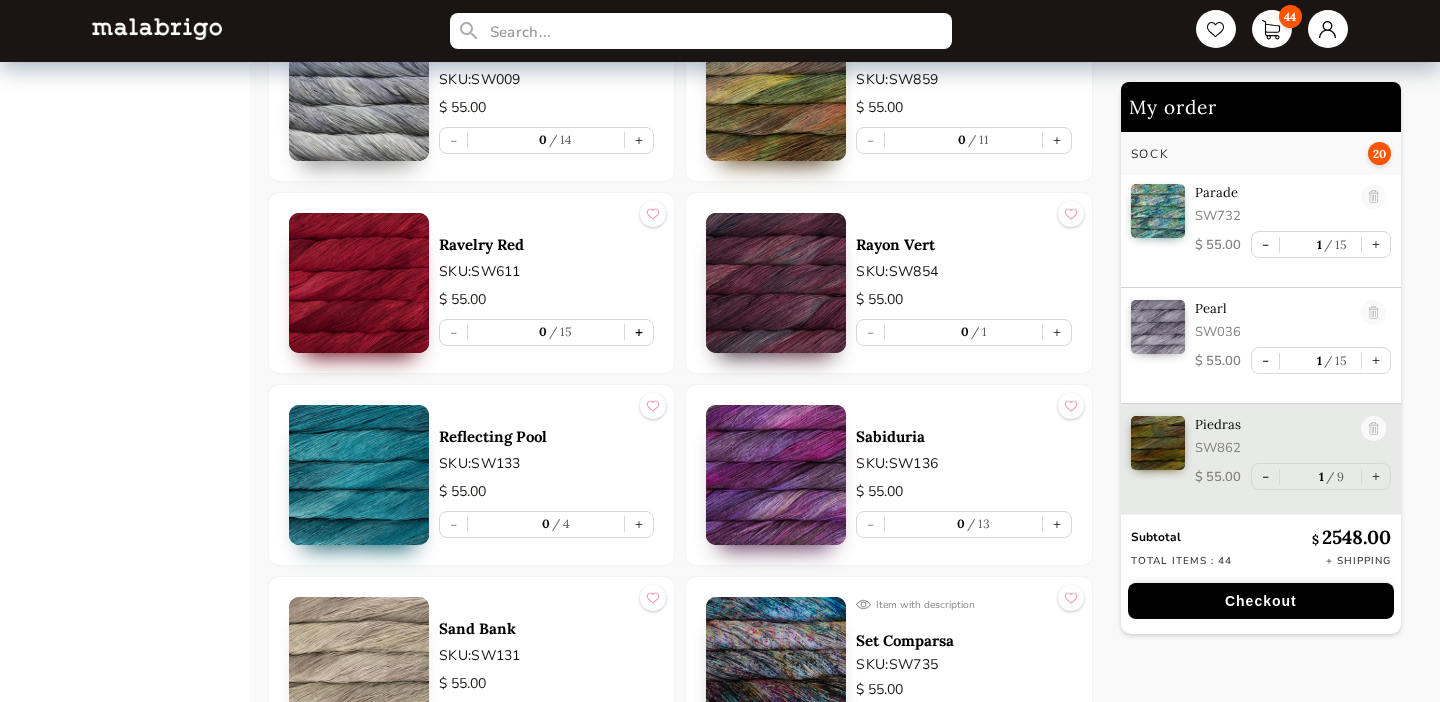 click on "+" at bounding box center [639, 332] 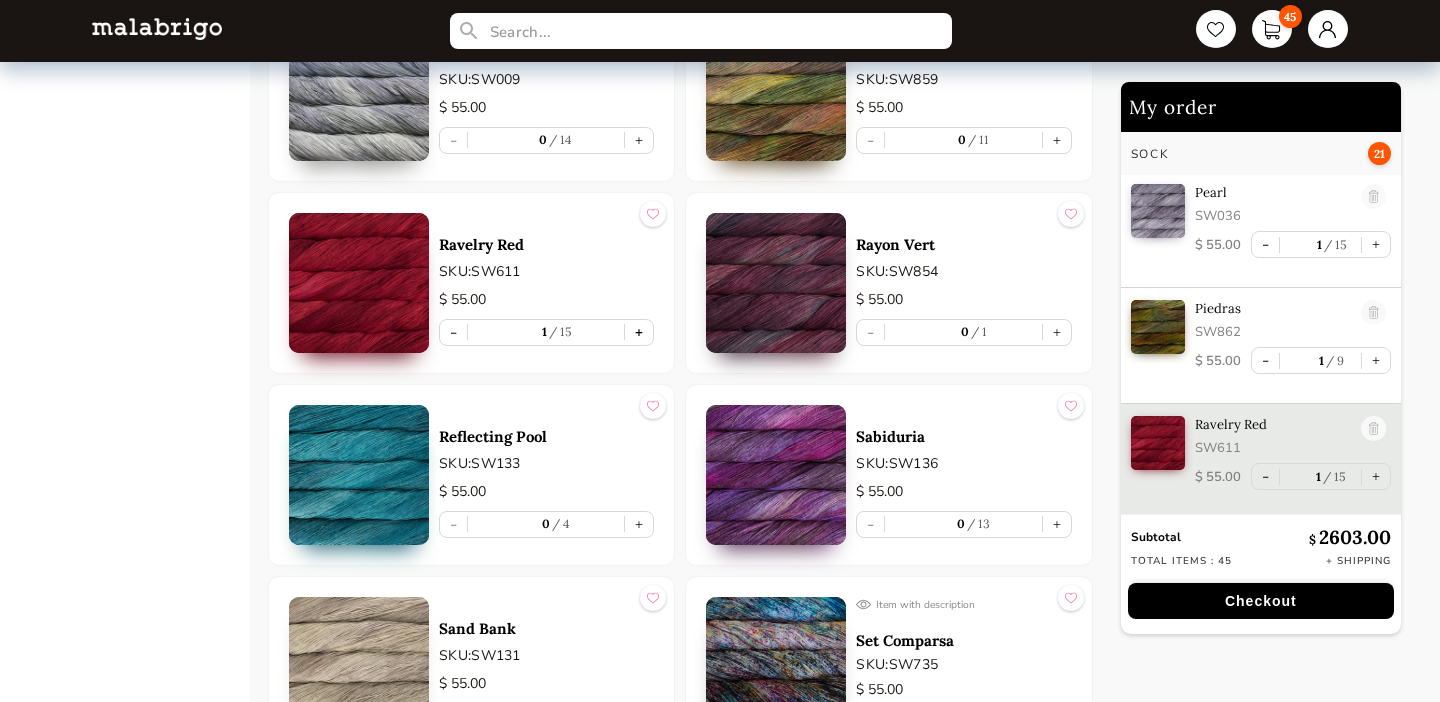 scroll, scrollTop: 2875, scrollLeft: 0, axis: vertical 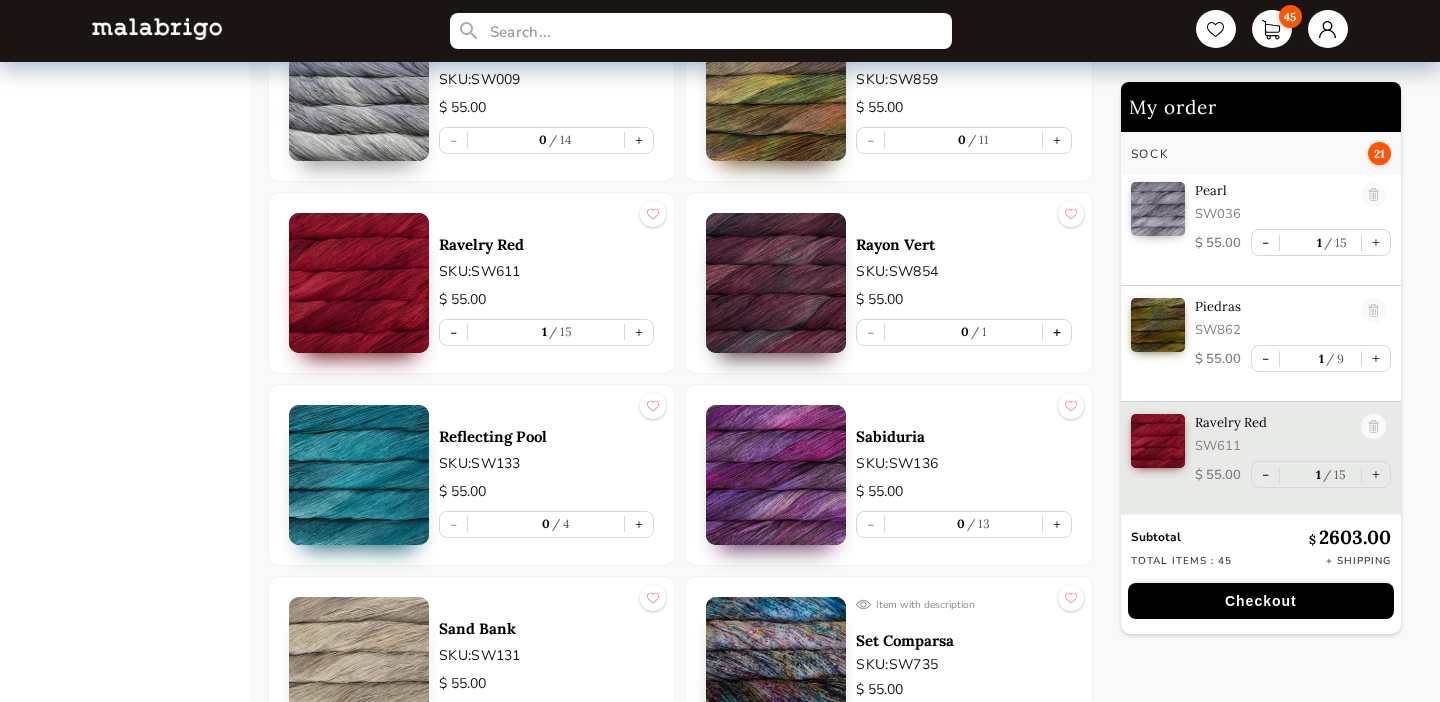 click on "+" at bounding box center [1057, 332] 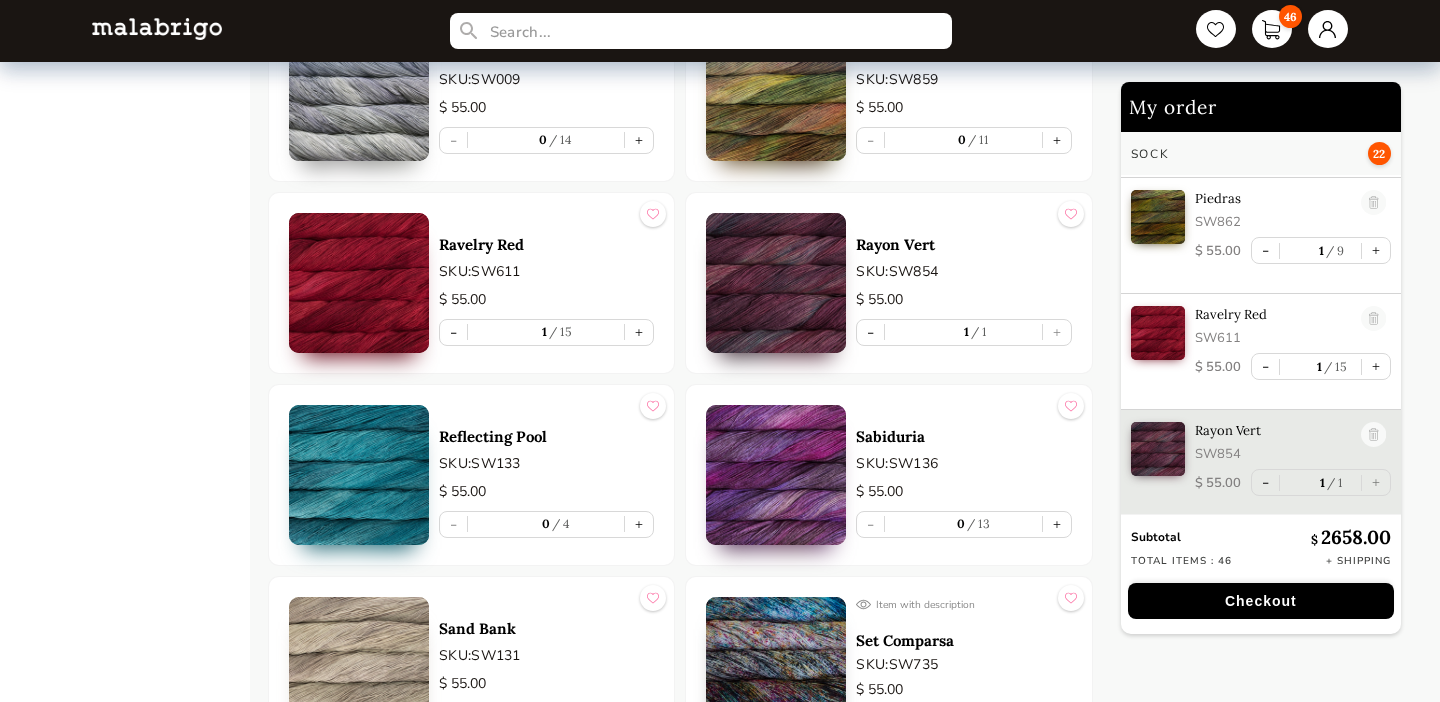 scroll, scrollTop: 2984, scrollLeft: 0, axis: vertical 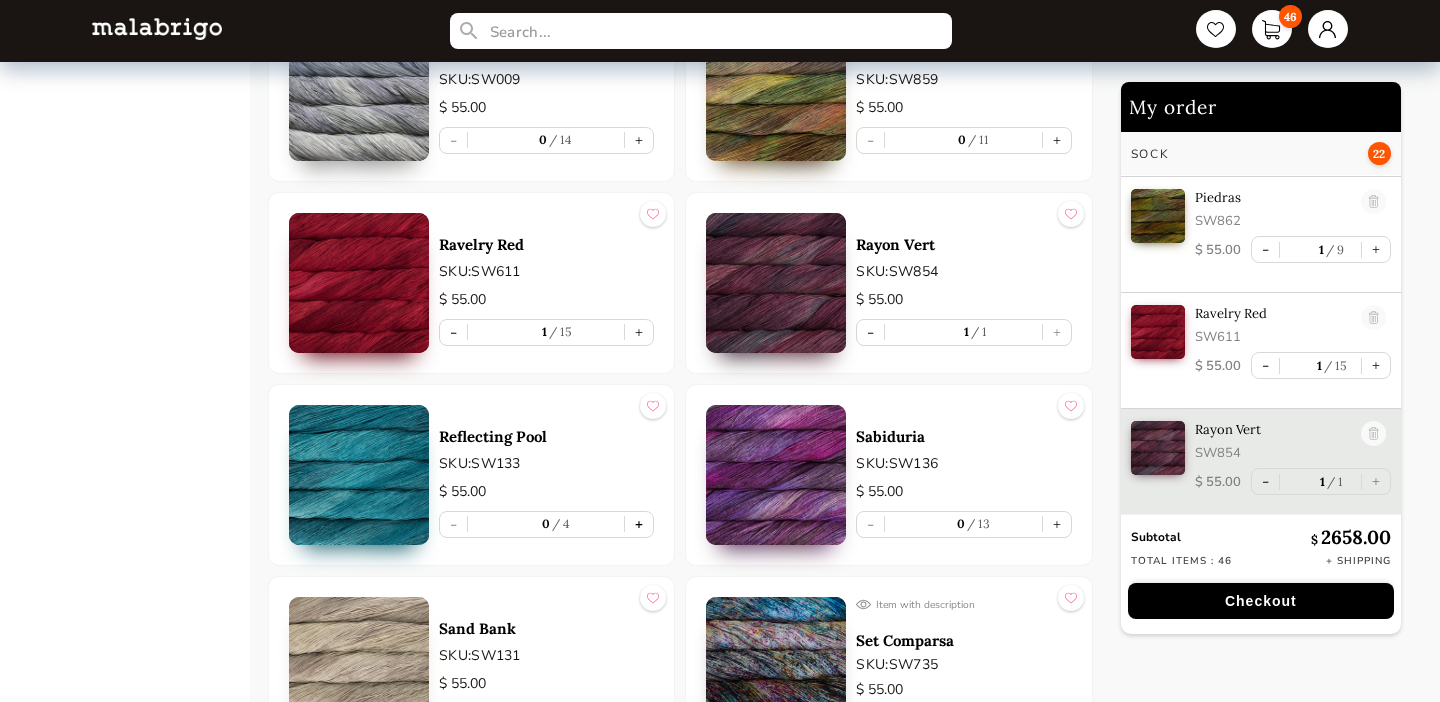 click on "+" at bounding box center (639, 524) 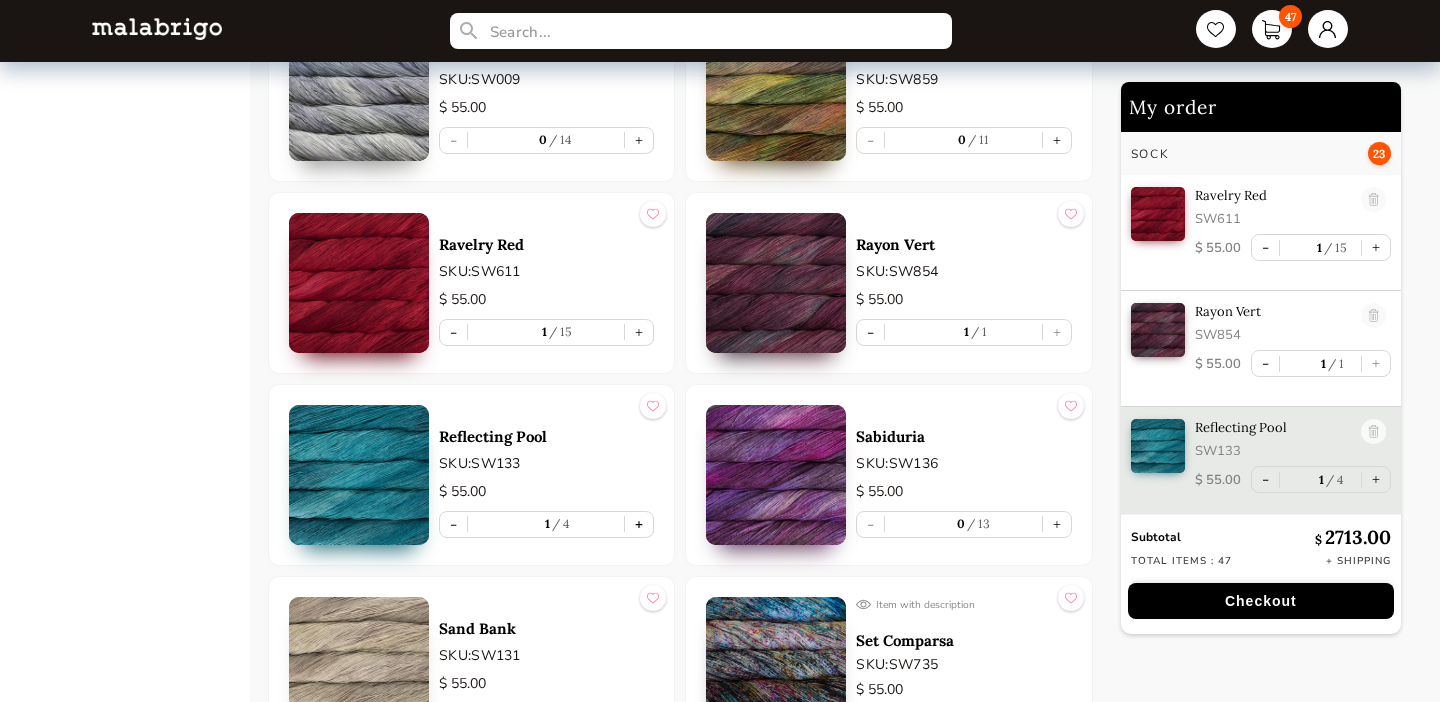 scroll, scrollTop: 3104, scrollLeft: 0, axis: vertical 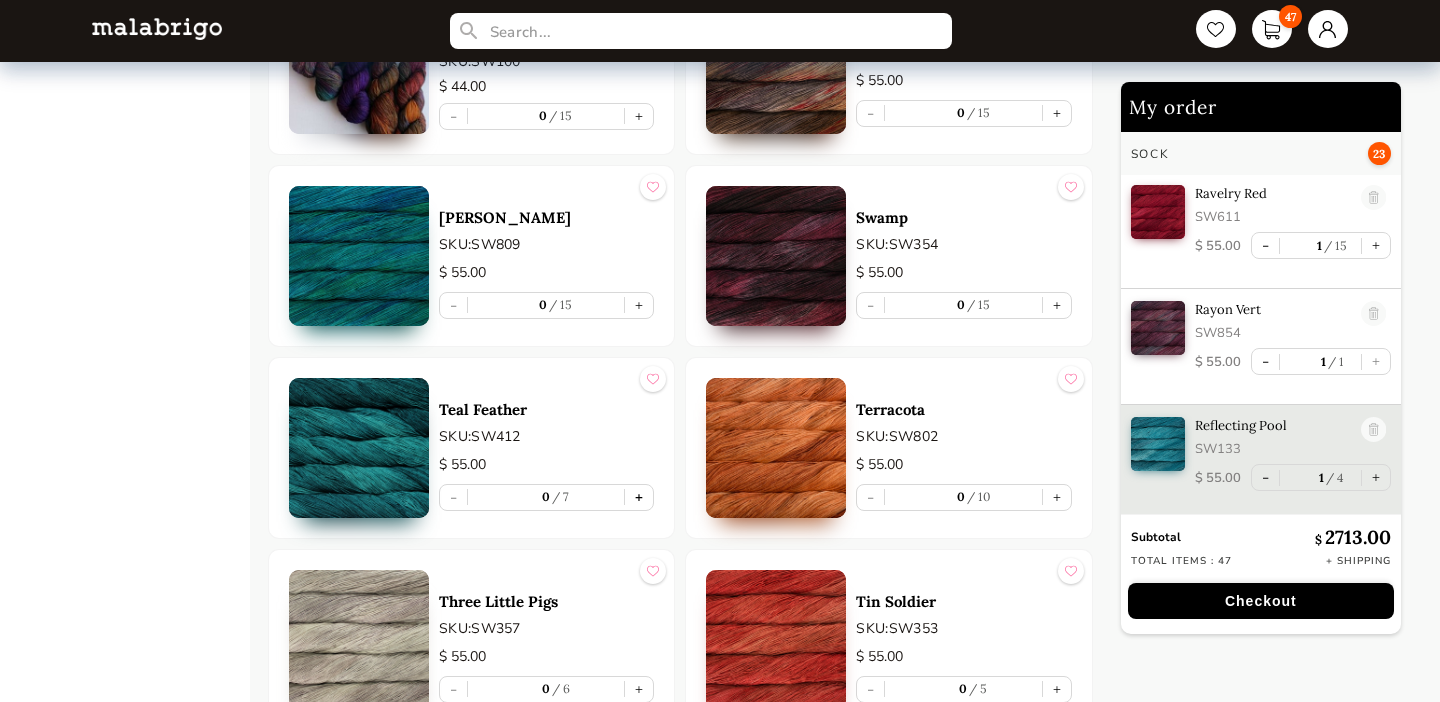 click on "+" at bounding box center (639, 497) 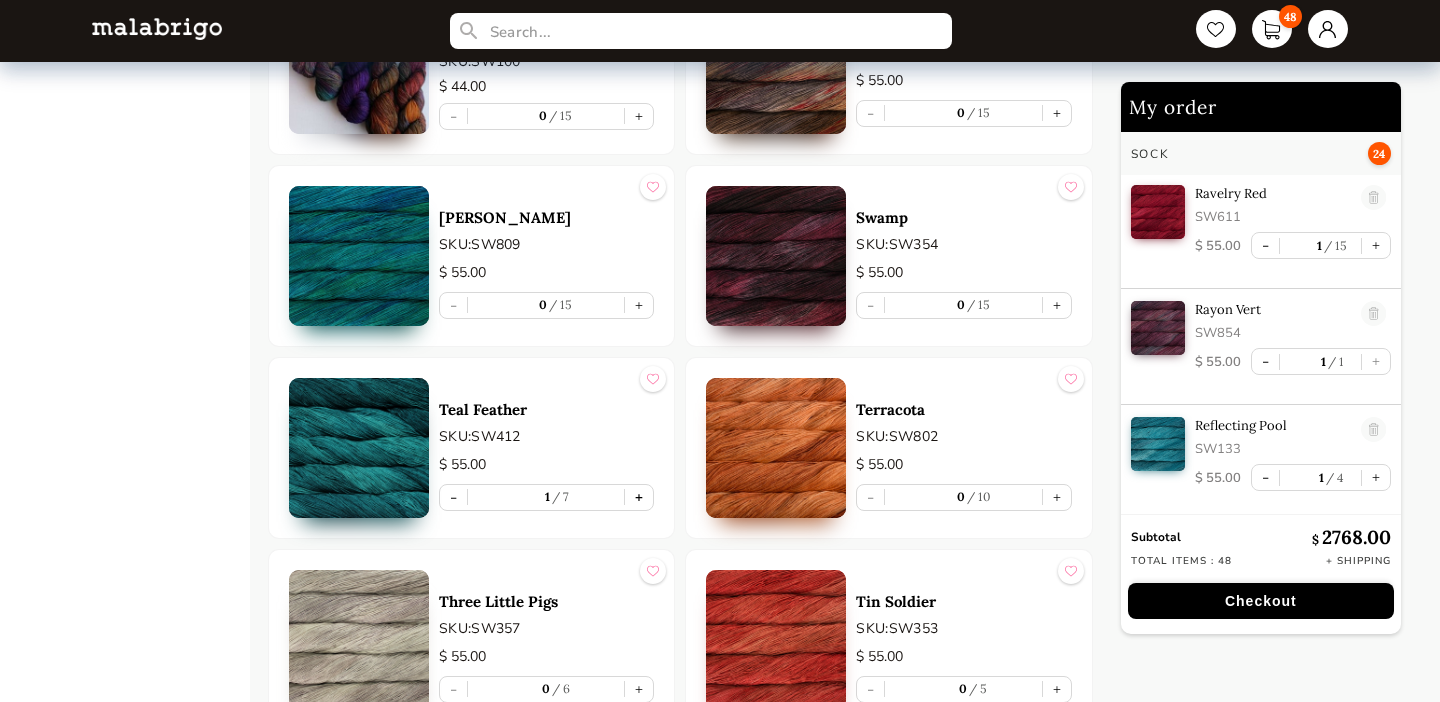 type on "1" 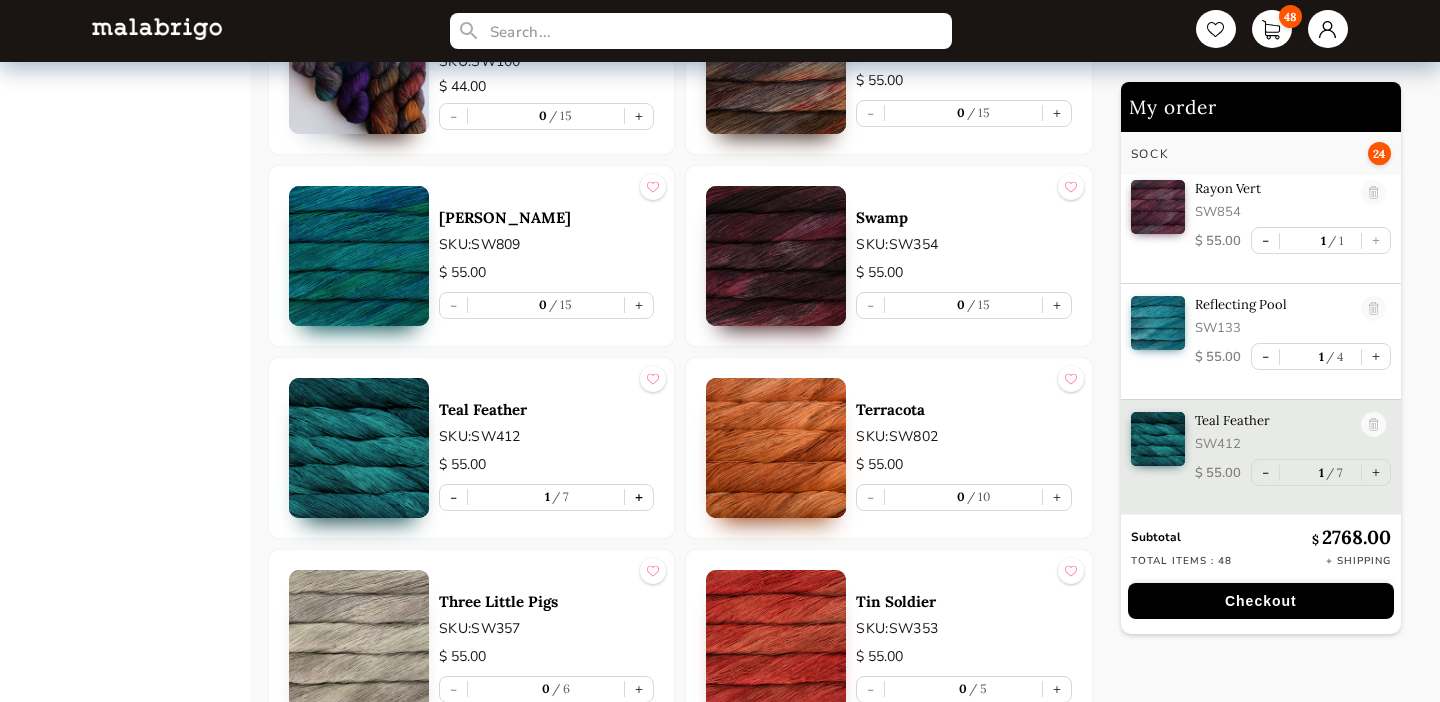 scroll, scrollTop: 3226, scrollLeft: 0, axis: vertical 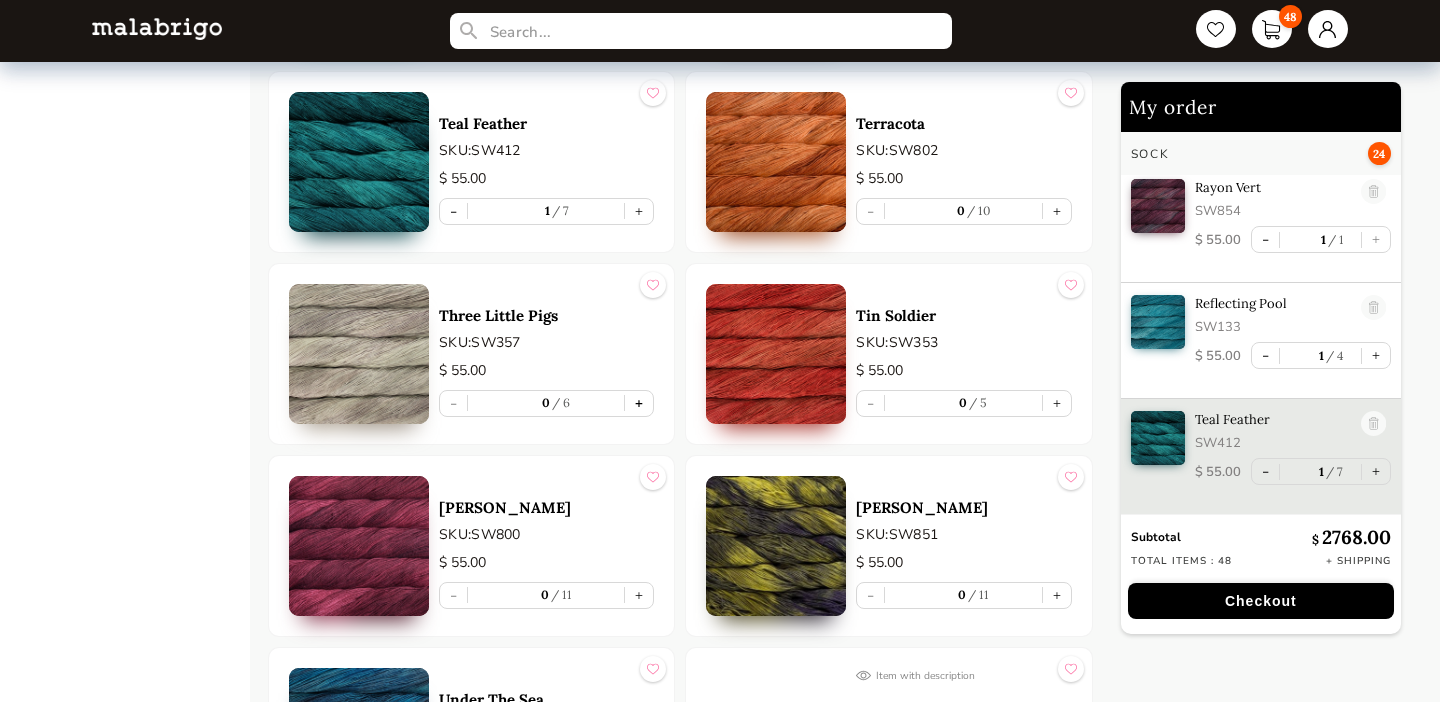 click on "+" at bounding box center (639, 403) 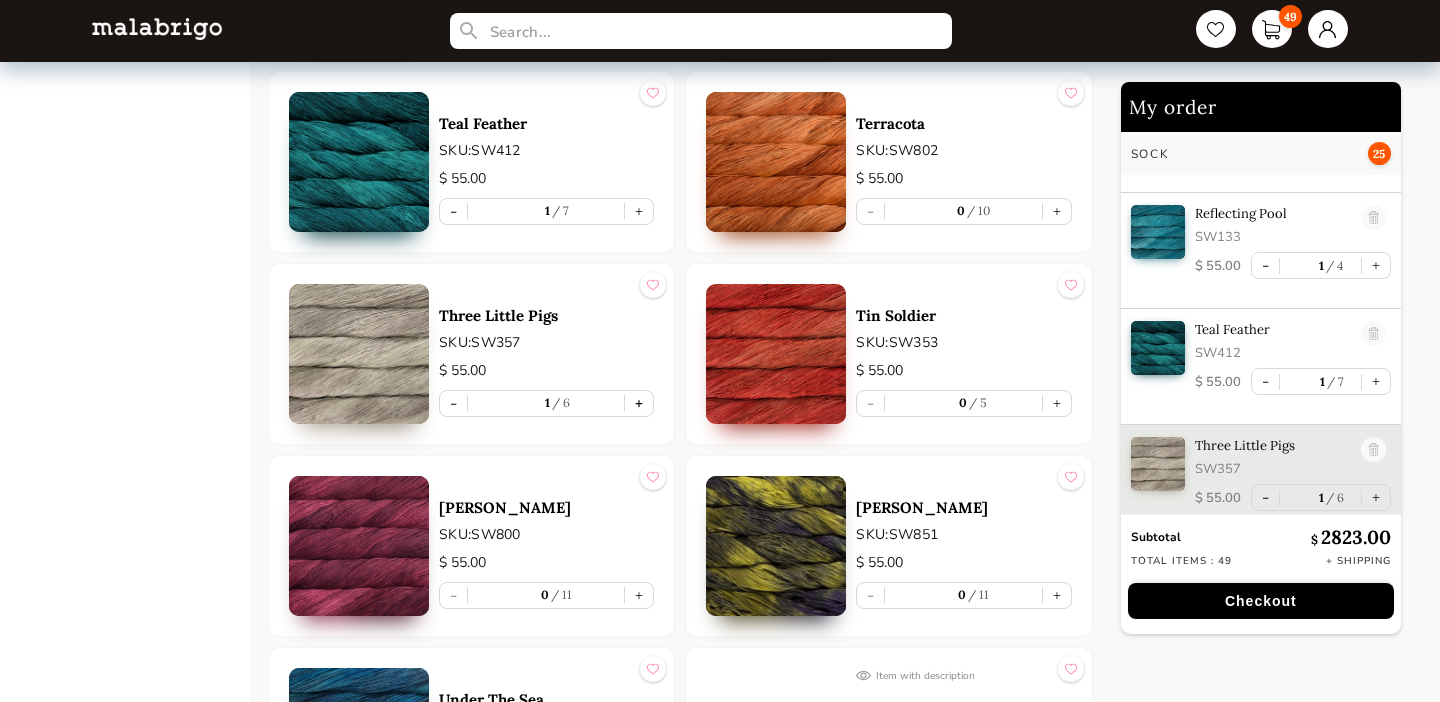 scroll, scrollTop: 3330, scrollLeft: 0, axis: vertical 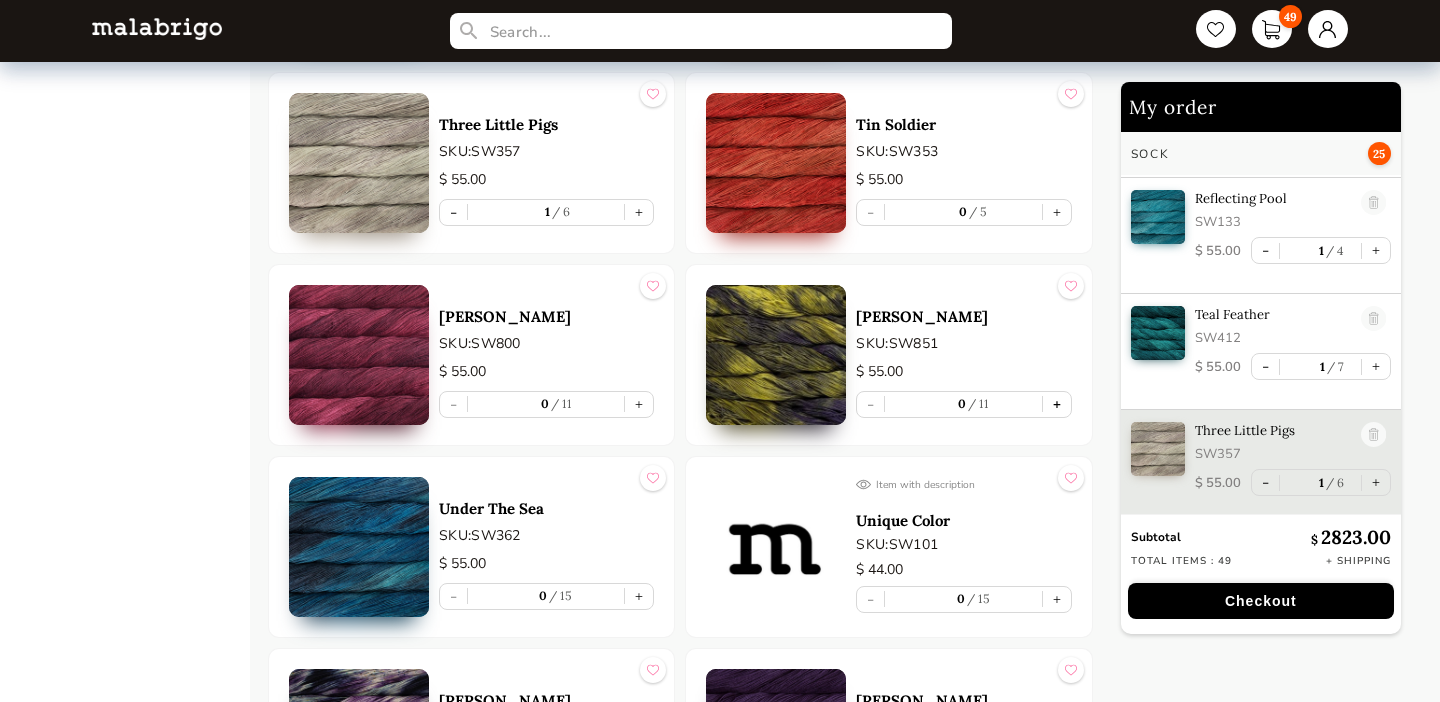 click on "+" at bounding box center (639, 404) 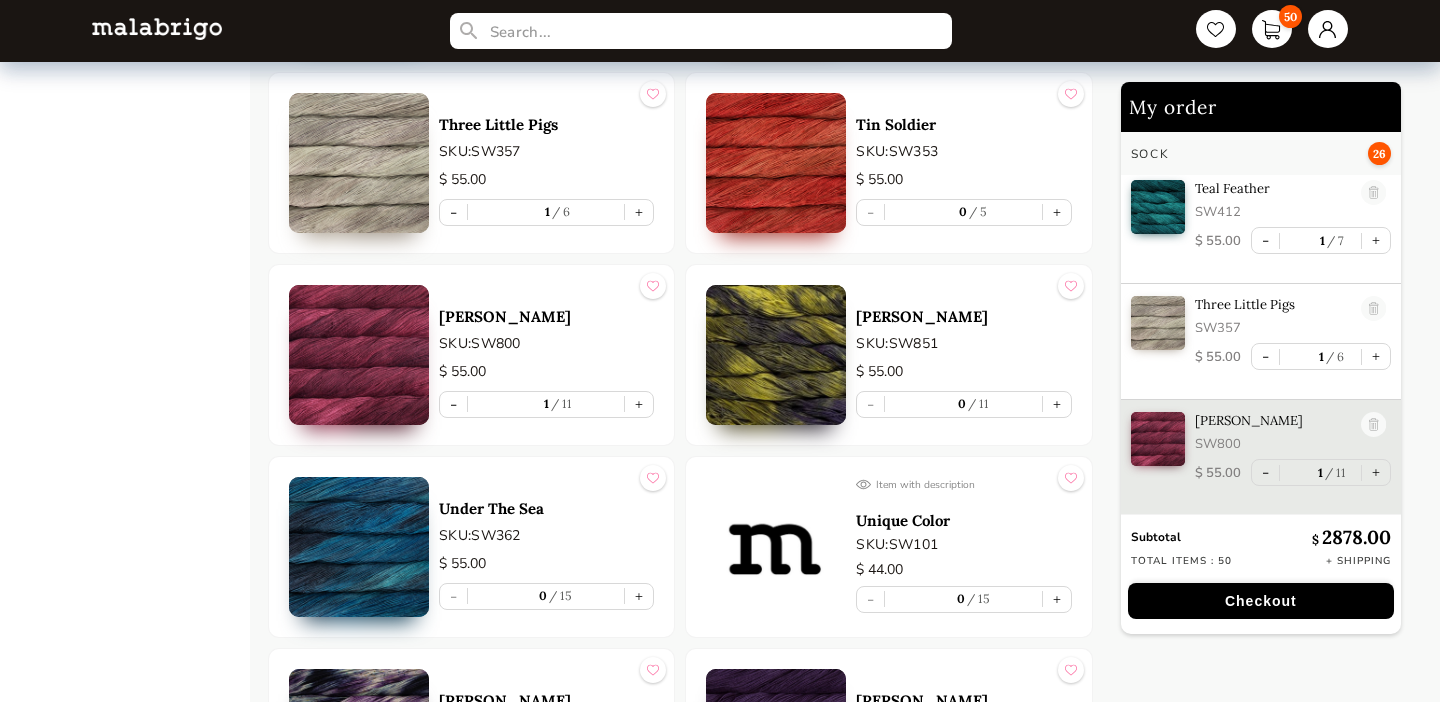 scroll, scrollTop: 3459, scrollLeft: 0, axis: vertical 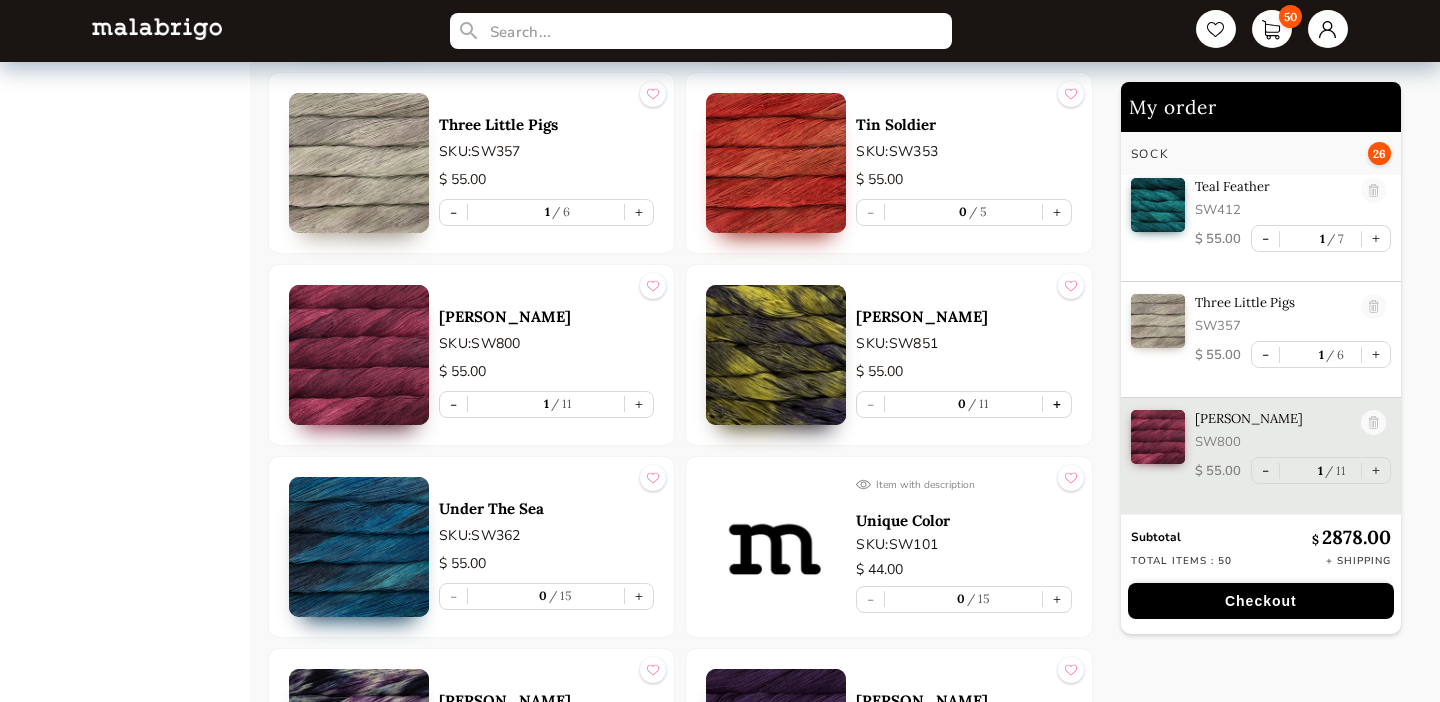 click on "+" at bounding box center (1057, 404) 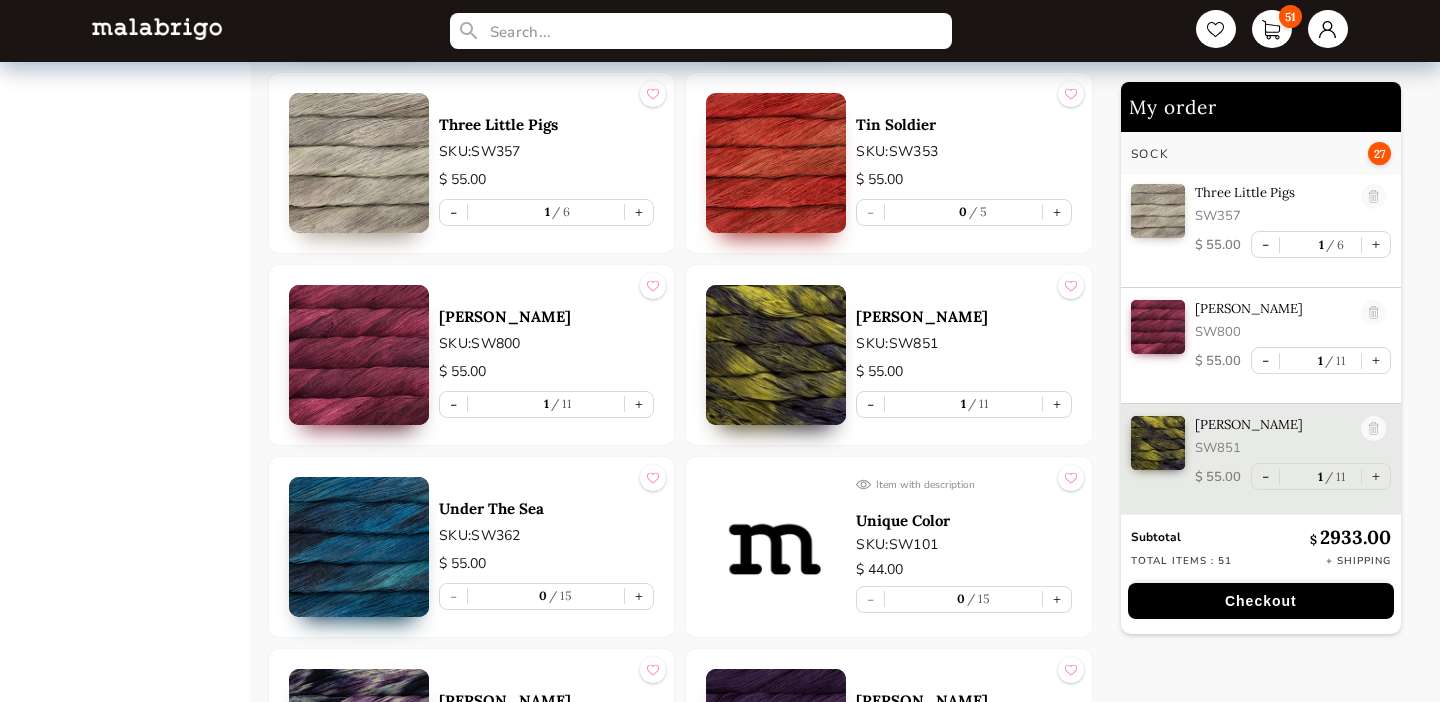 scroll, scrollTop: 3570, scrollLeft: 0, axis: vertical 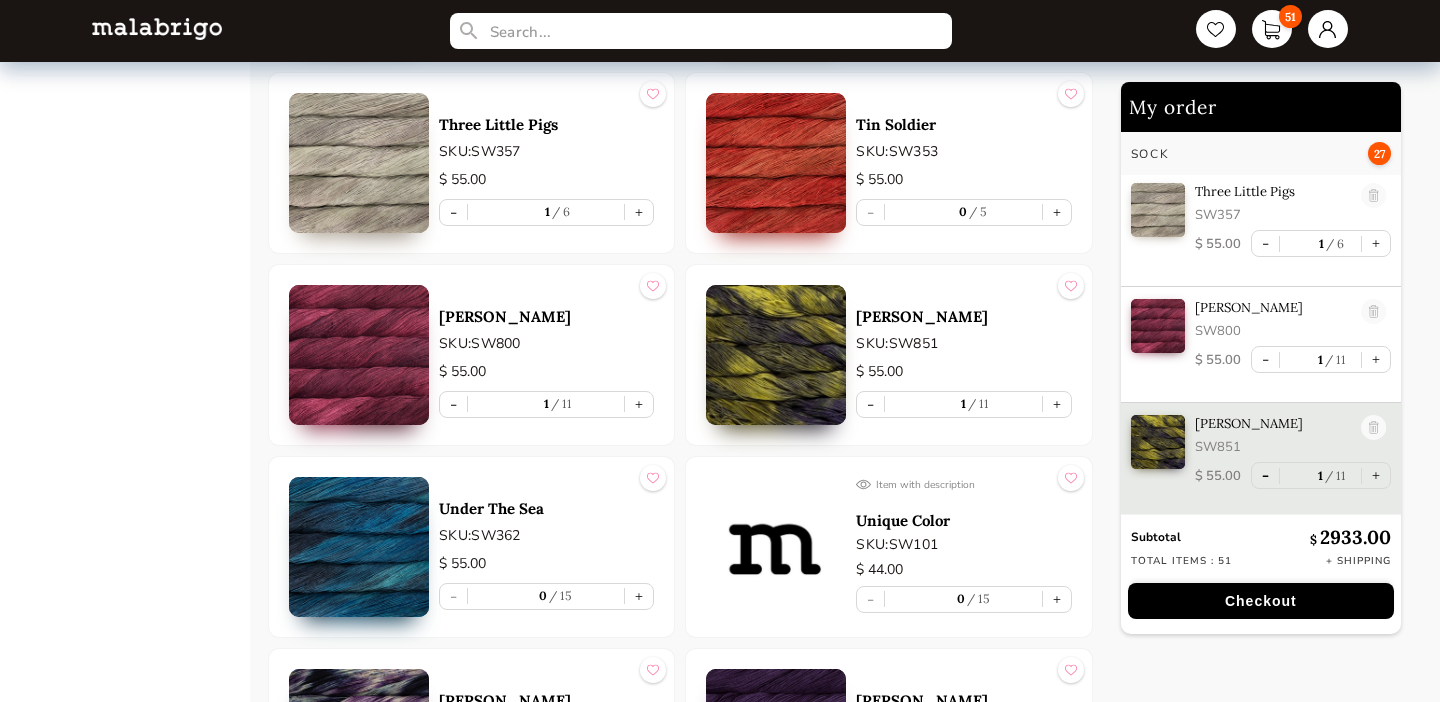 click on "-" at bounding box center (1265, 475) 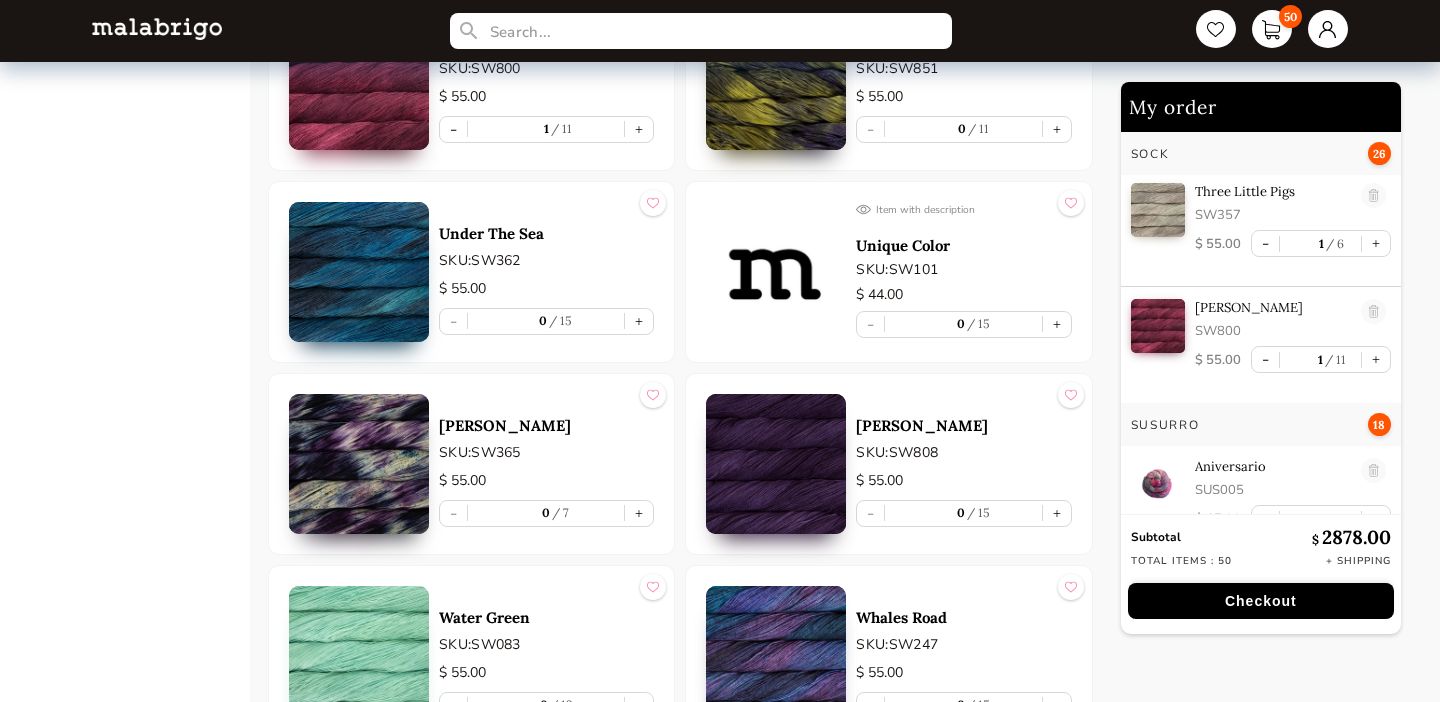 scroll, scrollTop: 7383, scrollLeft: 0, axis: vertical 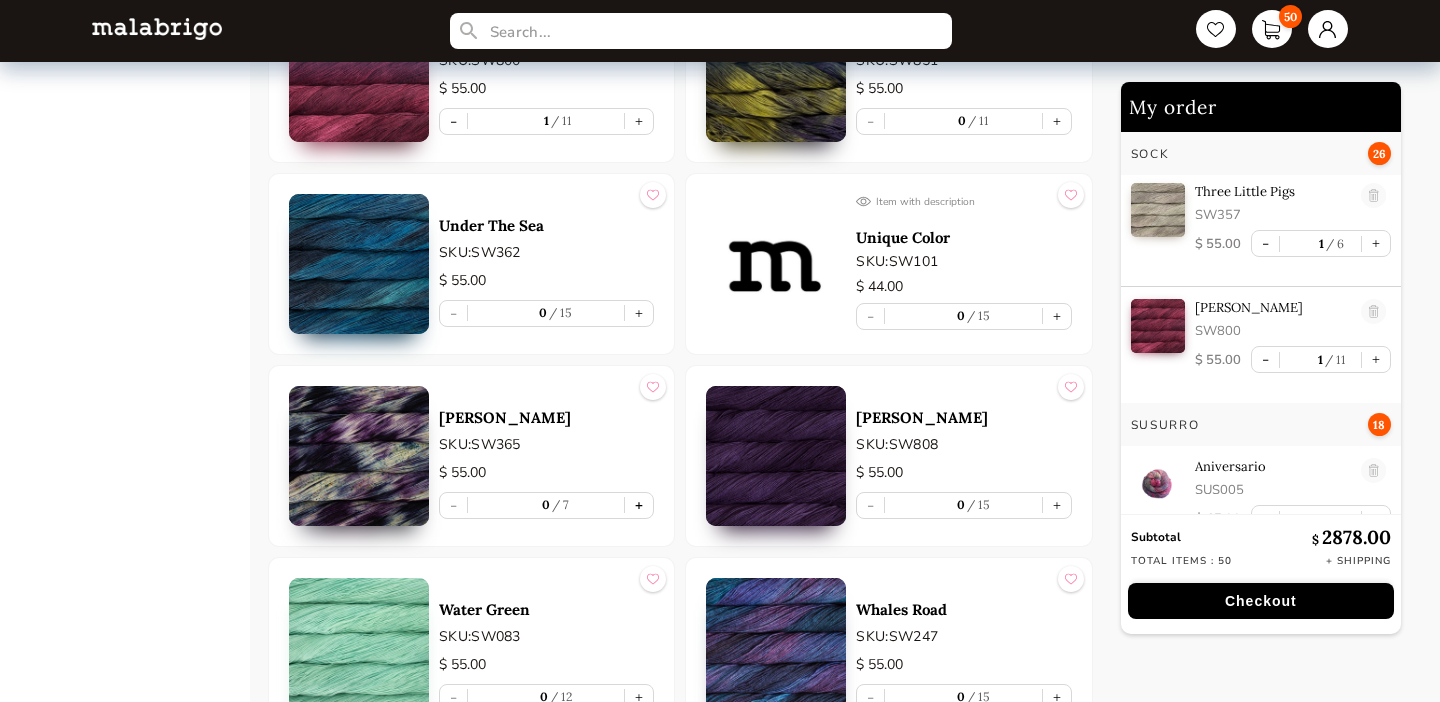 click on "+" at bounding box center [639, 505] 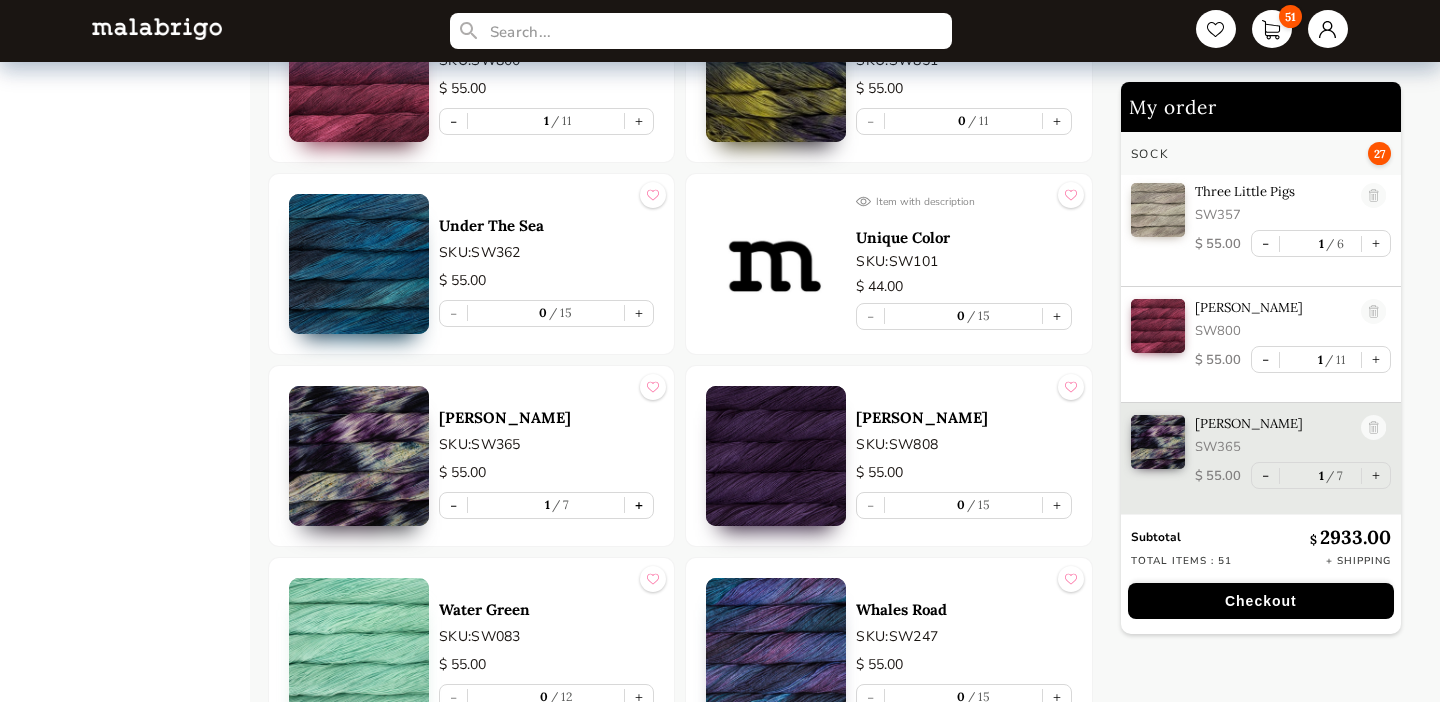type on "1" 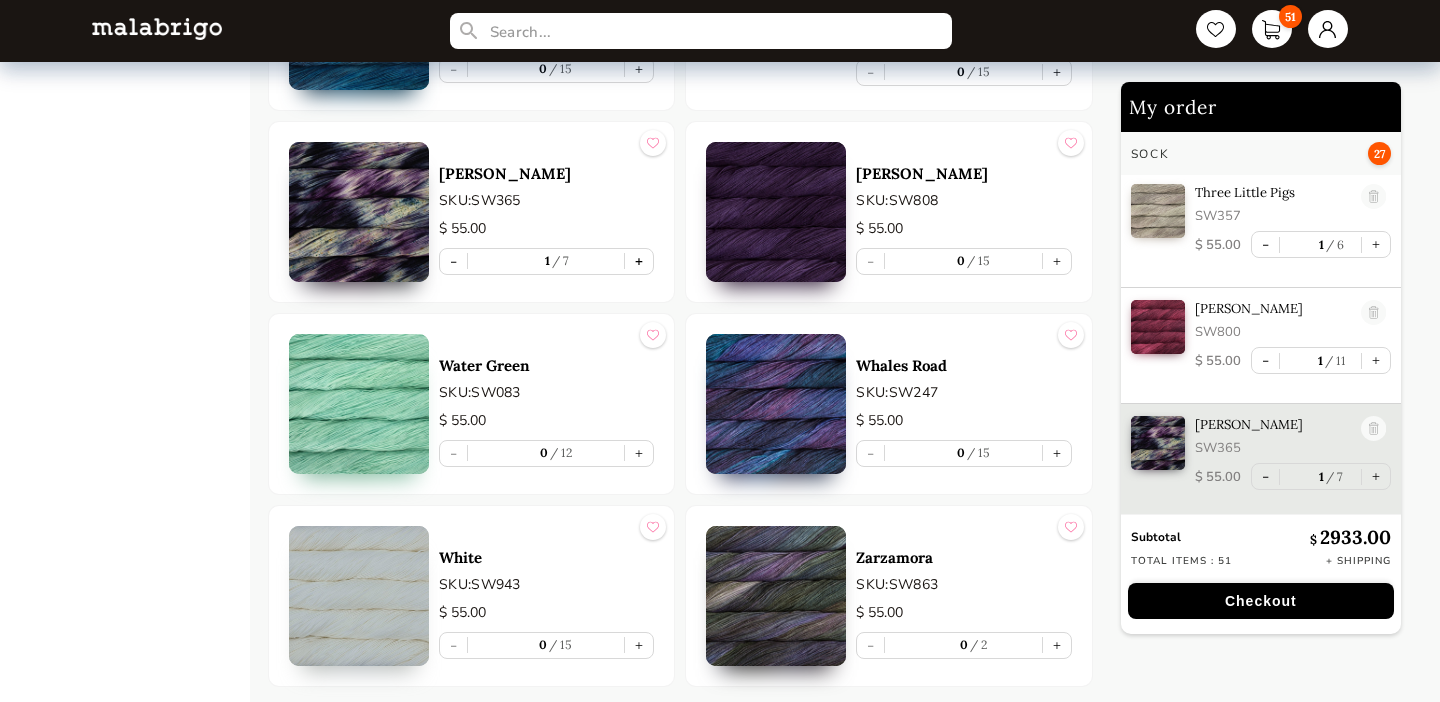 scroll, scrollTop: 7667, scrollLeft: 0, axis: vertical 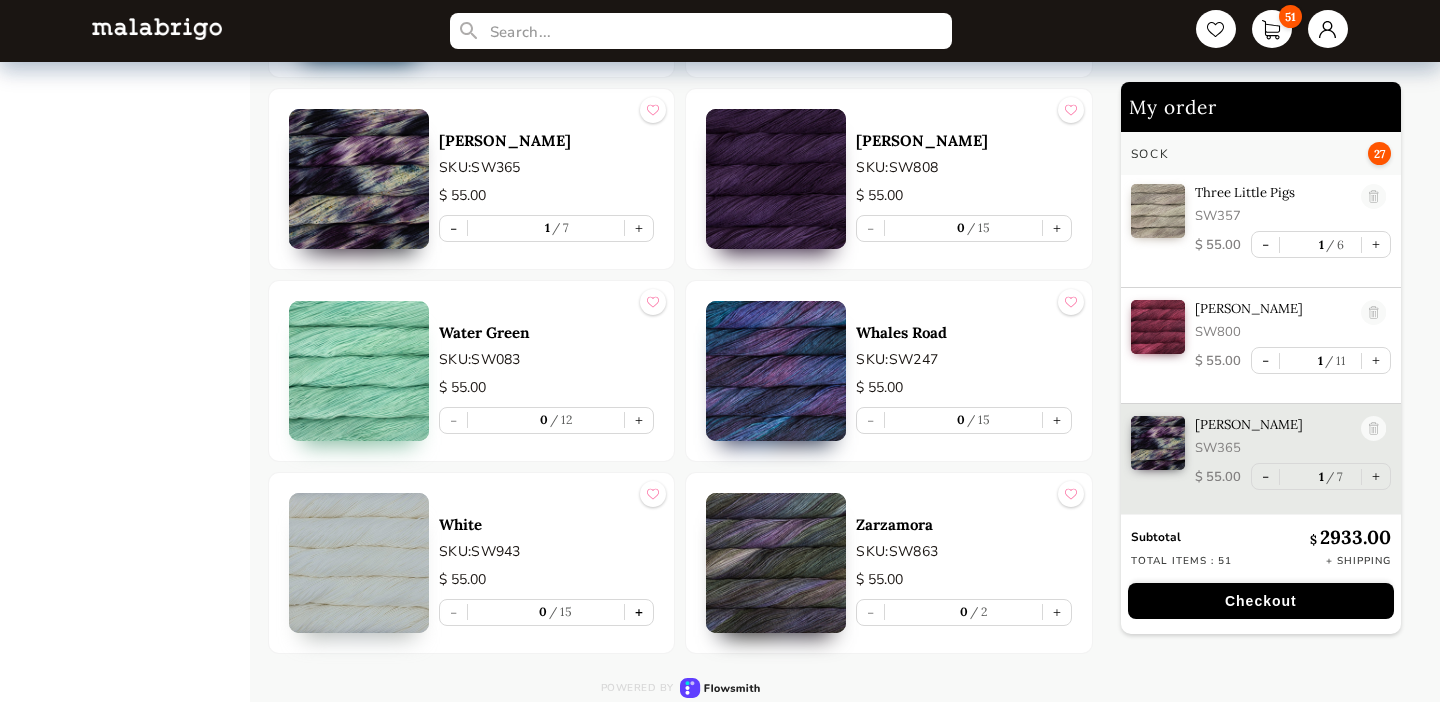 click on "+" at bounding box center [639, 612] 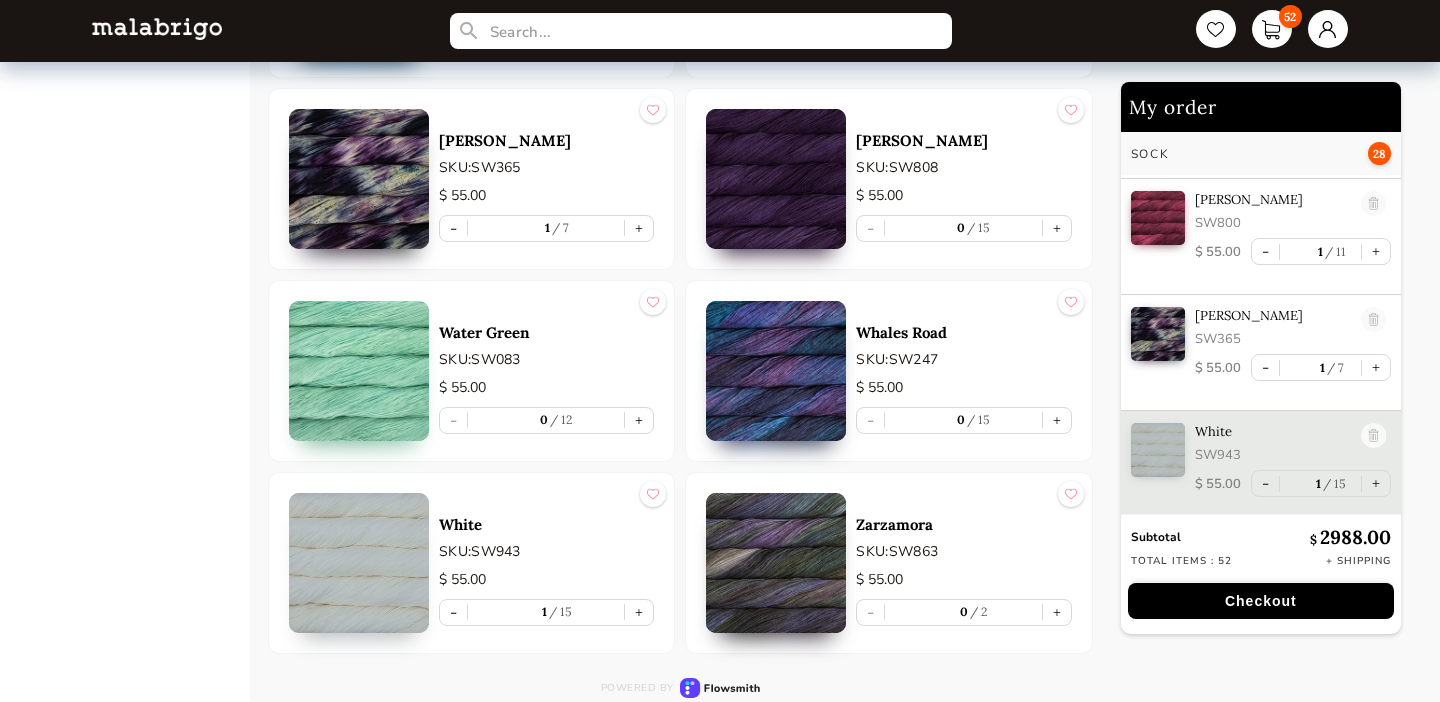 scroll, scrollTop: 3679, scrollLeft: 0, axis: vertical 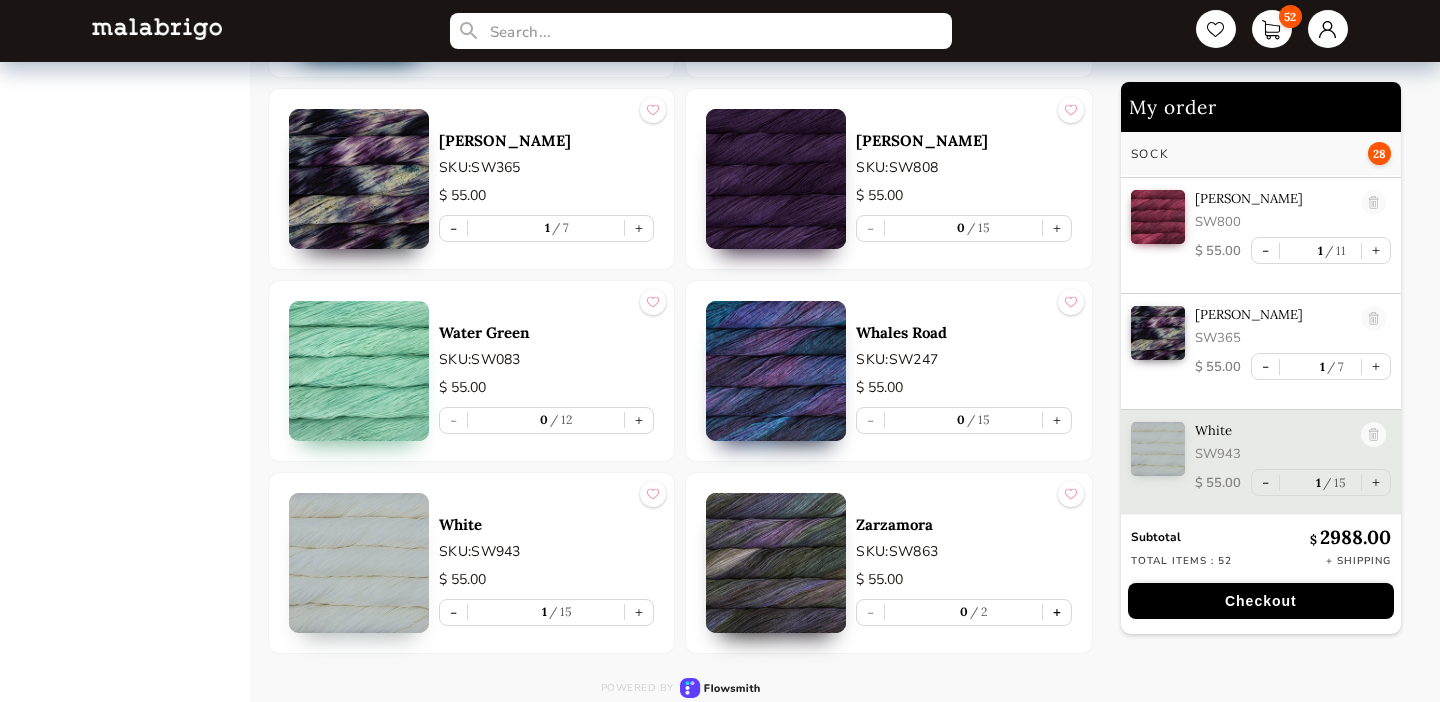 click on "+" at bounding box center [1057, 612] 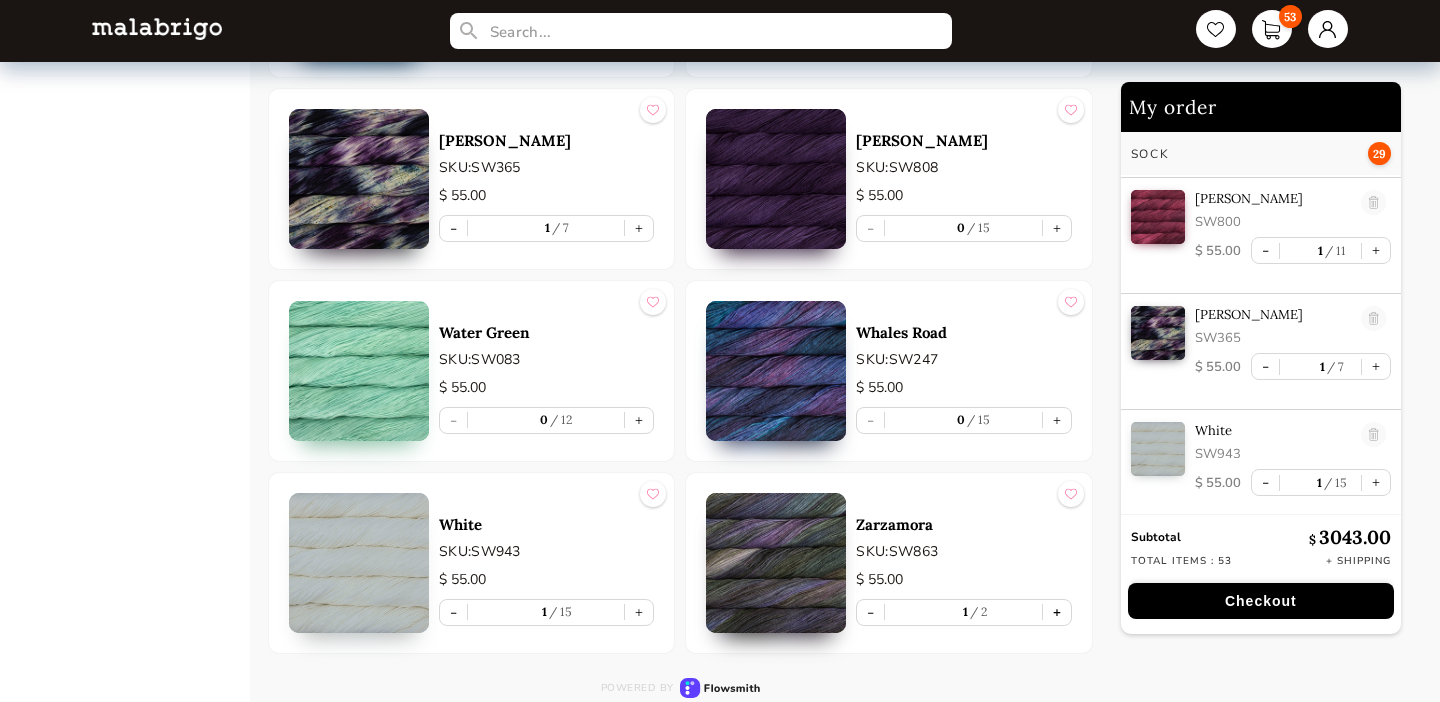 type on "1" 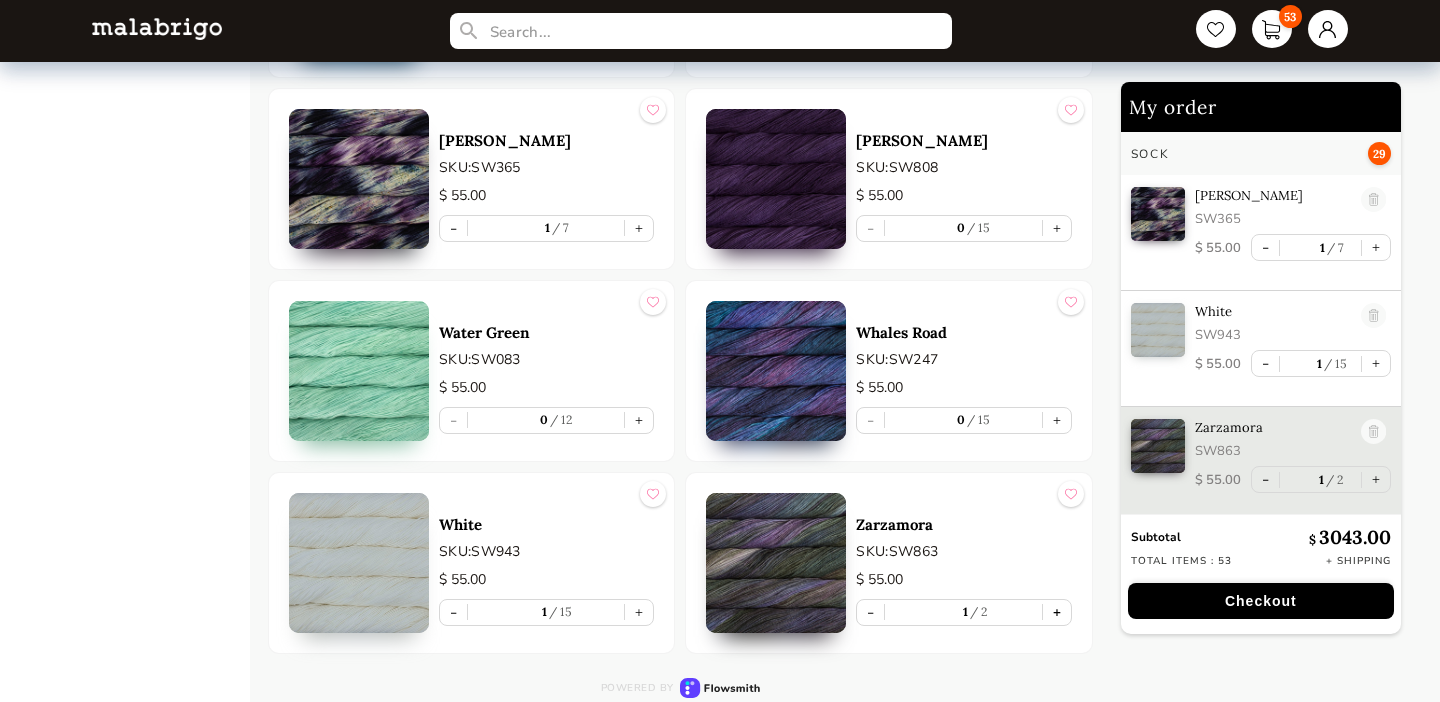 scroll, scrollTop: 3800, scrollLeft: 0, axis: vertical 